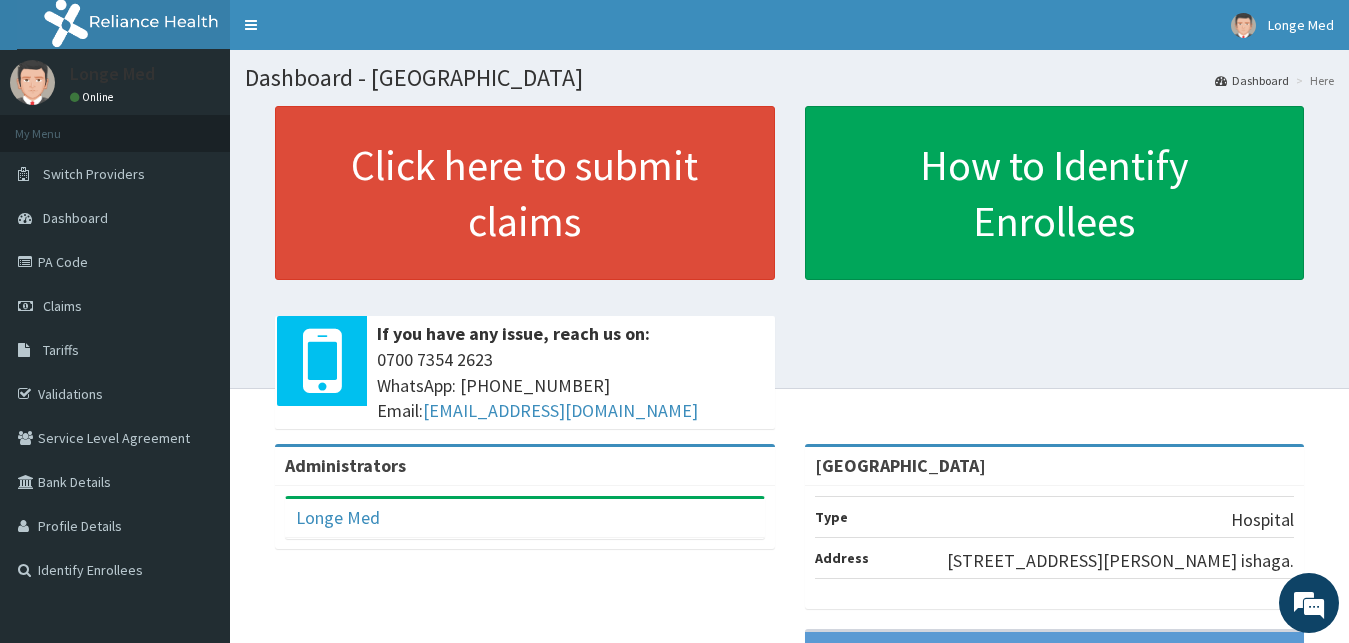 scroll, scrollTop: 0, scrollLeft: 0, axis: both 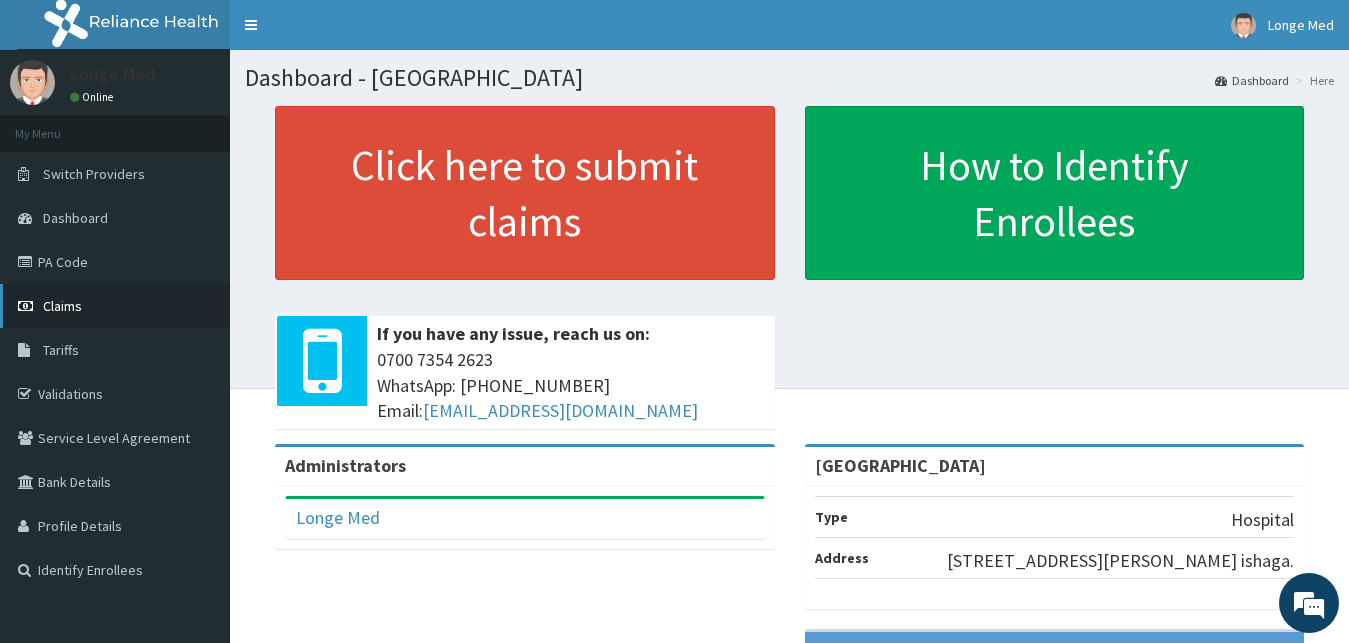 click on "Claims" at bounding box center (62, 306) 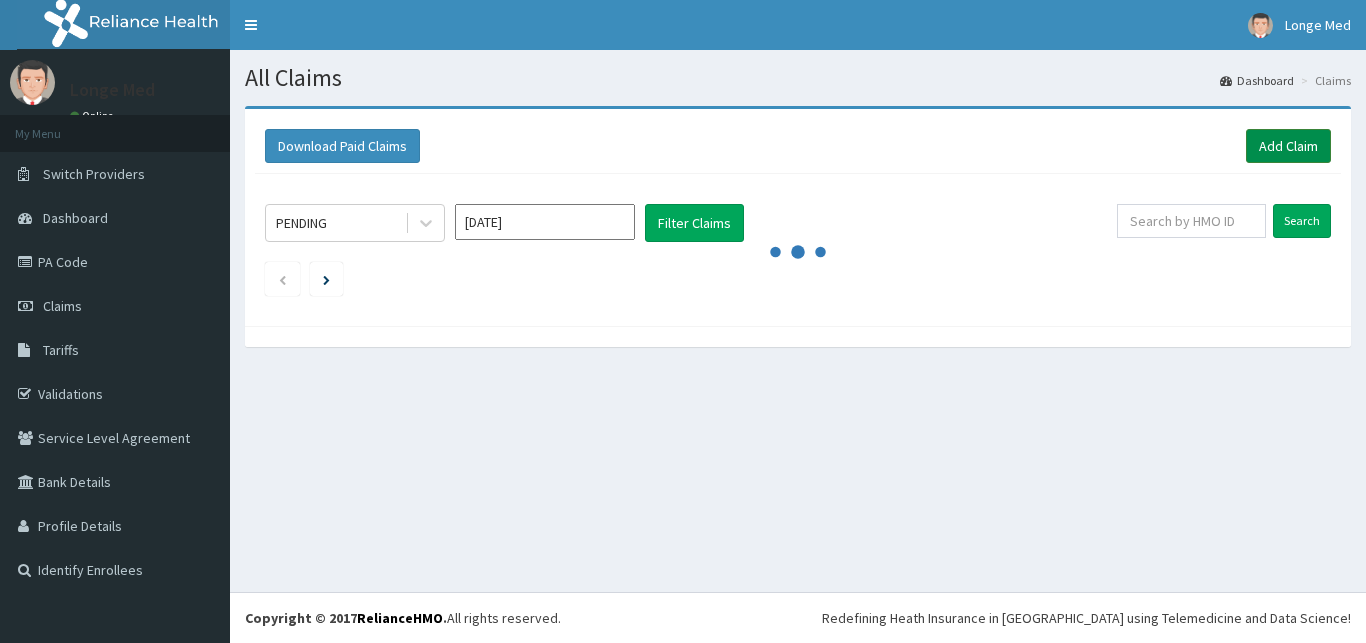 scroll, scrollTop: 0, scrollLeft: 0, axis: both 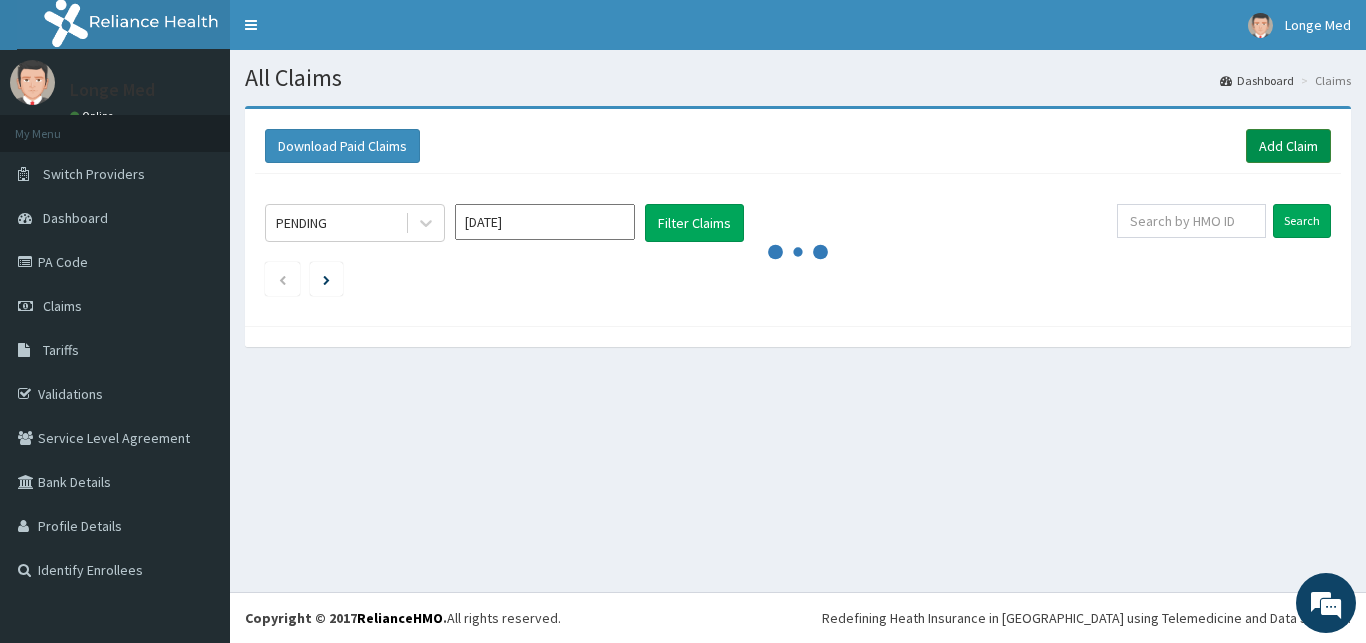 click on "Add Claim" at bounding box center [1288, 146] 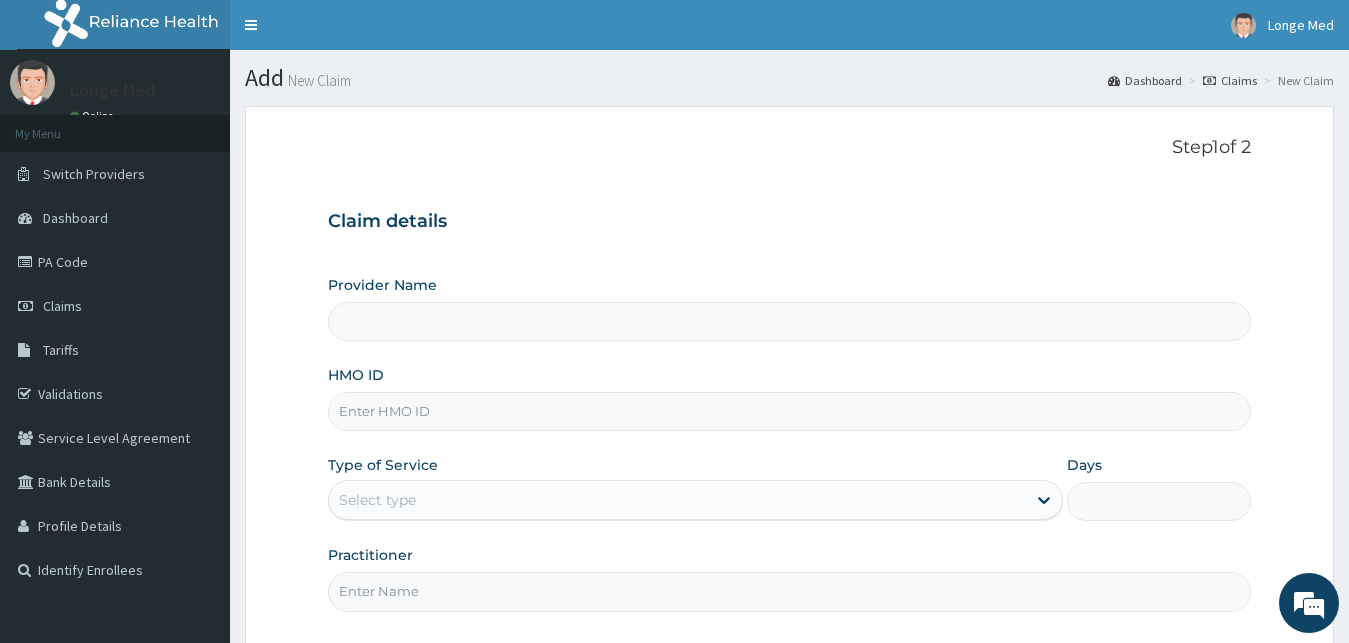 scroll, scrollTop: 0, scrollLeft: 0, axis: both 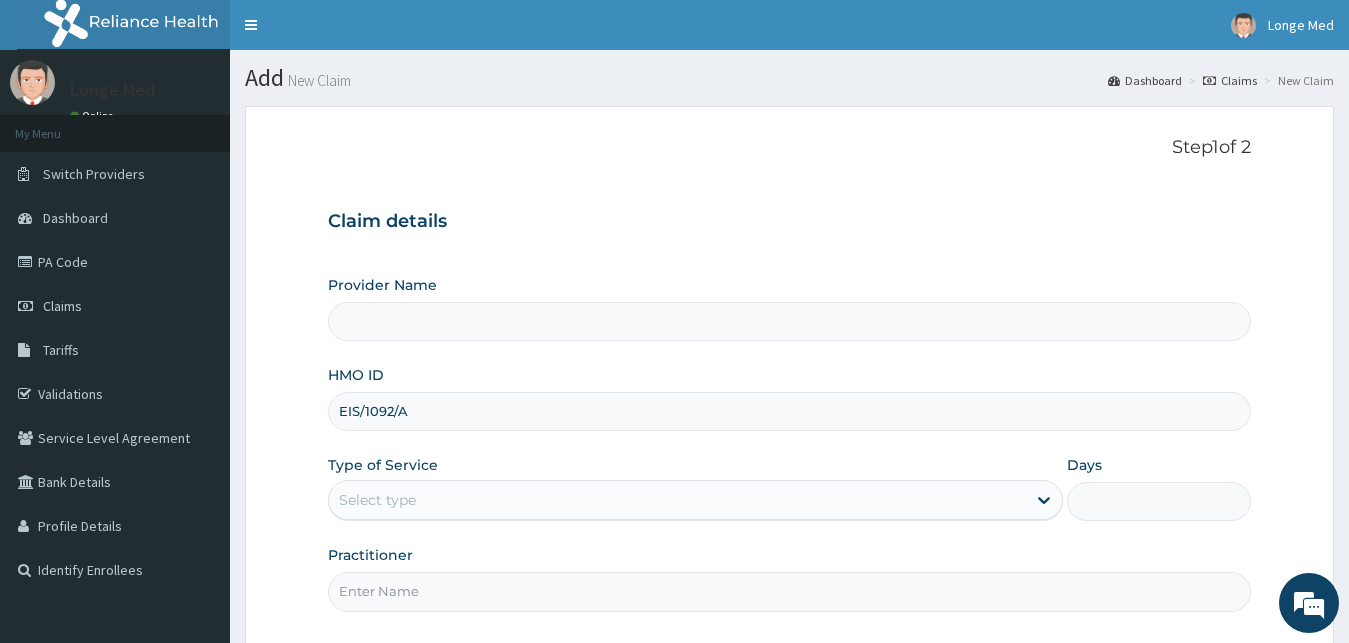type on "EIS/1092/A" 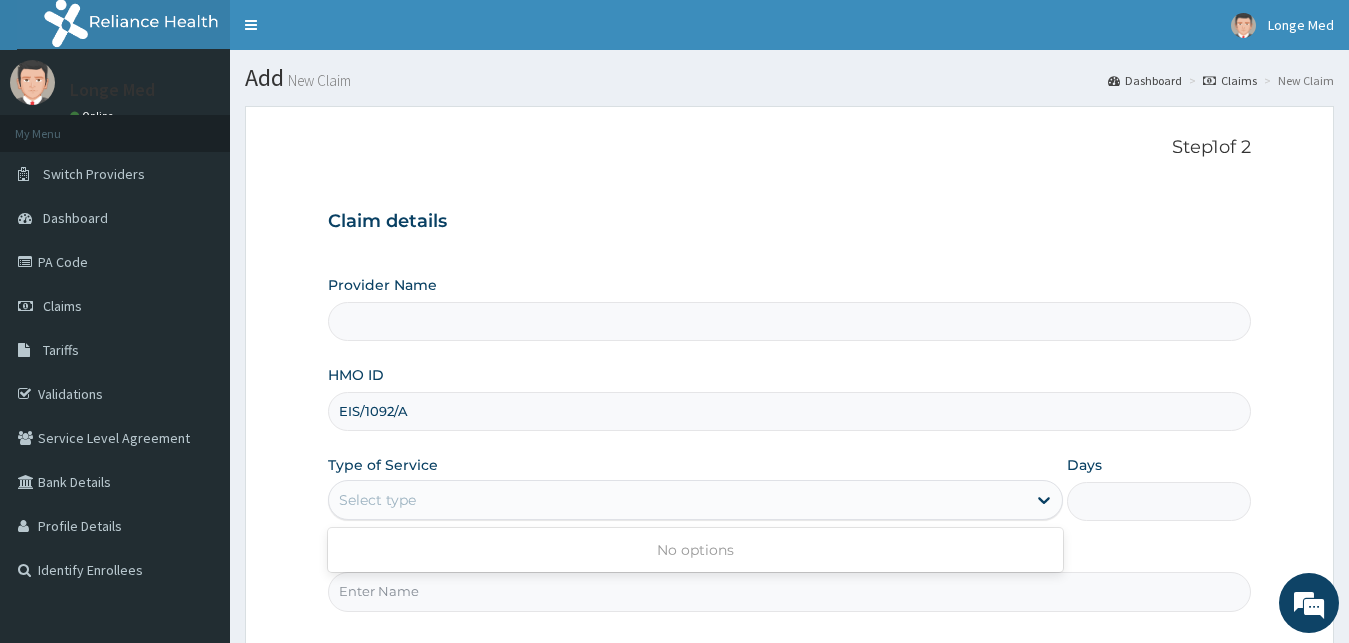 click on "Select type" at bounding box center (678, 500) 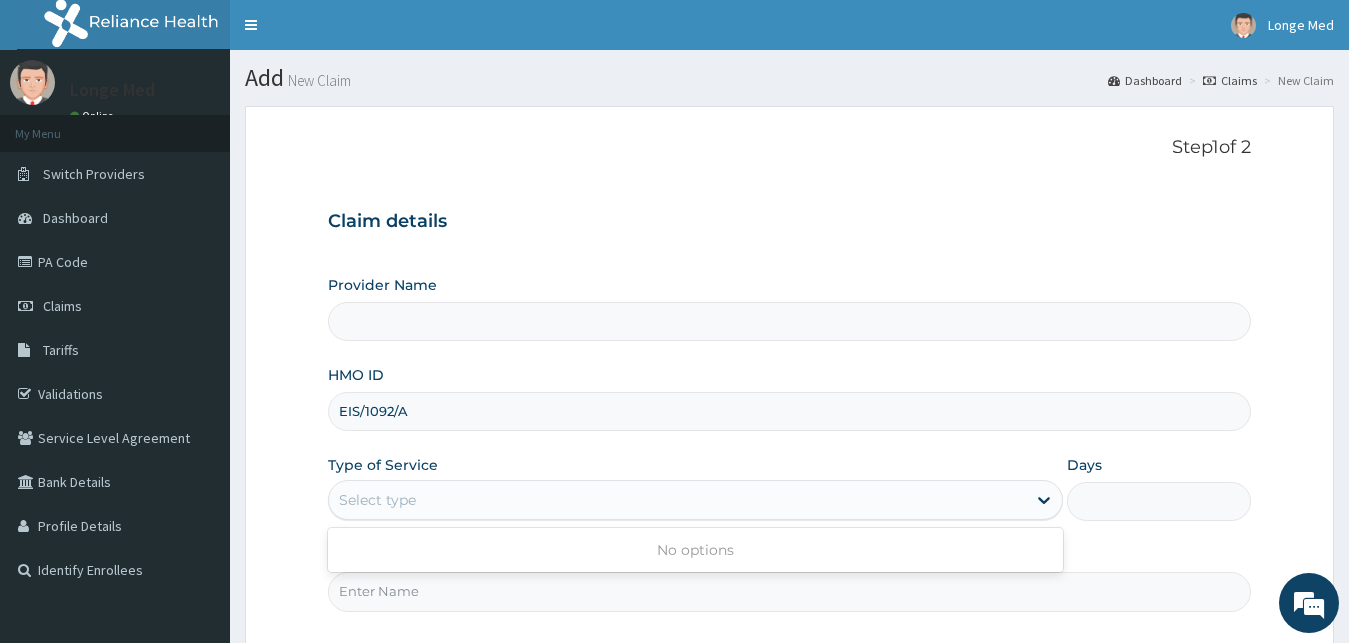 click on "Select type" at bounding box center [678, 500] 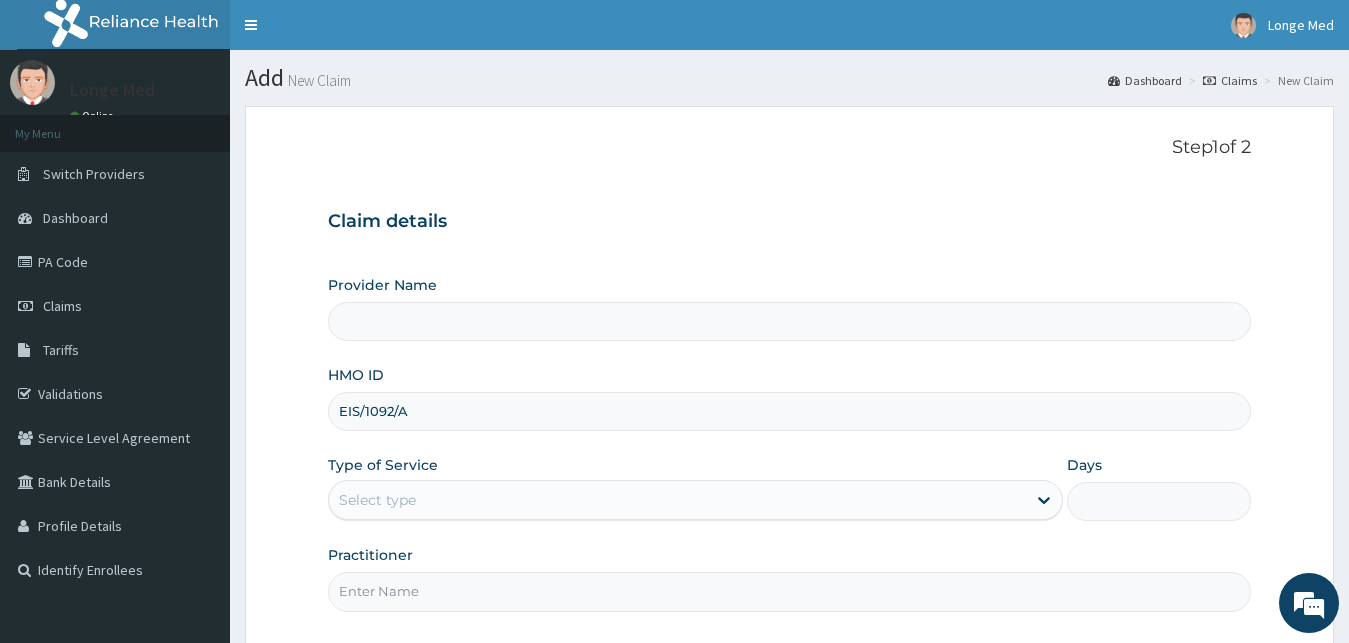 click on "Select type" at bounding box center (678, 500) 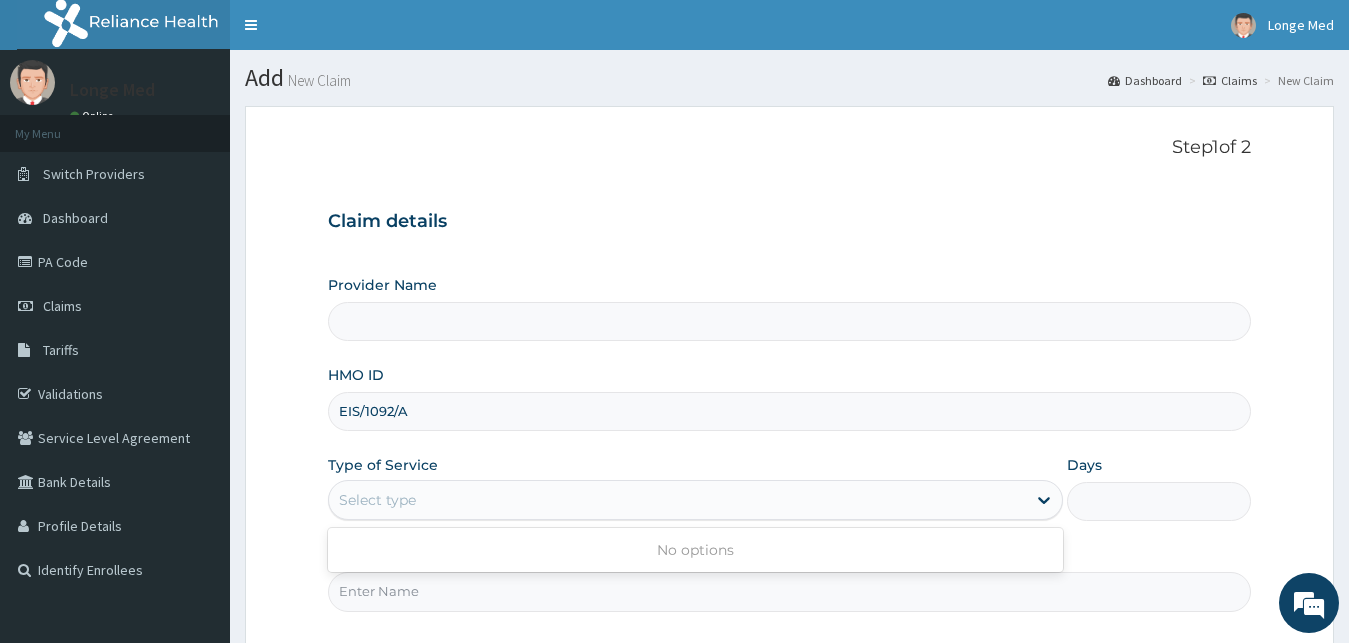 scroll, scrollTop: 0, scrollLeft: 0, axis: both 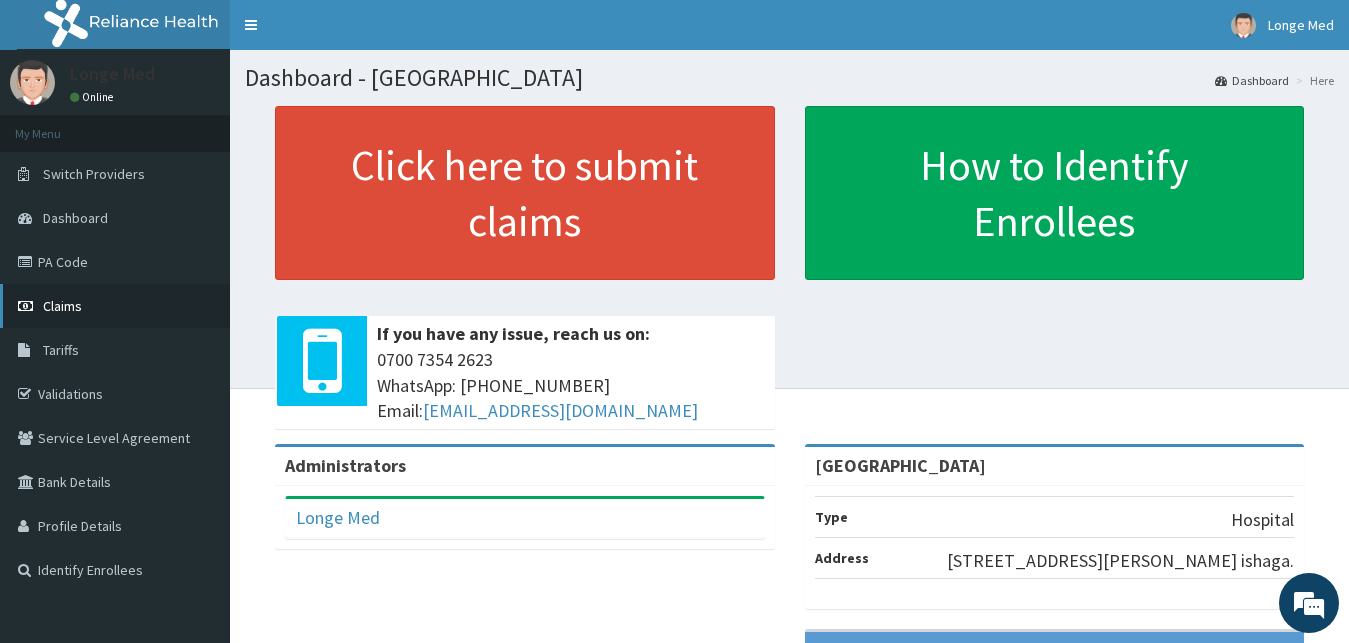 click on "Claims" at bounding box center [62, 306] 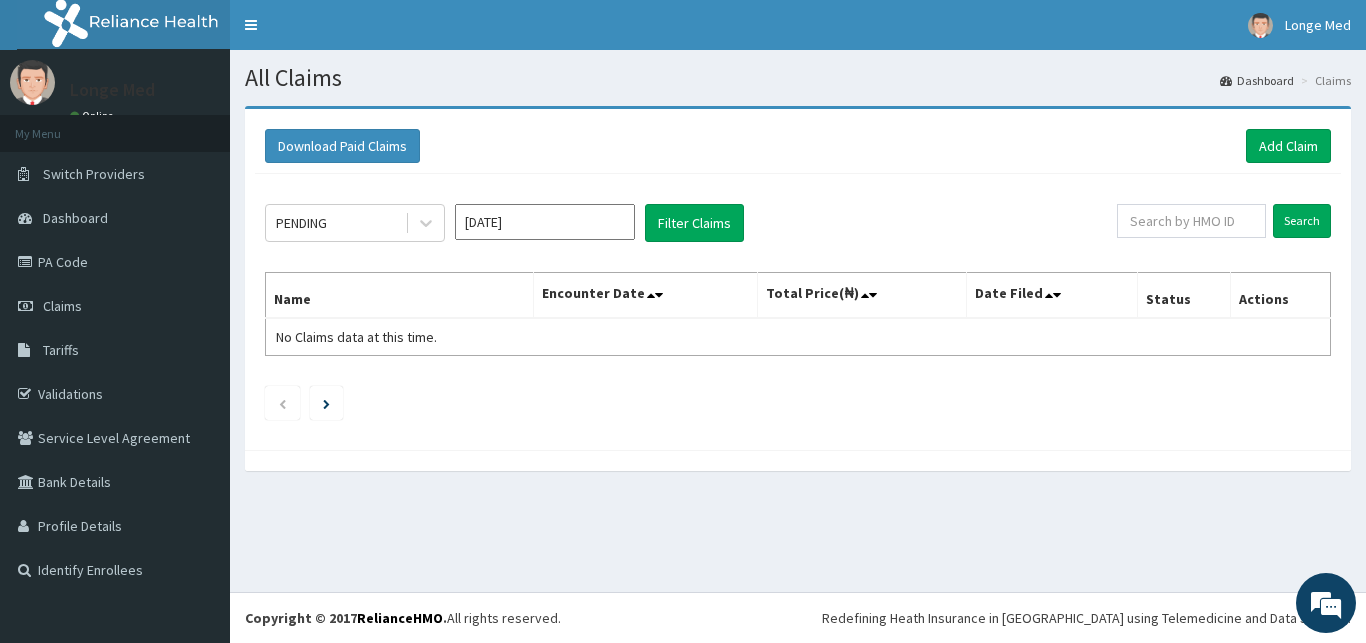 scroll, scrollTop: 0, scrollLeft: 0, axis: both 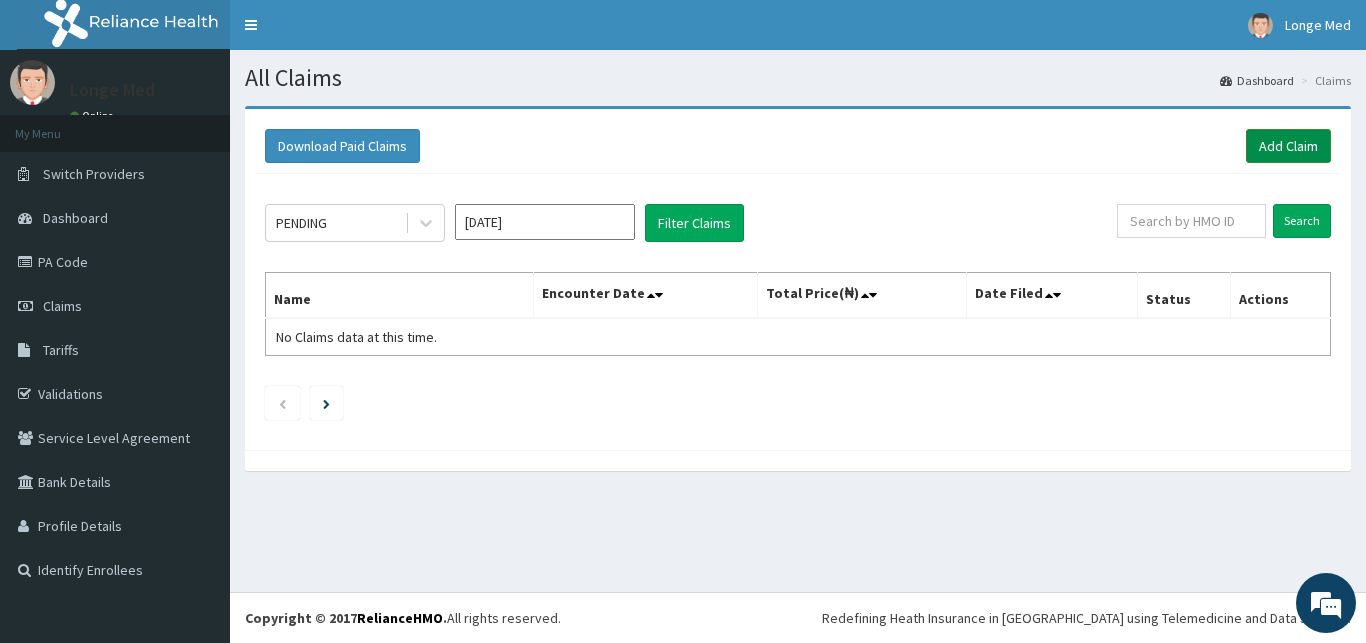 click on "Add Claim" at bounding box center (1288, 146) 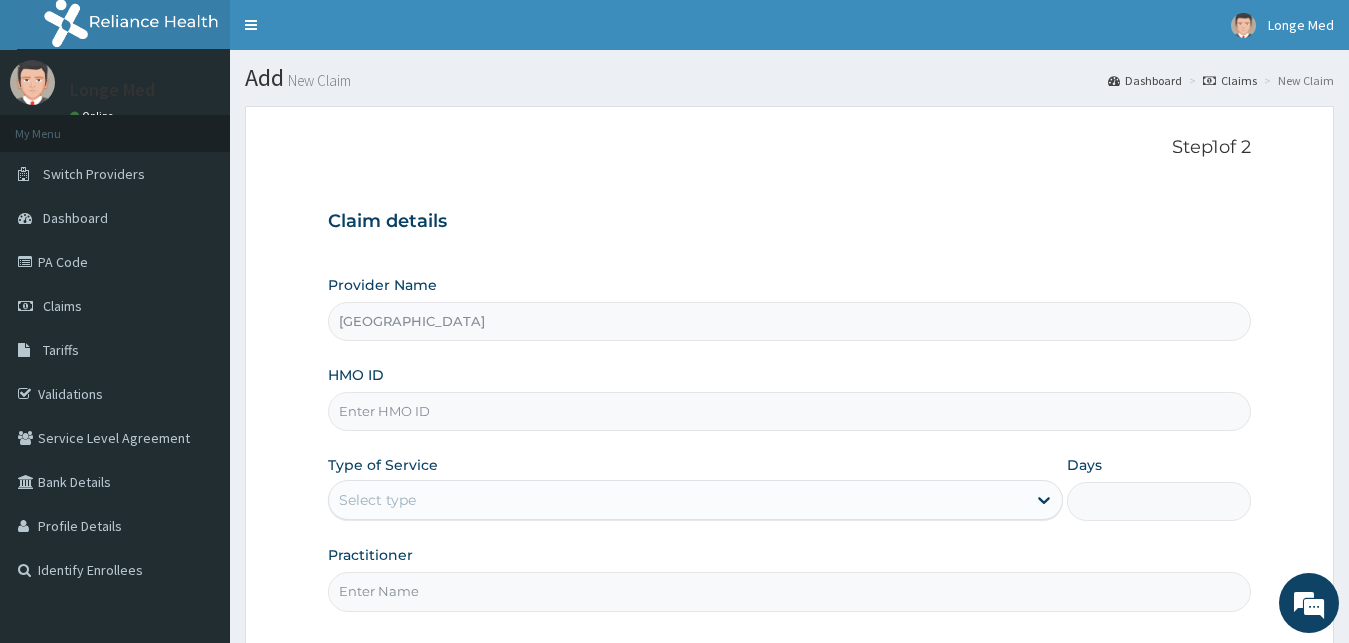 scroll, scrollTop: 0, scrollLeft: 0, axis: both 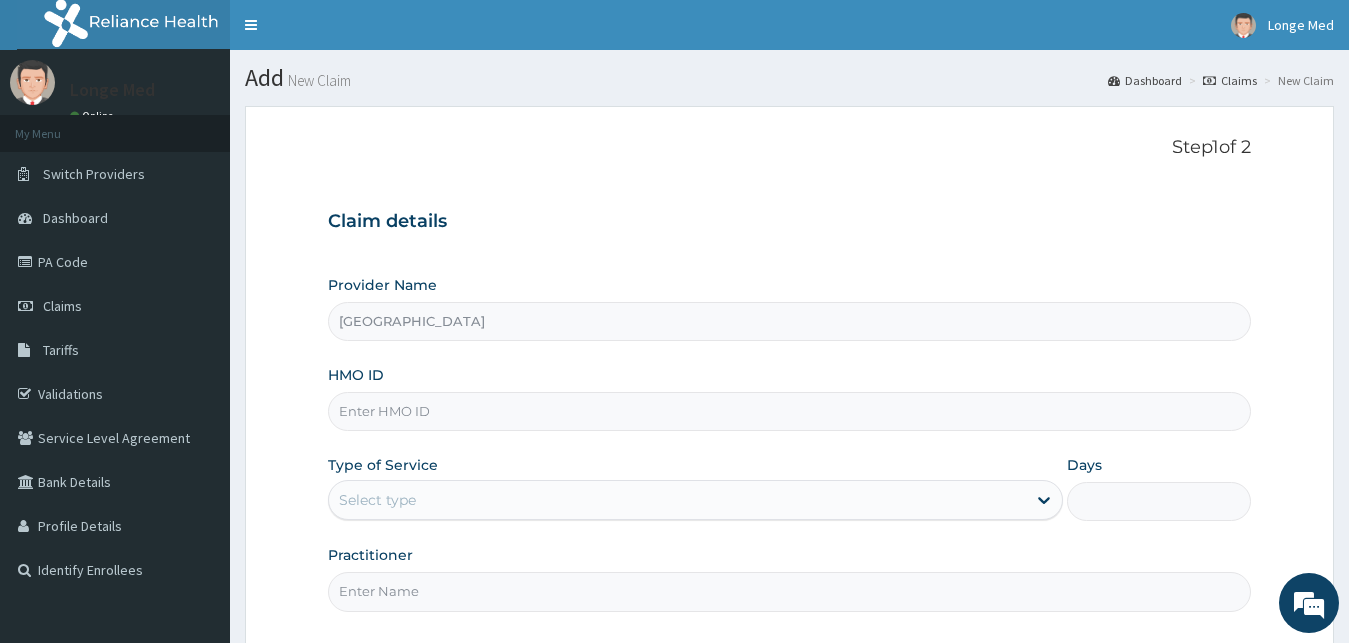 click on "HMO ID" at bounding box center [790, 411] 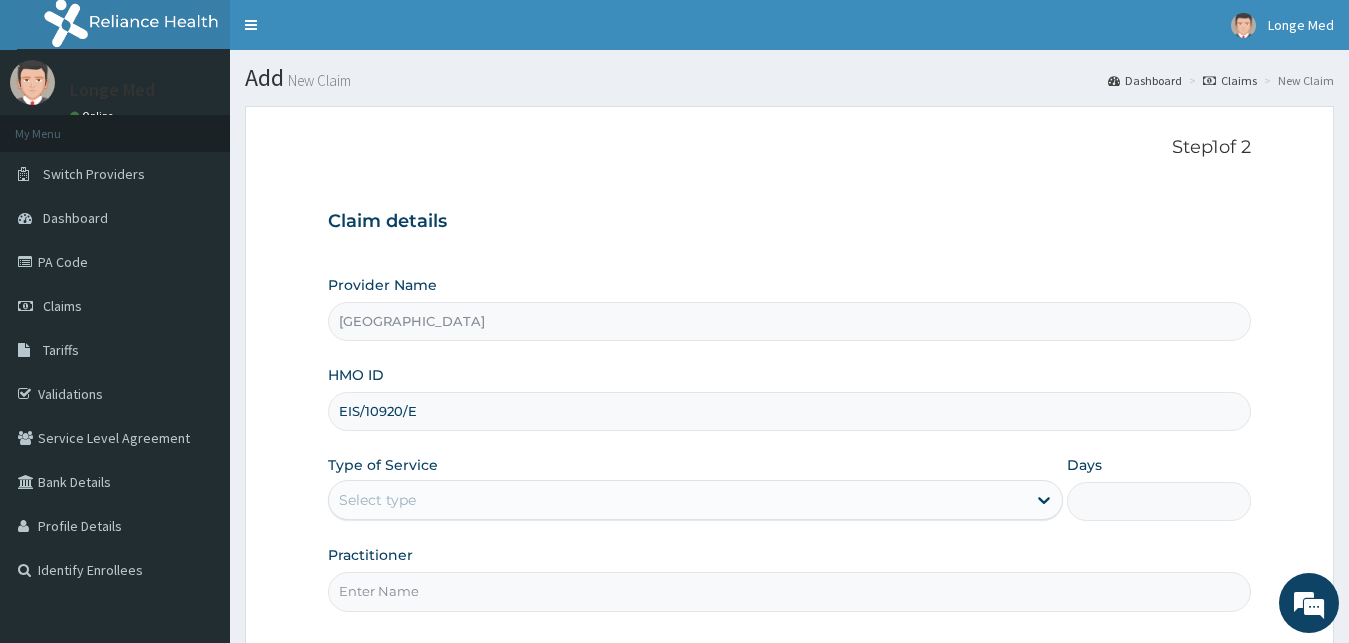 type on "EIS/10920/E" 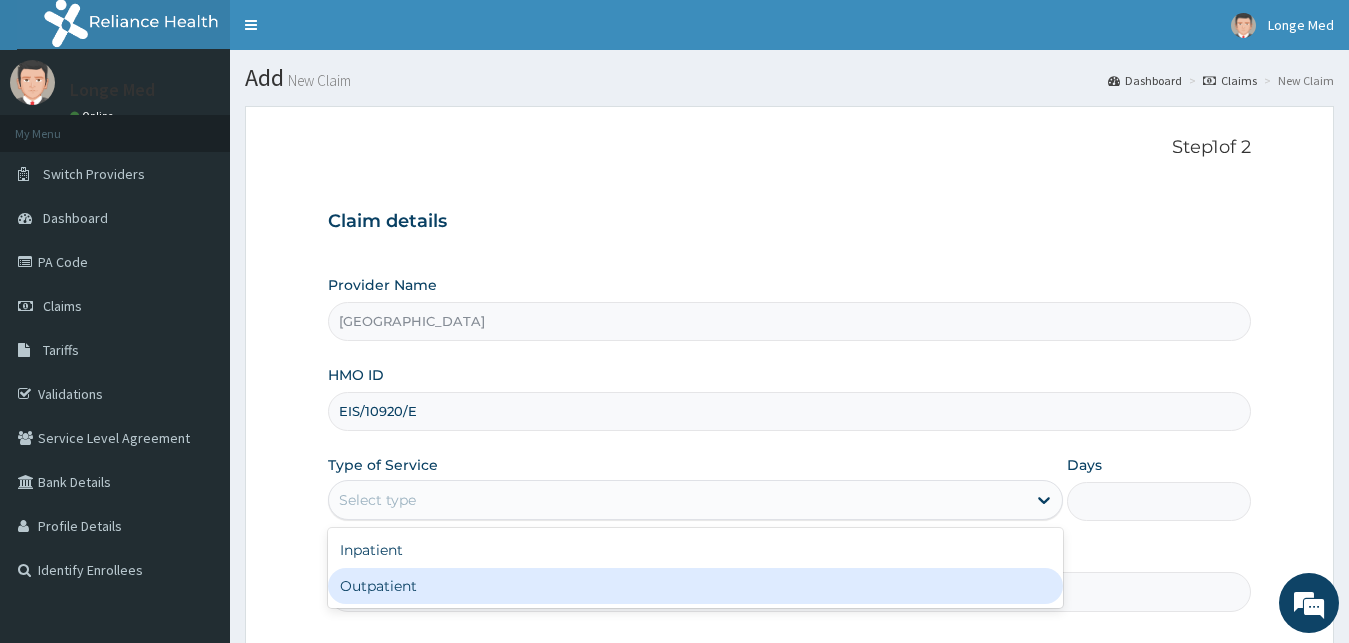 click on "Outpatient" at bounding box center (696, 586) 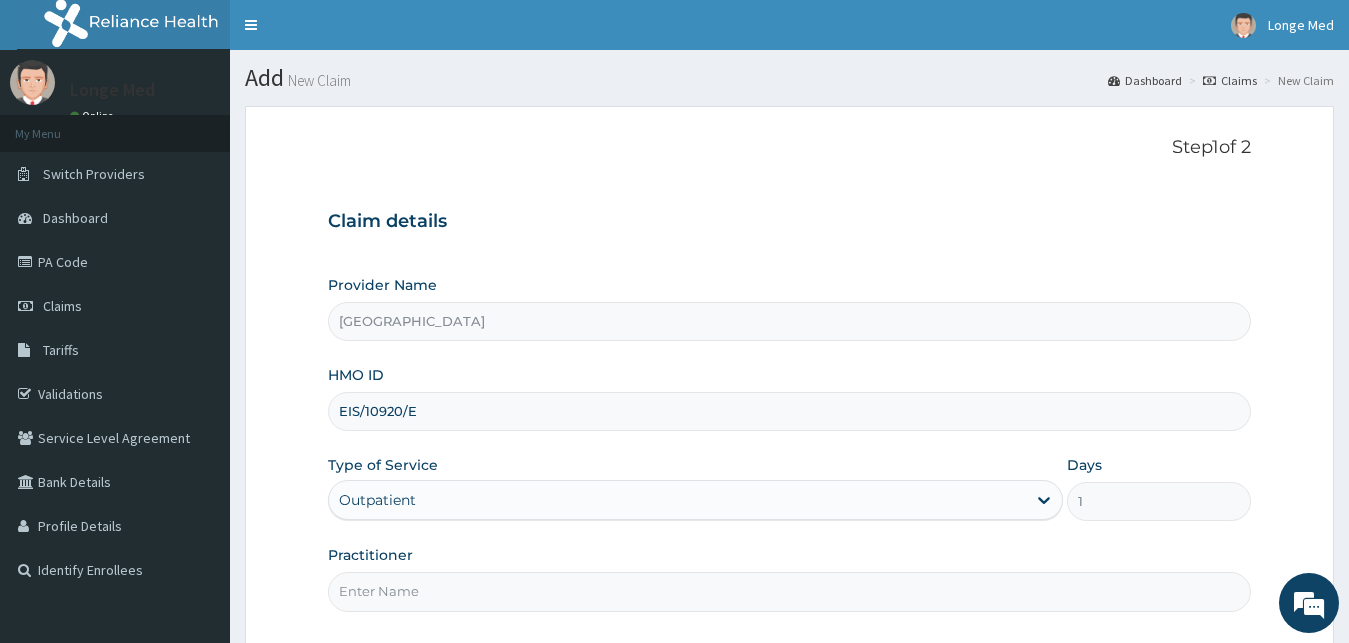 click on "Practitioner" at bounding box center (790, 591) 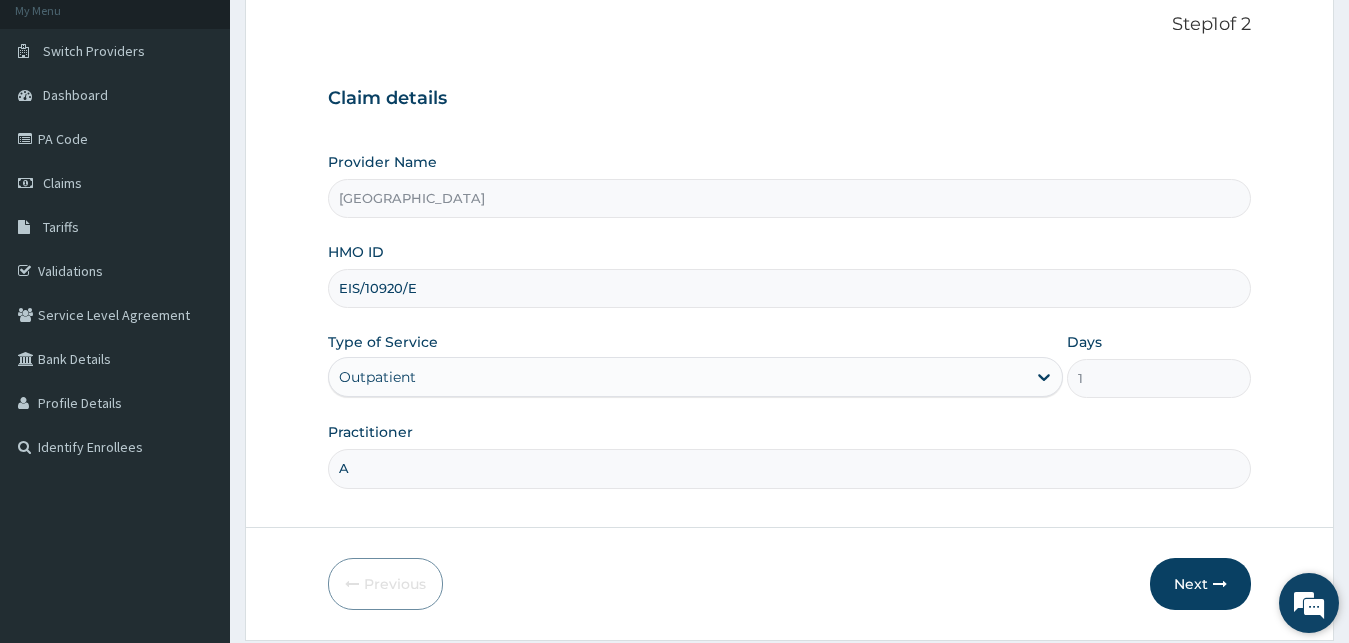 scroll, scrollTop: 187, scrollLeft: 0, axis: vertical 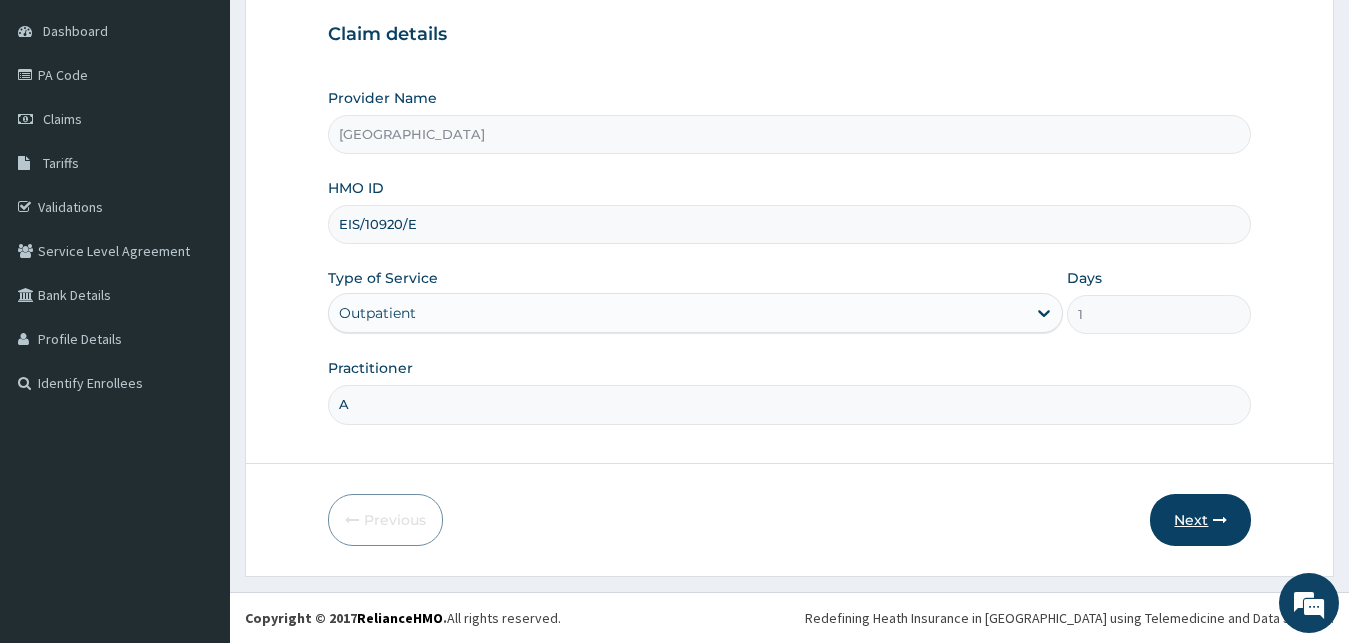 type on "A" 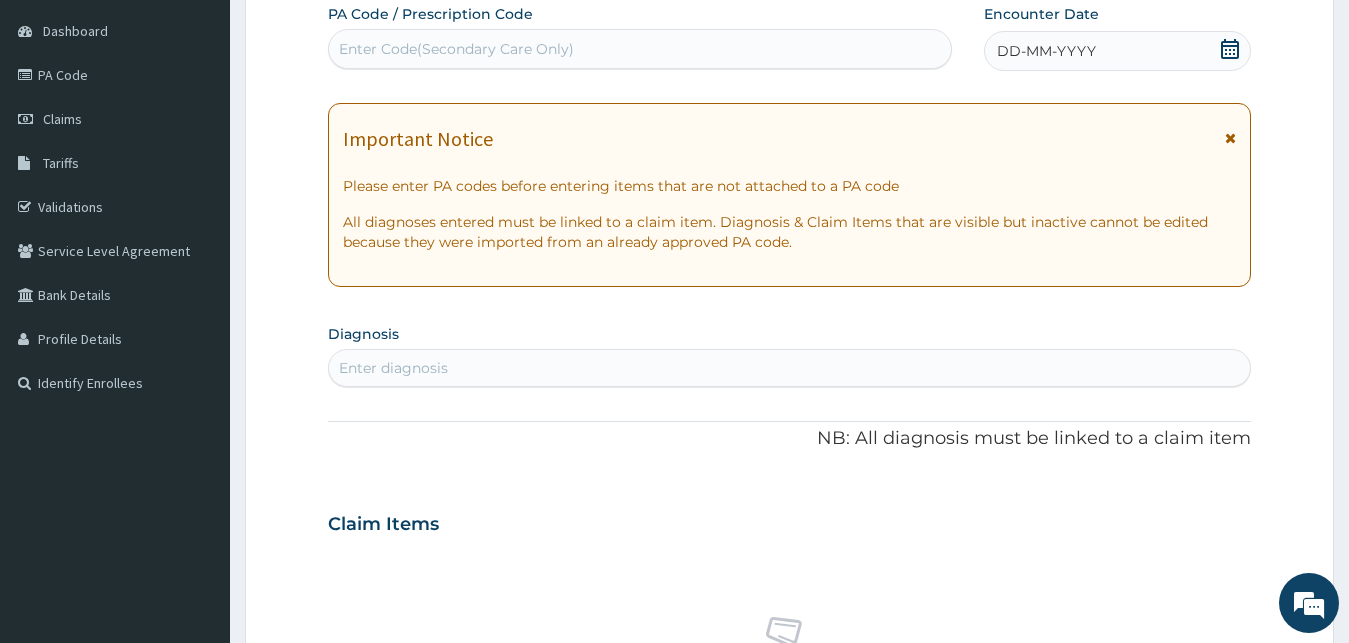 scroll, scrollTop: 0, scrollLeft: 0, axis: both 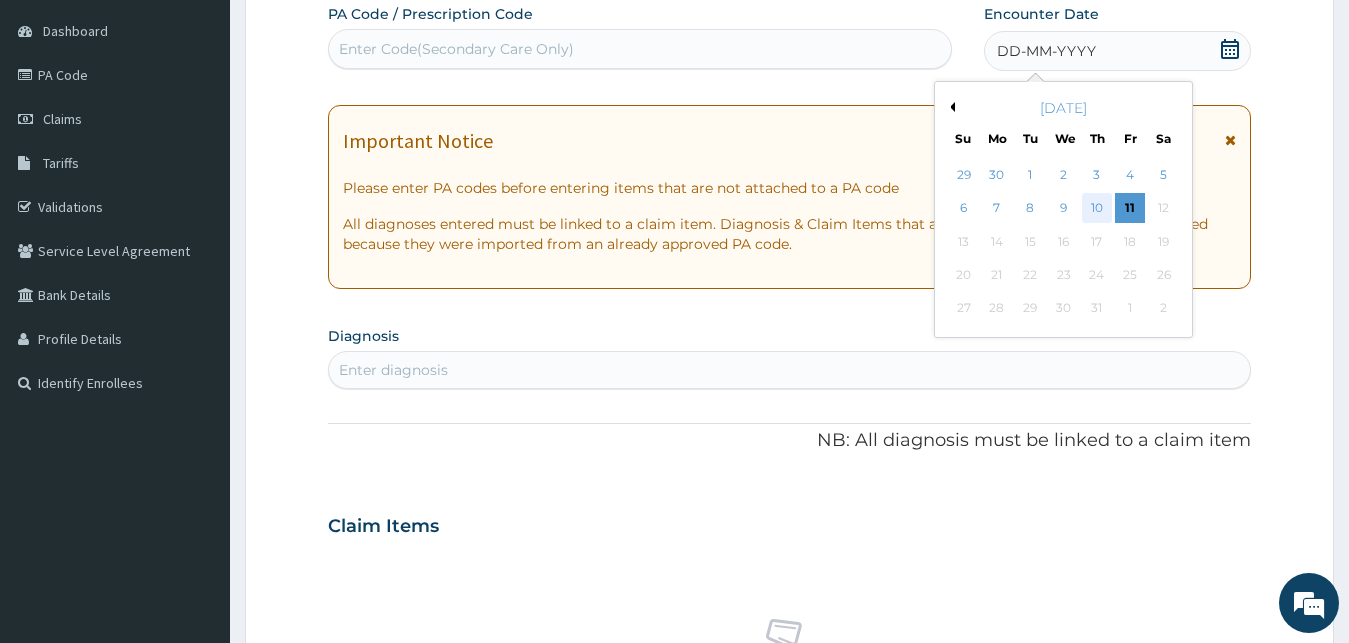 click on "10" at bounding box center [1097, 209] 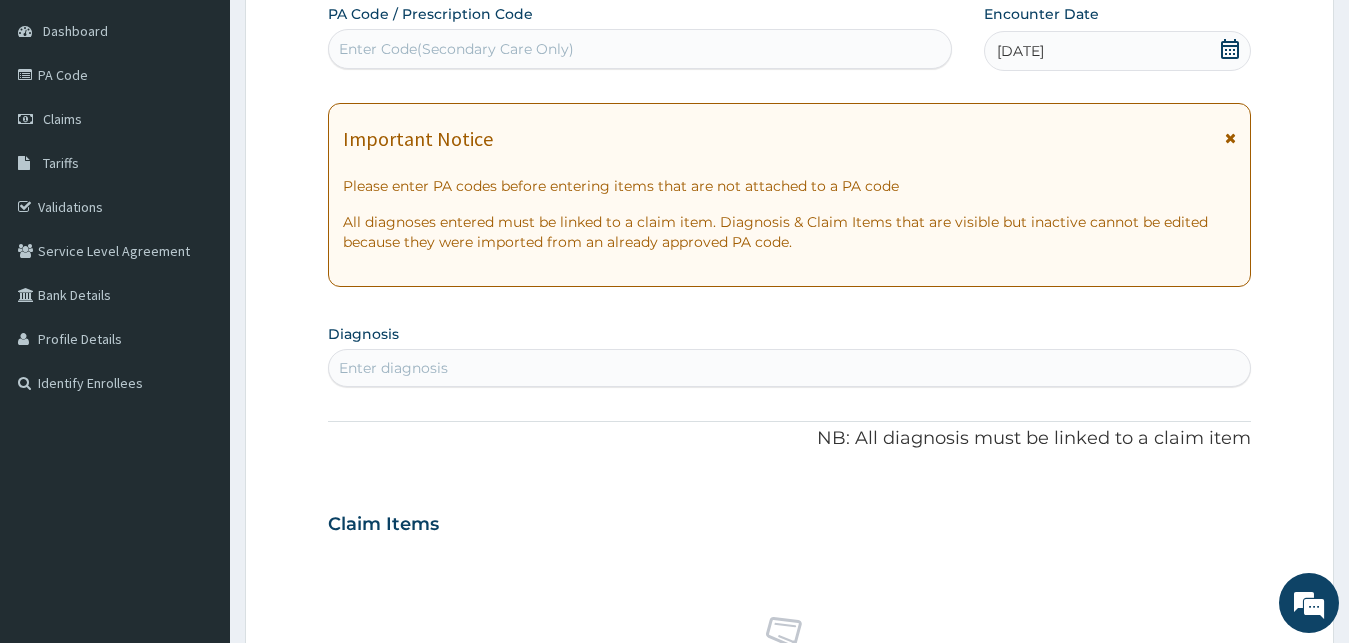 click on "Enter diagnosis" at bounding box center [790, 368] 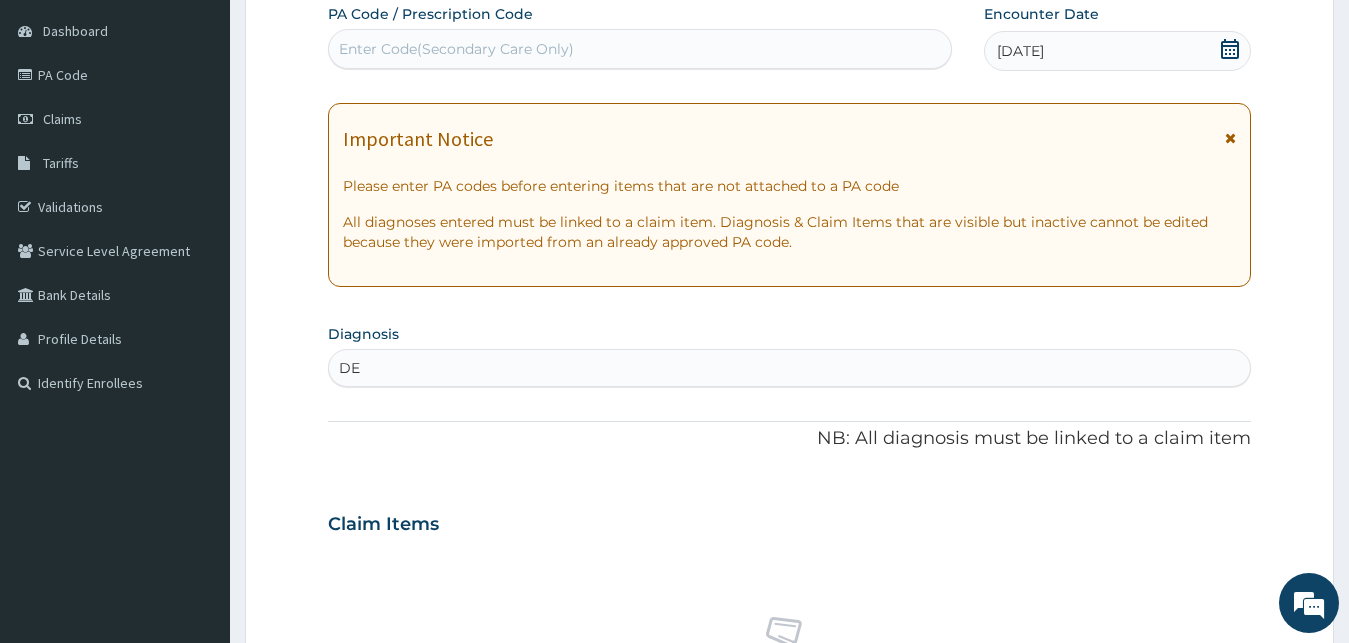 type on "DES" 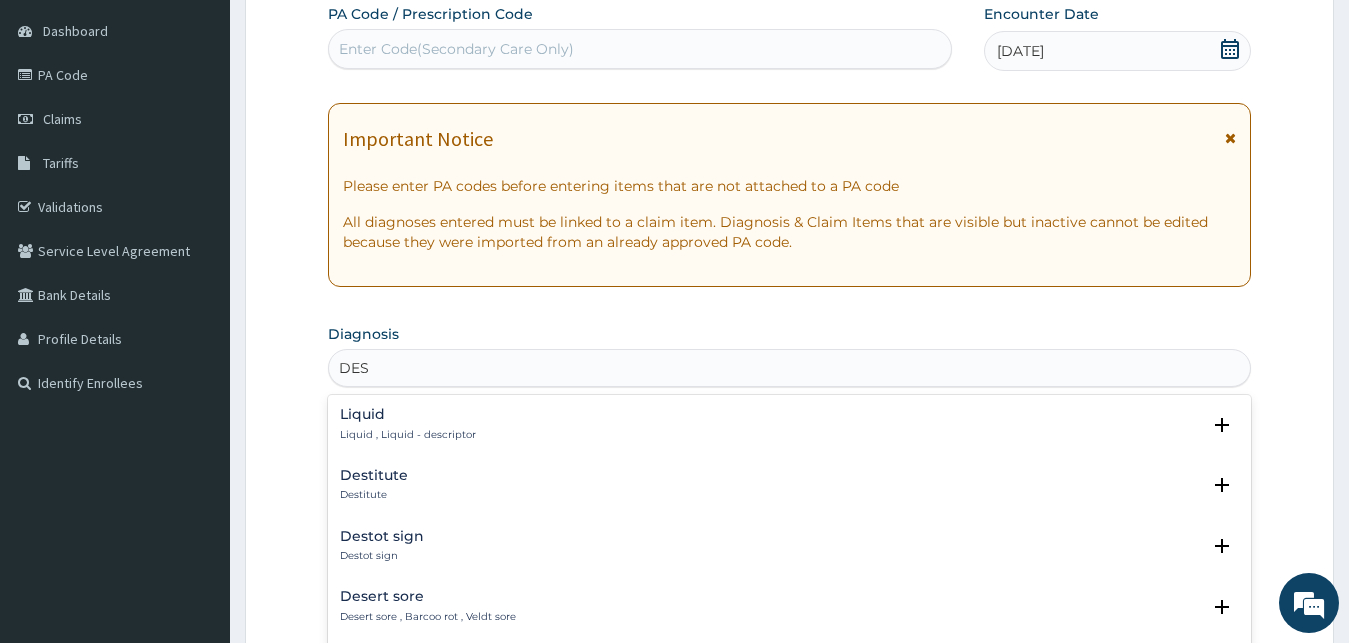 click on "Liquid Liquid , Liquid - descriptor" at bounding box center (790, 424) 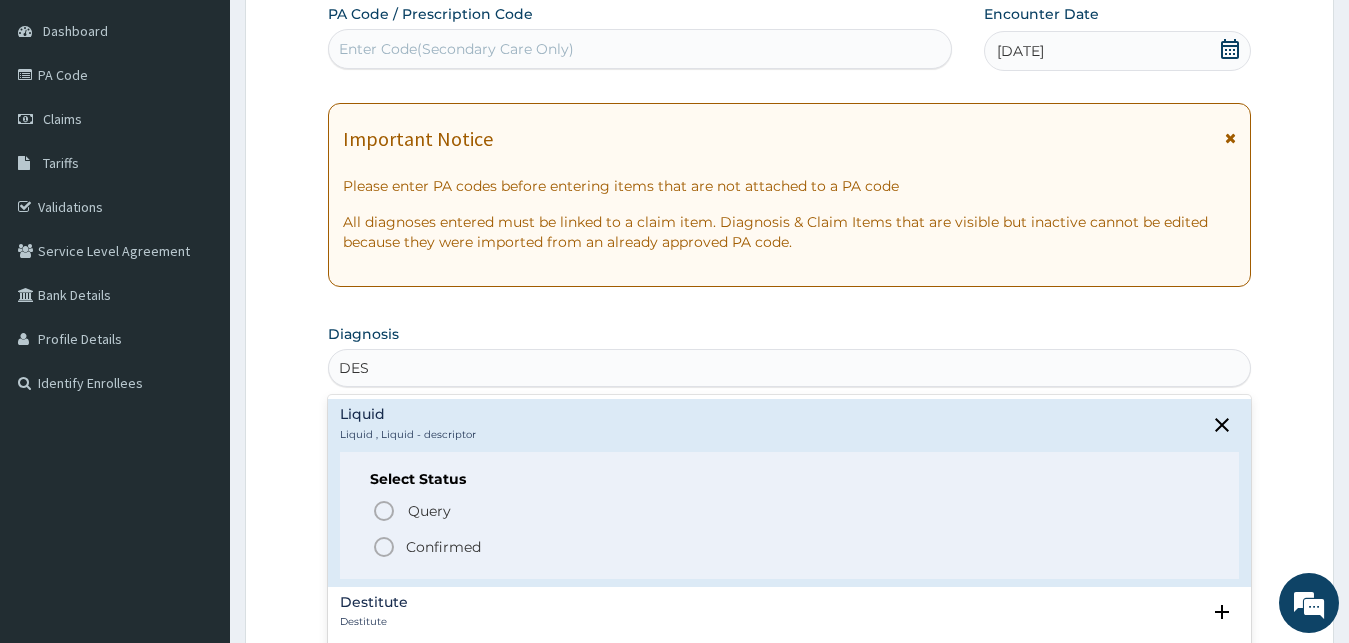 drag, startPoint x: 604, startPoint y: 540, endPoint x: 653, endPoint y: 525, distance: 51.24451 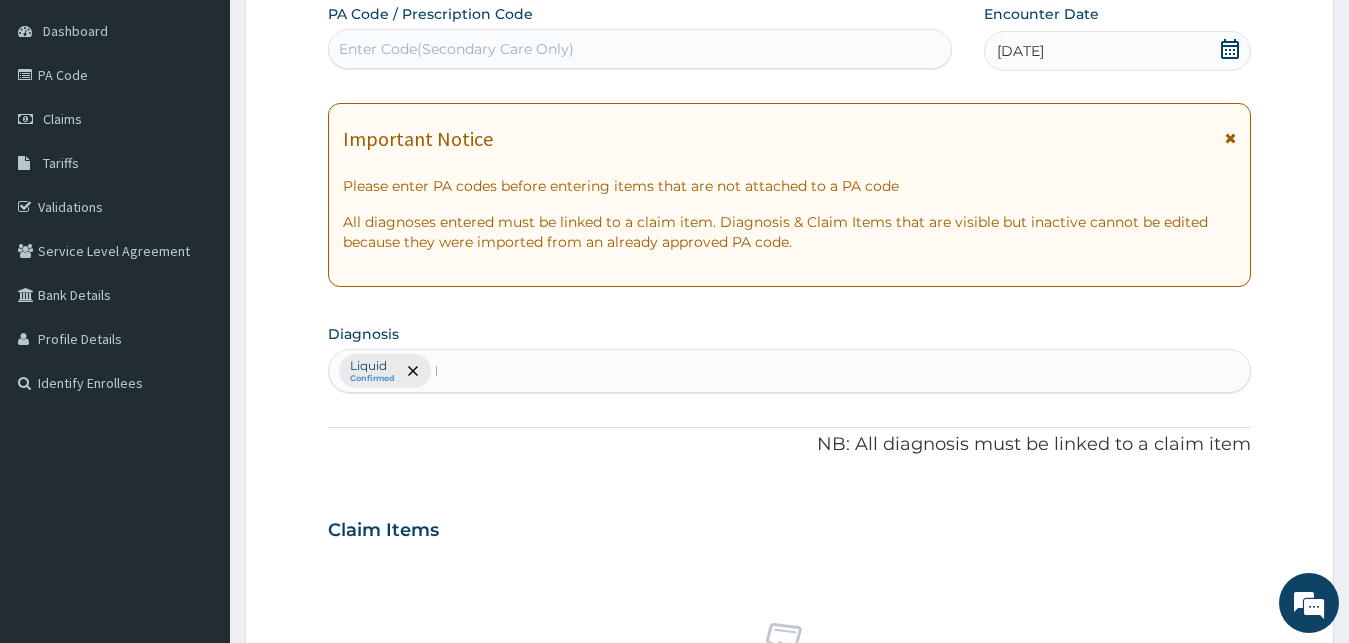 type 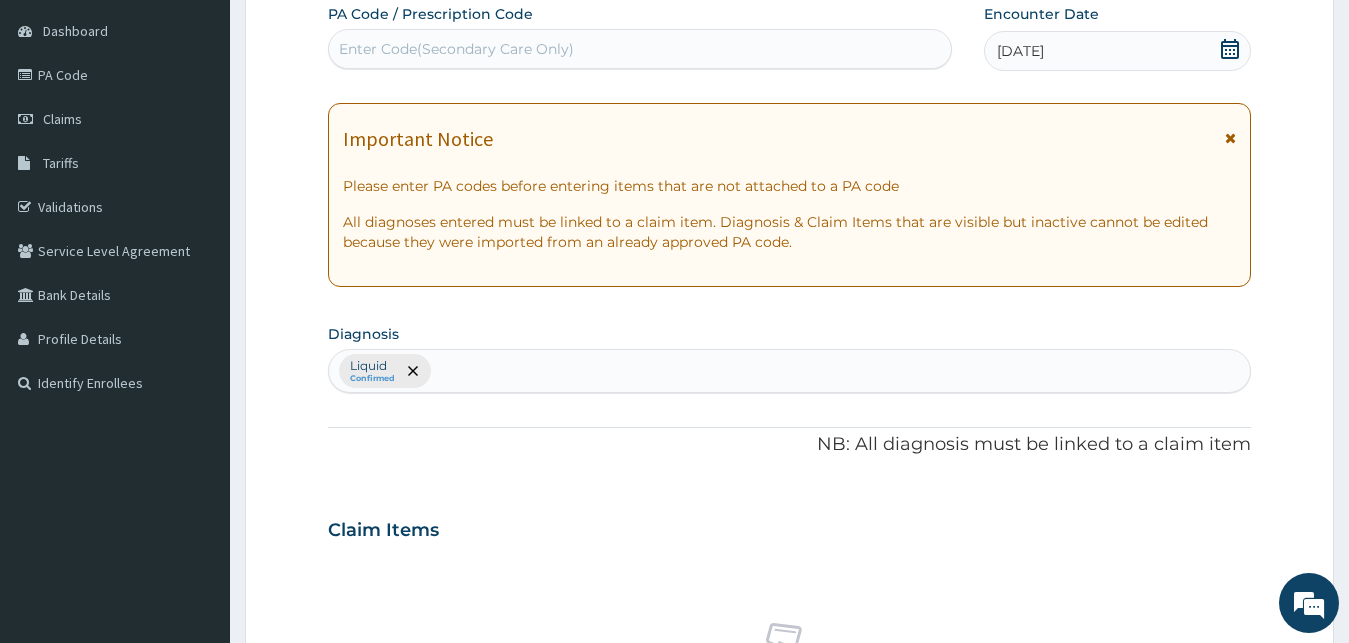 drag, startPoint x: 1293, startPoint y: 313, endPoint x: 1297, endPoint y: 323, distance: 10.770329 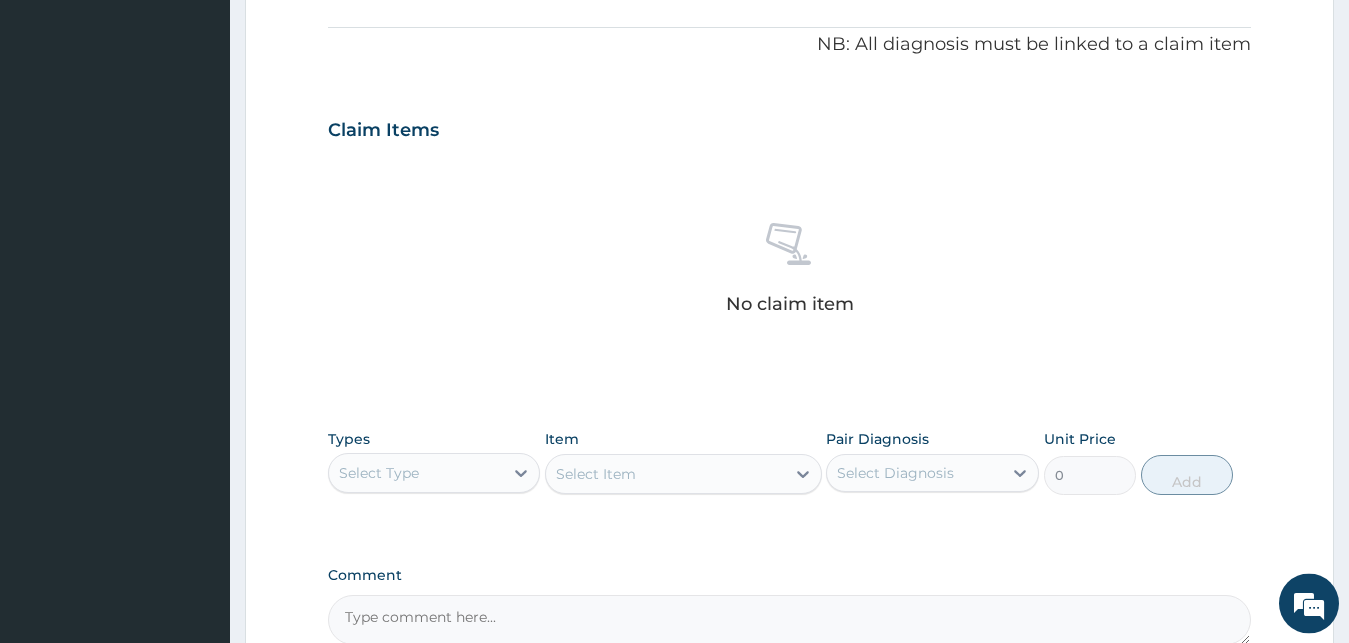 scroll, scrollTop: 589, scrollLeft: 0, axis: vertical 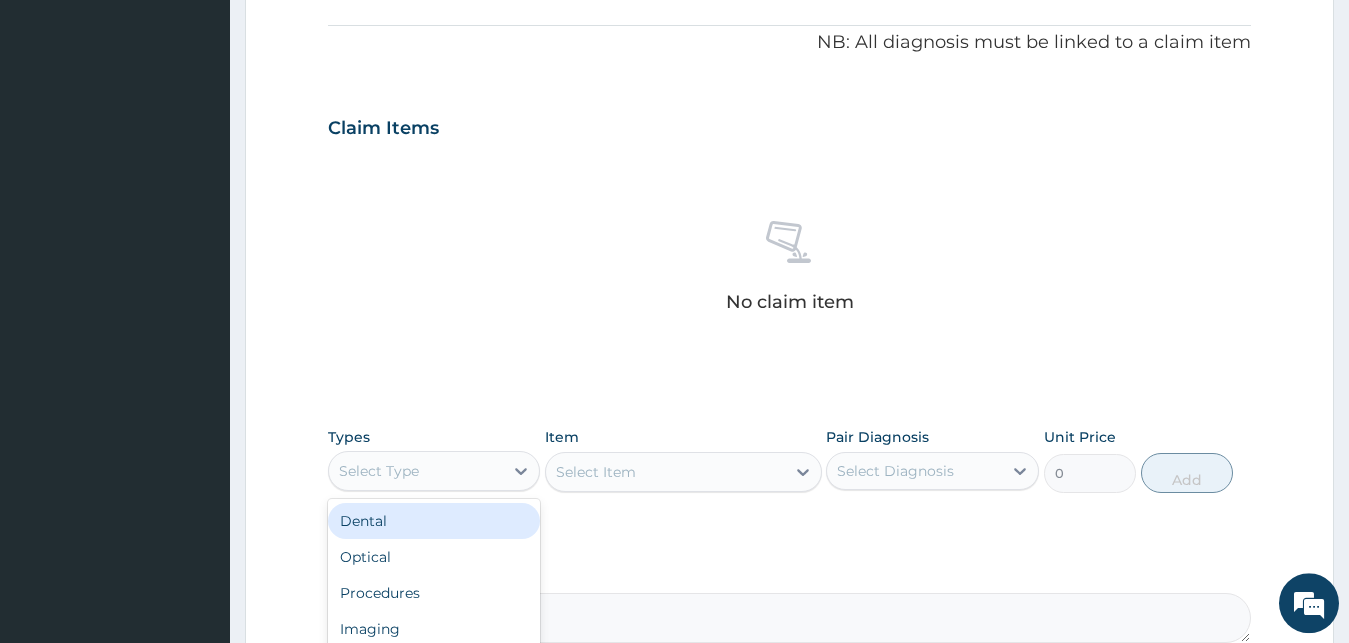click on "Select Type" at bounding box center (416, 471) 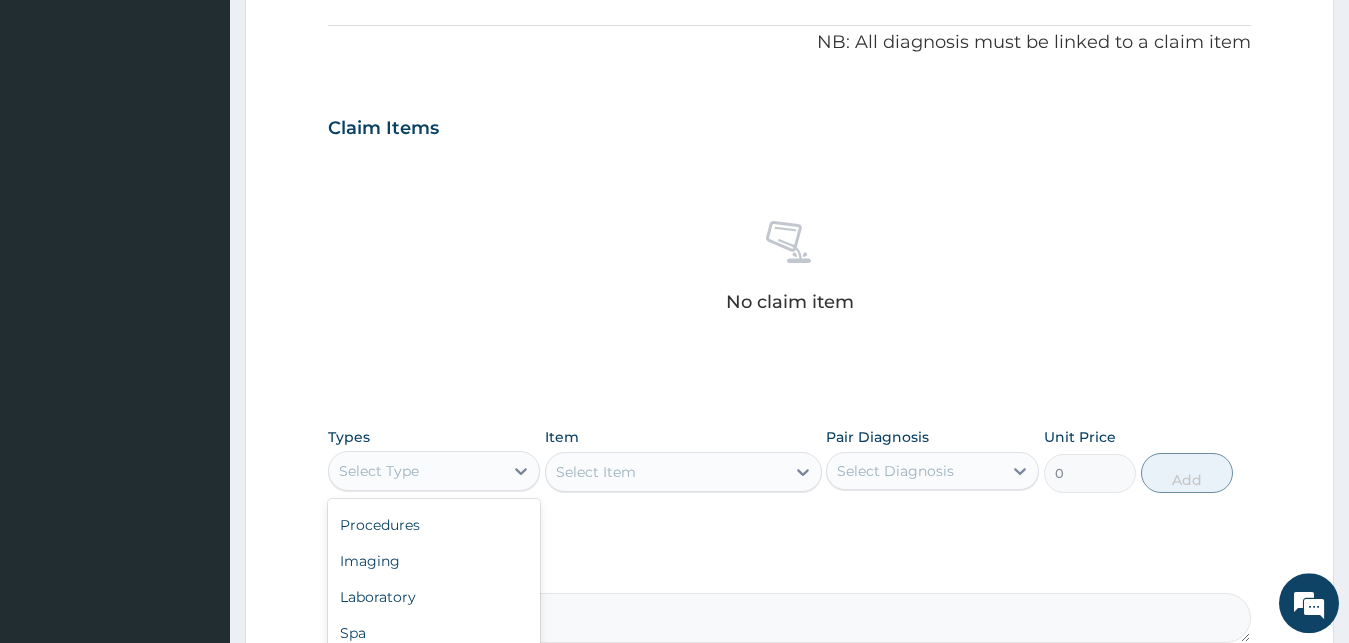 scroll, scrollTop: 66, scrollLeft: 0, axis: vertical 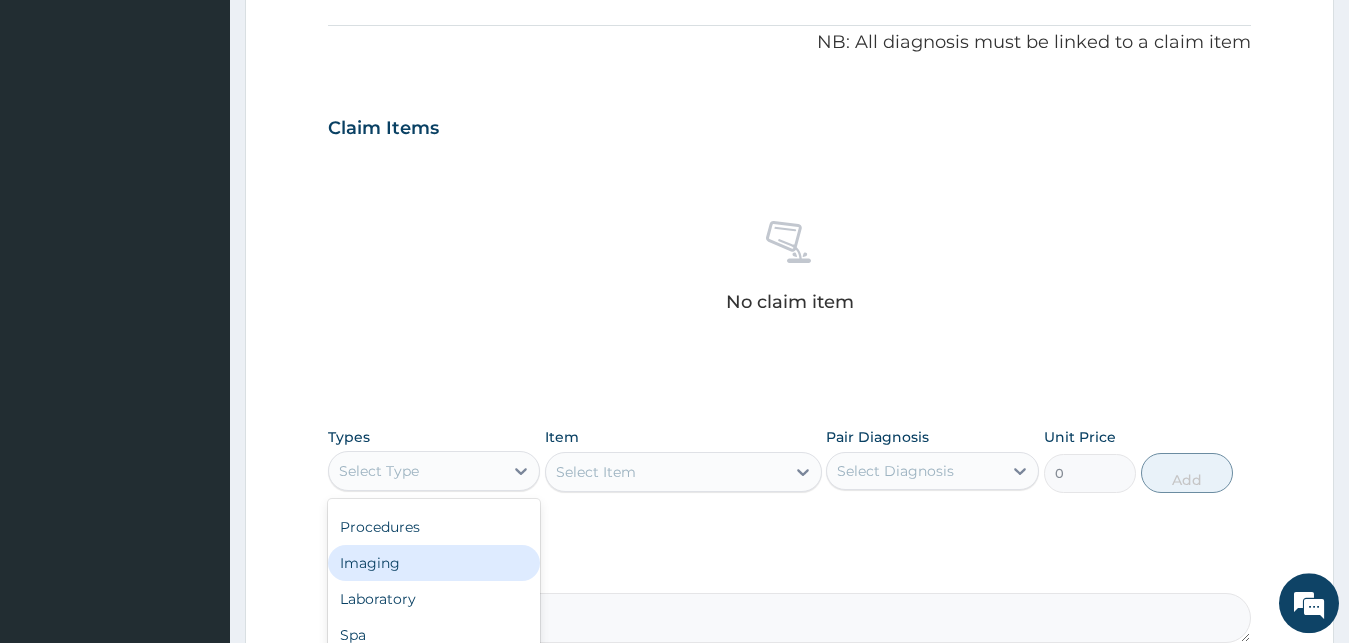 click on "Imaging" at bounding box center (434, 563) 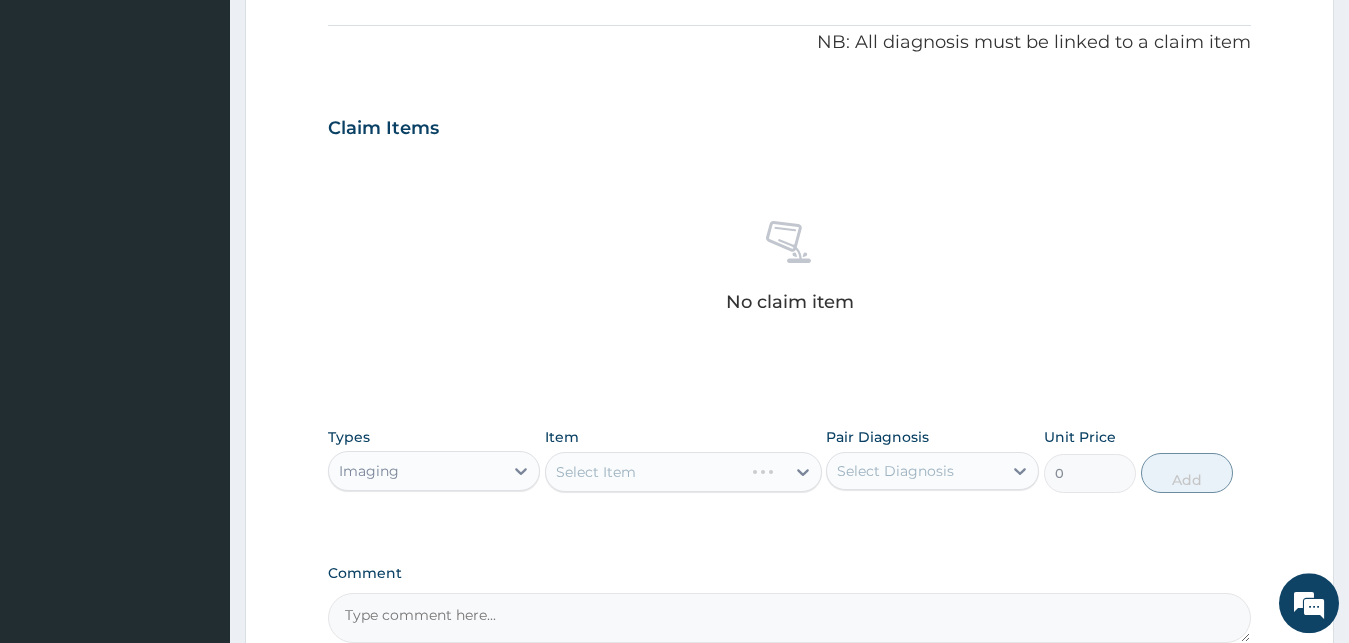 click on "Select Item" at bounding box center (683, 472) 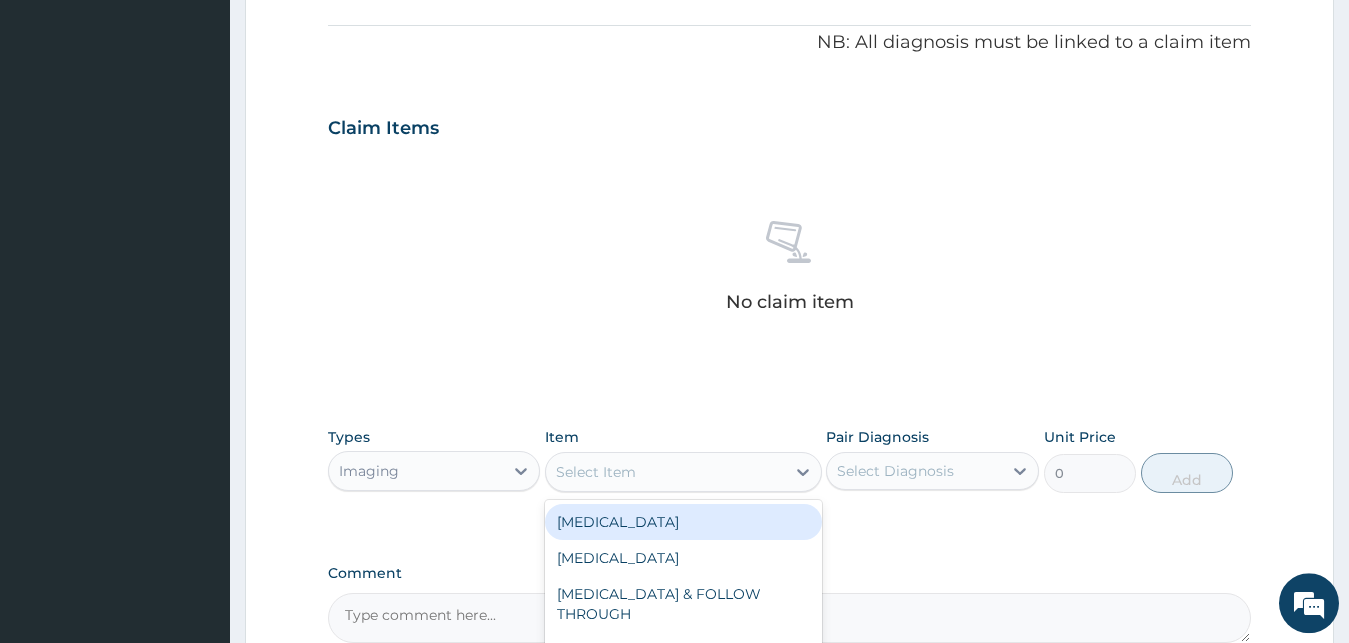 click 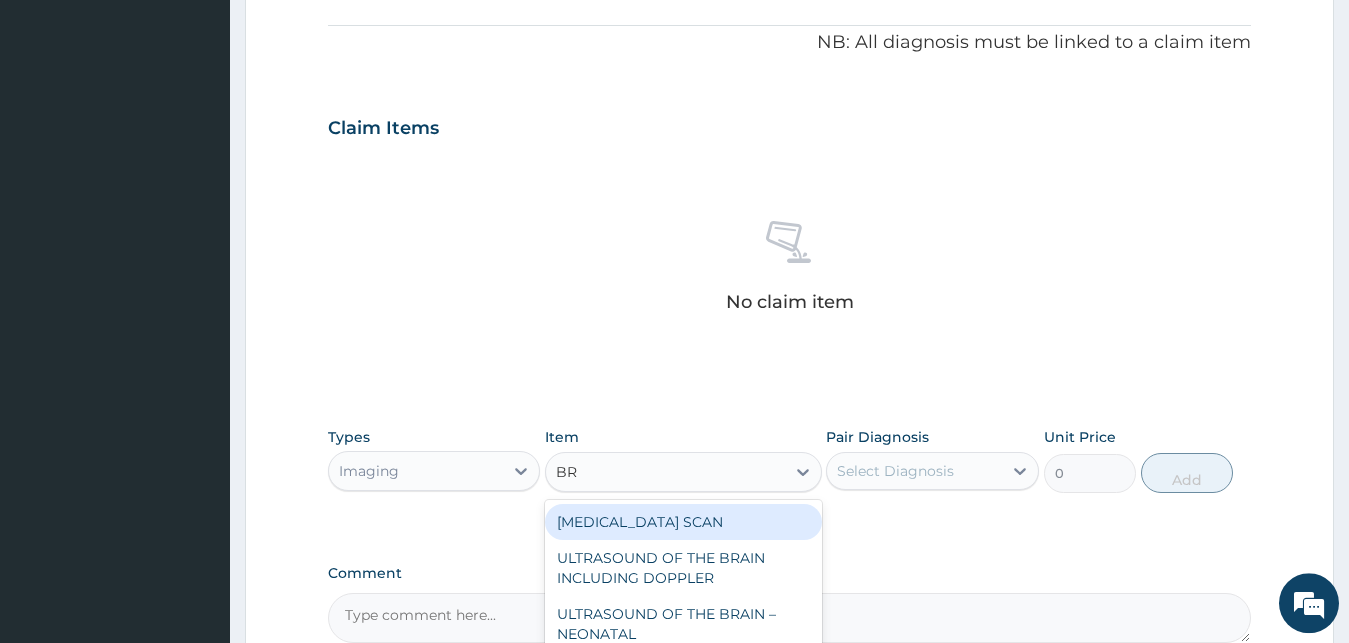 type on "BRE" 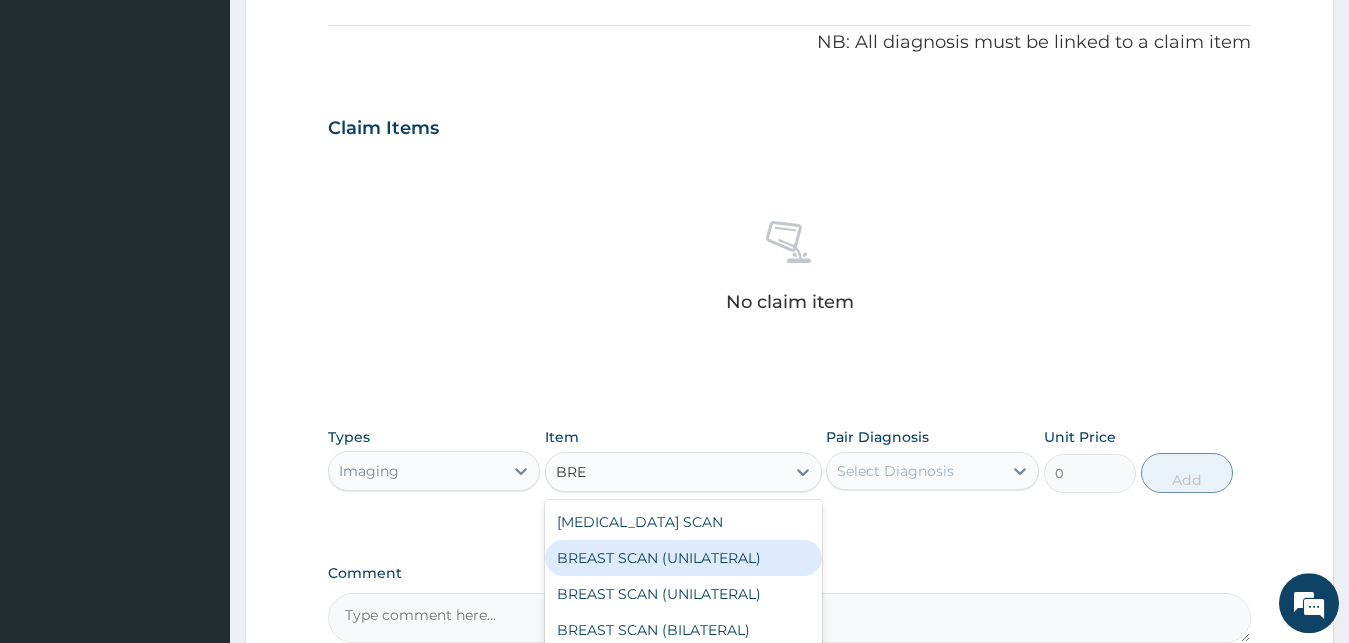 click on "BREAST SCAN (UNILATERAL)" at bounding box center (683, 558) 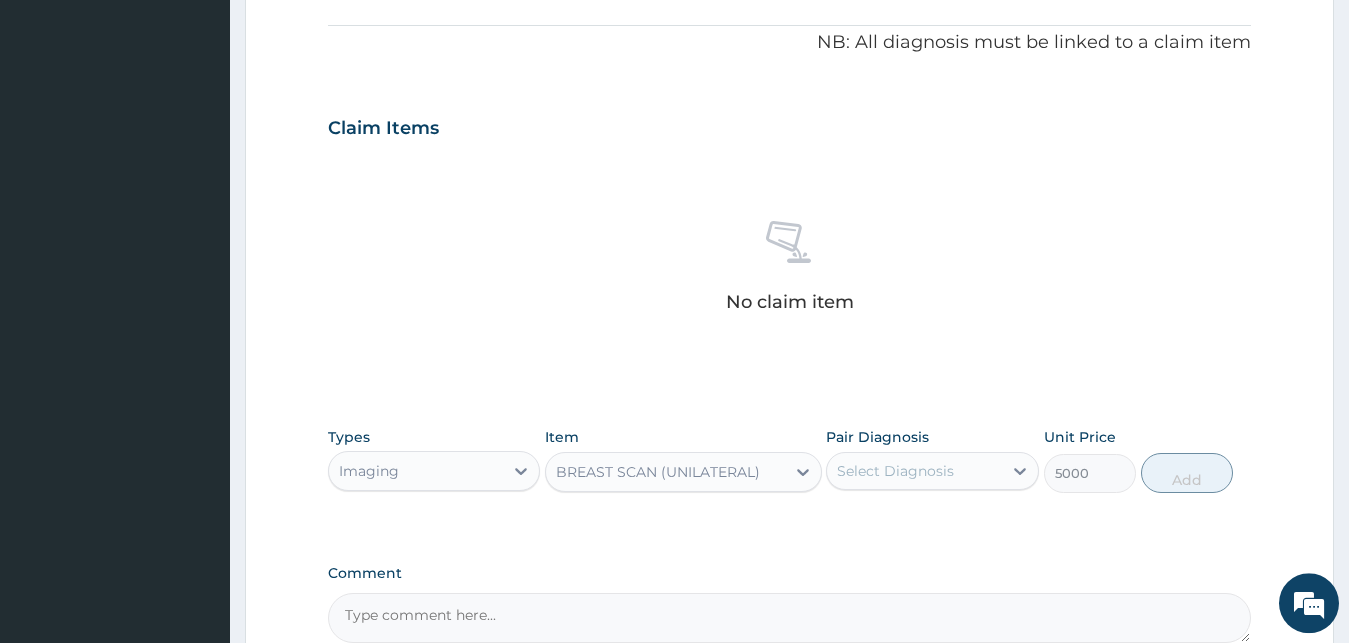 type 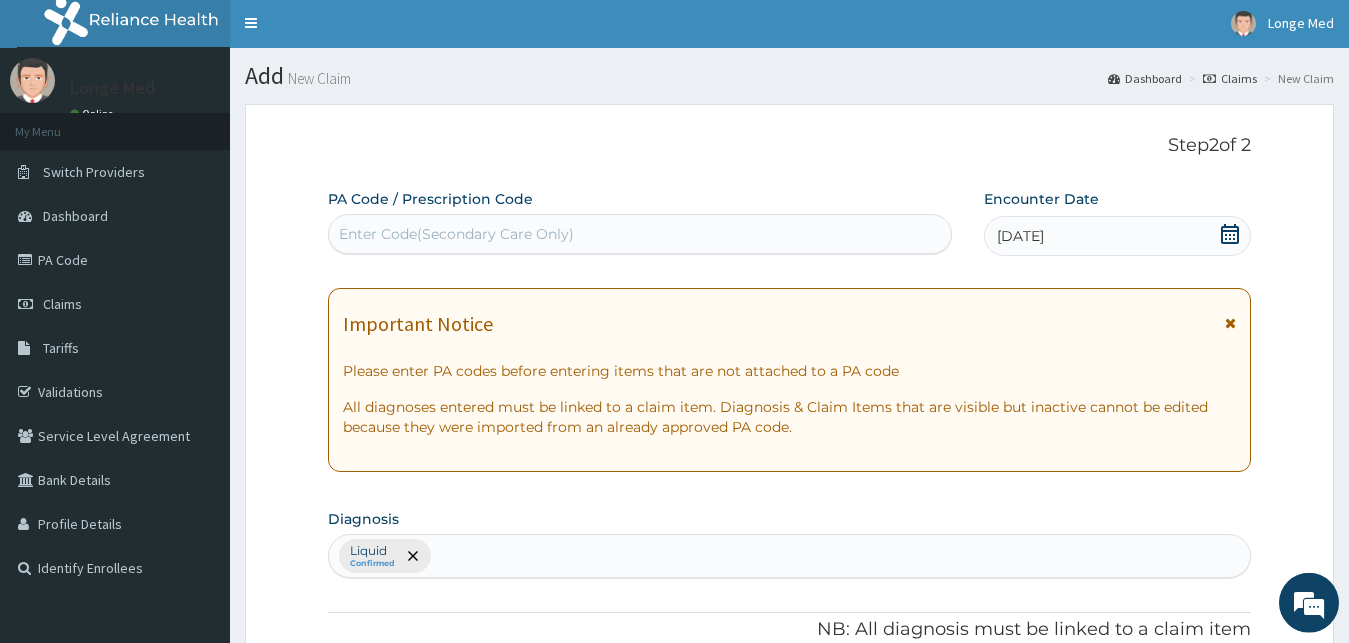 scroll, scrollTop: 0, scrollLeft: 0, axis: both 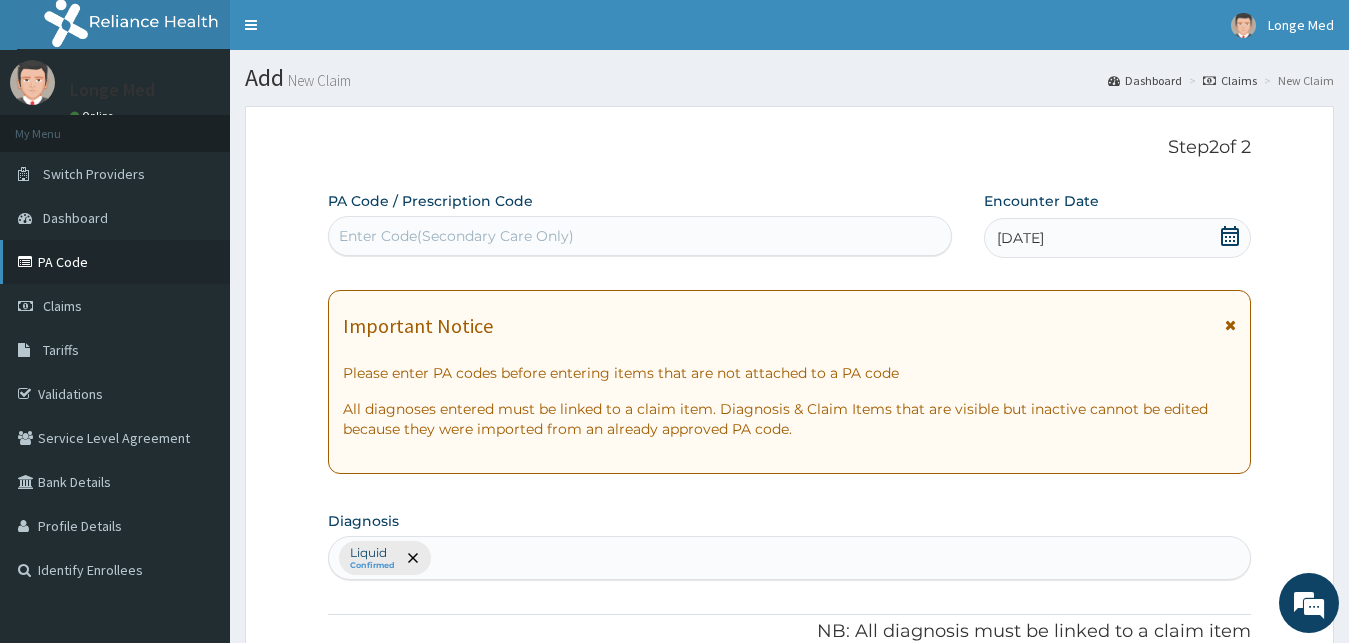 click on "PA Code" at bounding box center [115, 262] 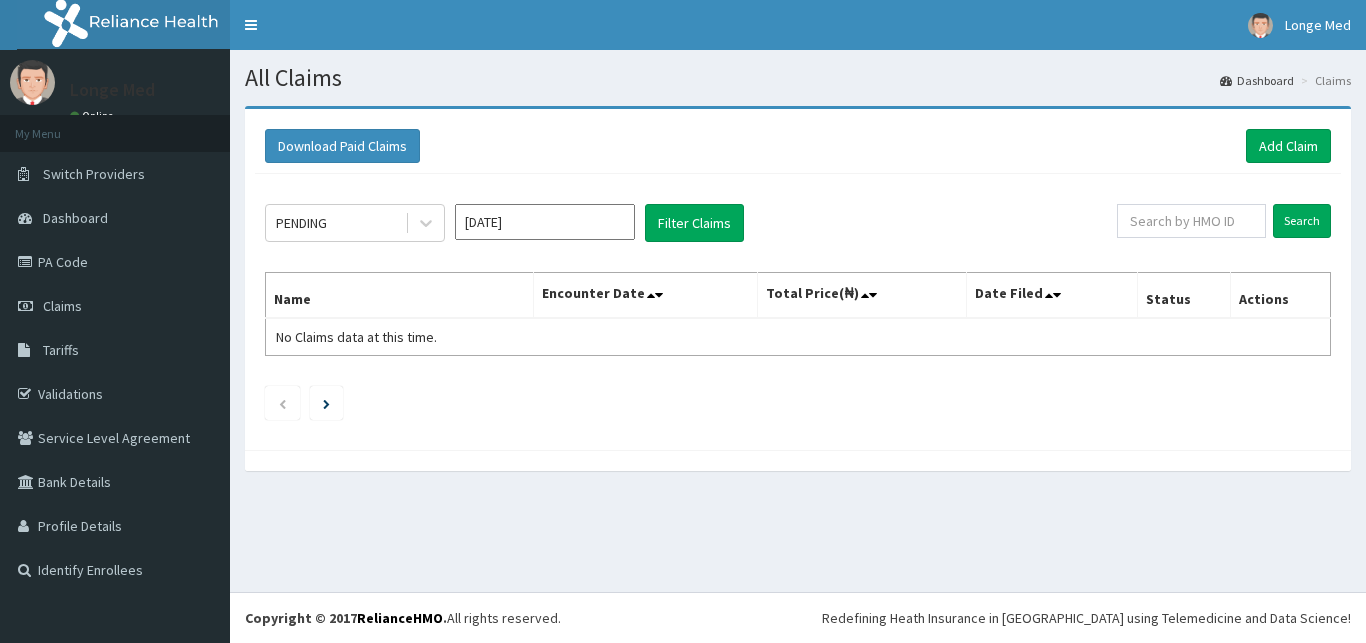 scroll, scrollTop: 0, scrollLeft: 0, axis: both 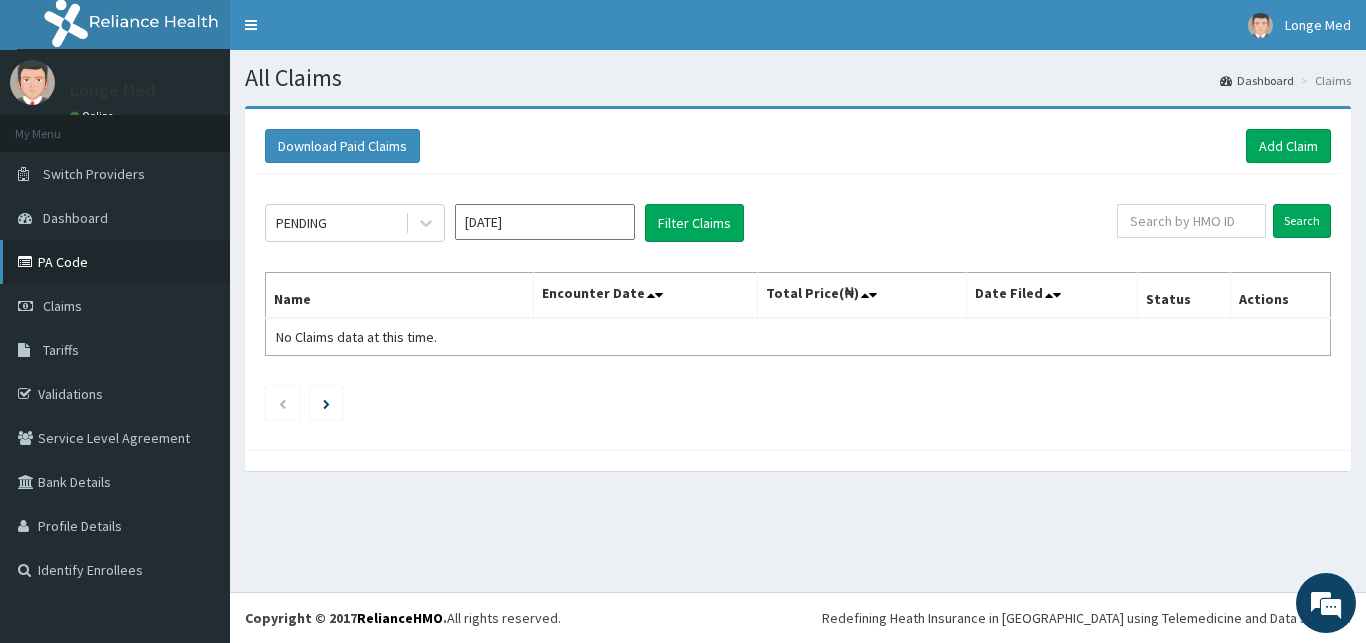 click on "PA Code" at bounding box center (115, 262) 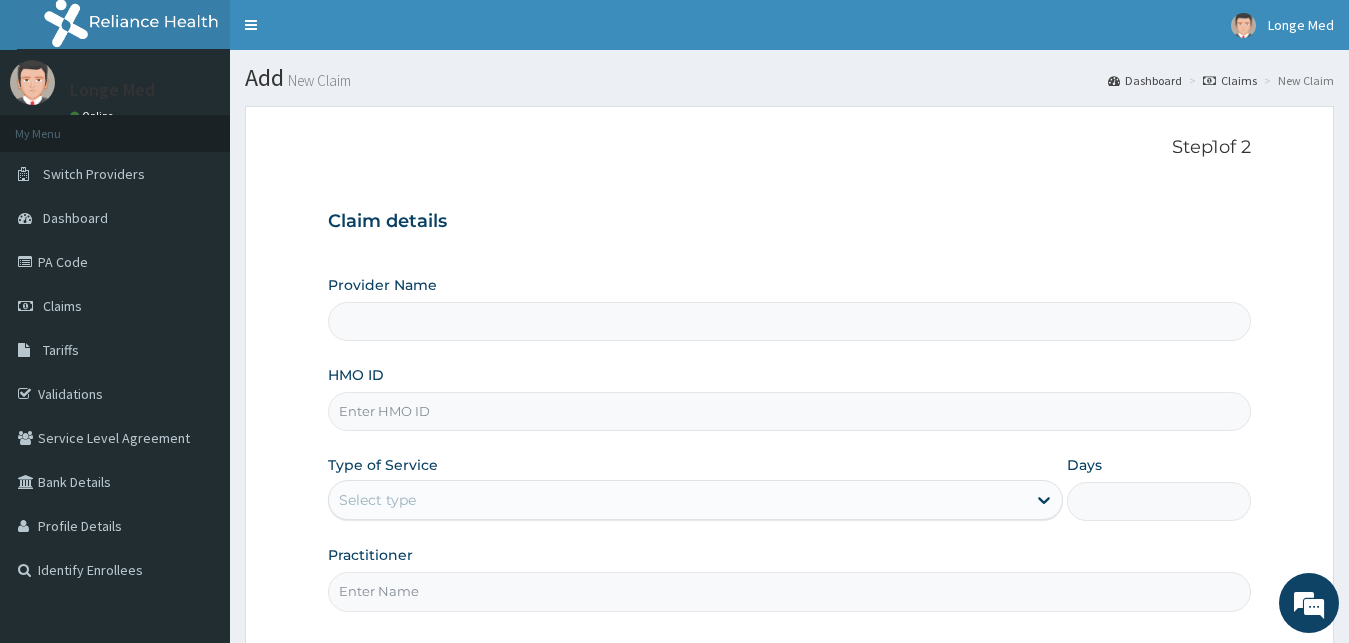 type on "[GEOGRAPHIC_DATA]" 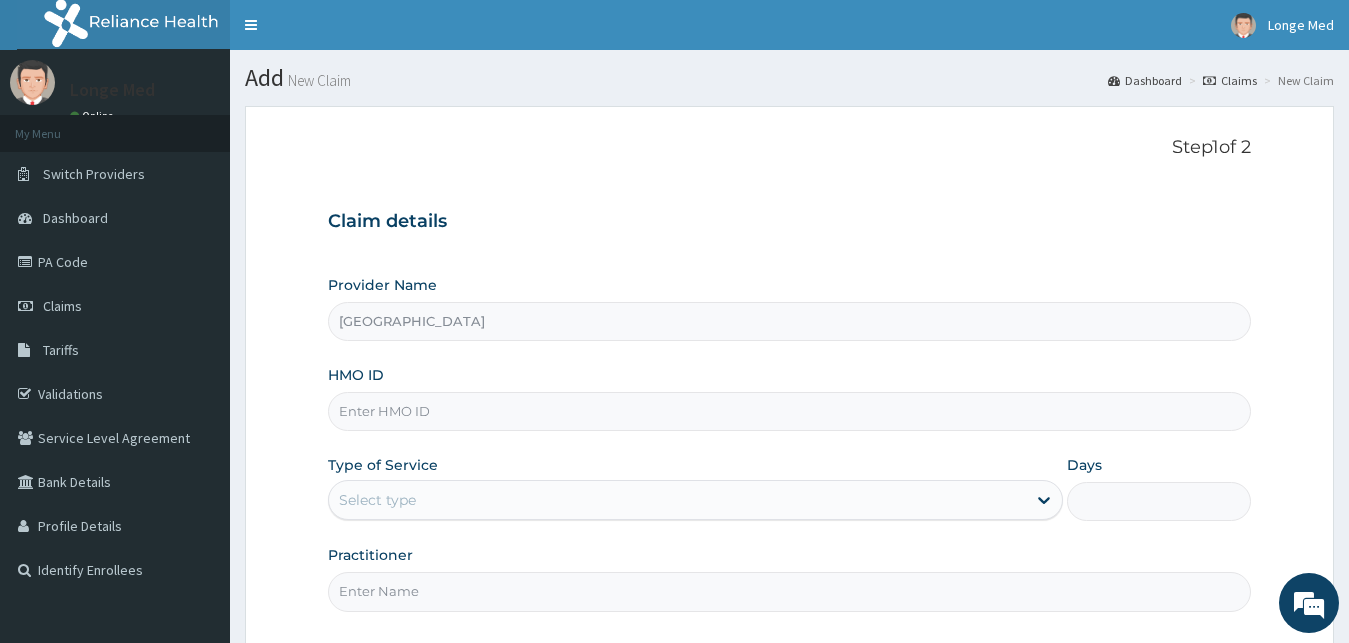 scroll, scrollTop: 0, scrollLeft: 0, axis: both 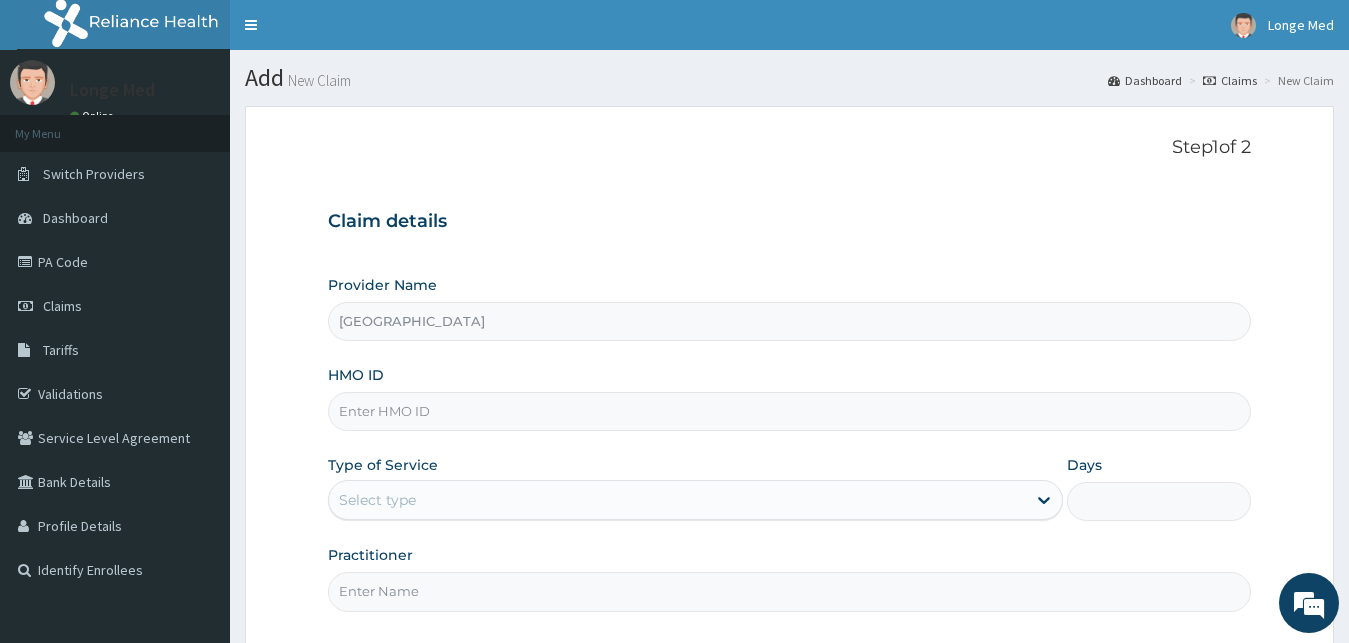 click on "HMO ID" at bounding box center (790, 411) 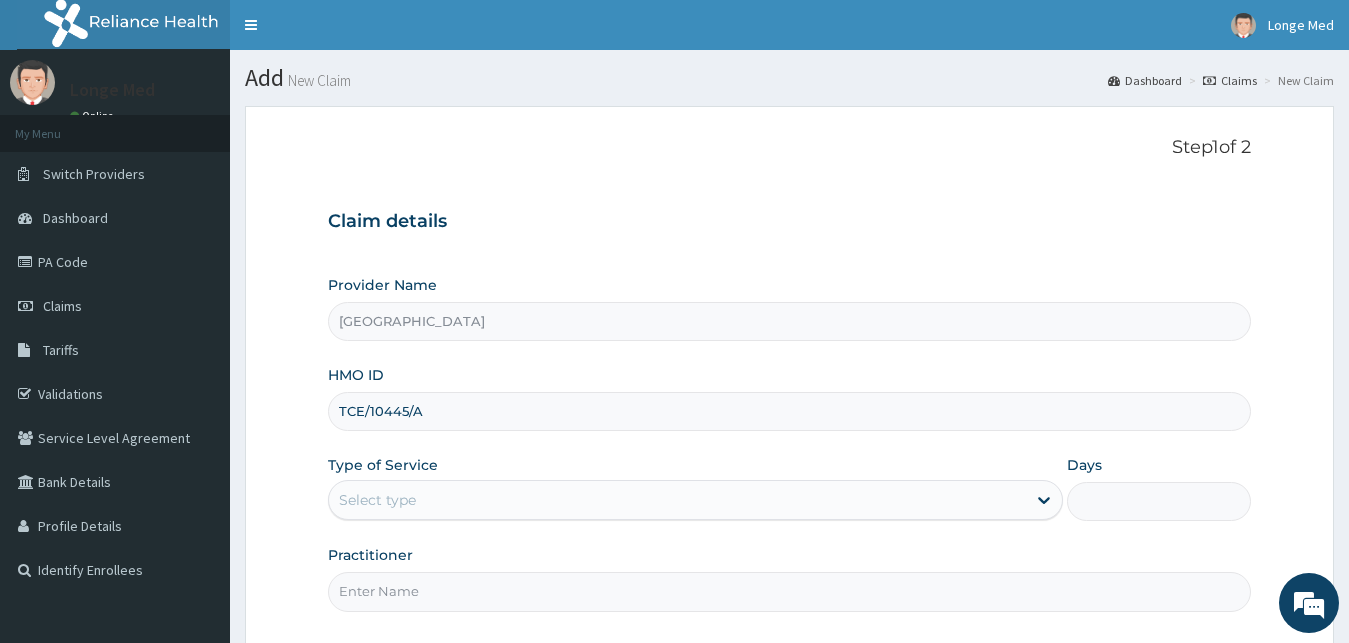 type on "TCE/10445/A" 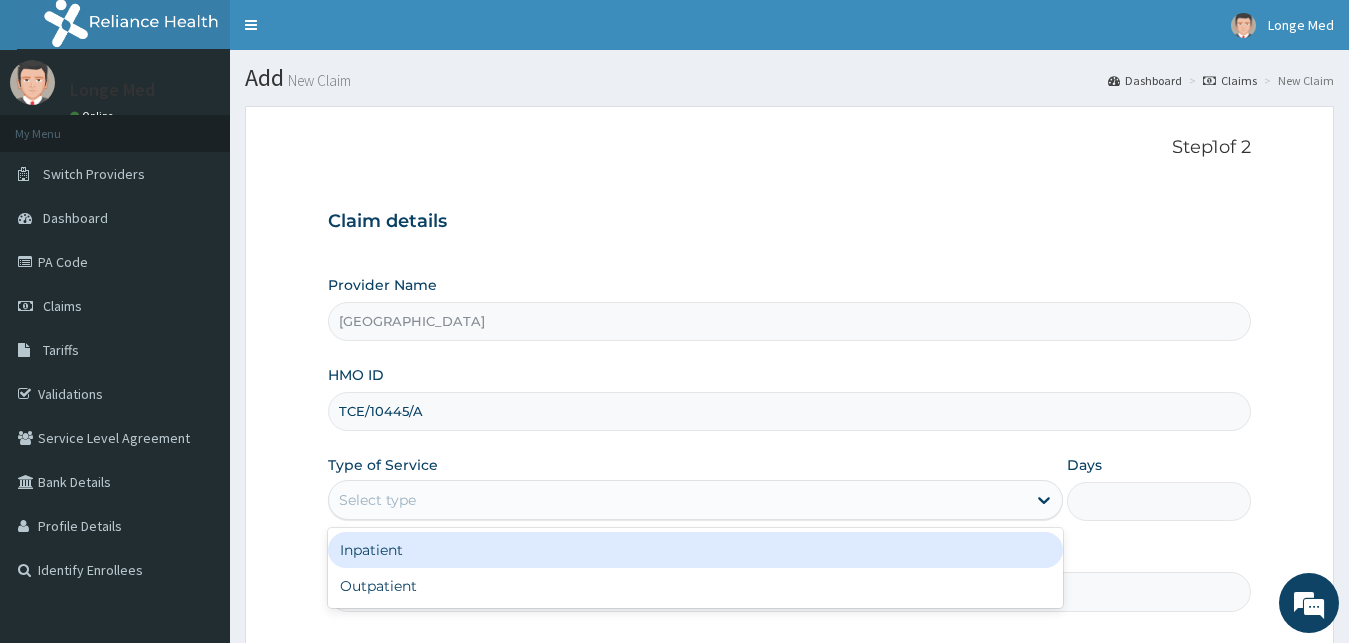click on "Select type" at bounding box center (678, 500) 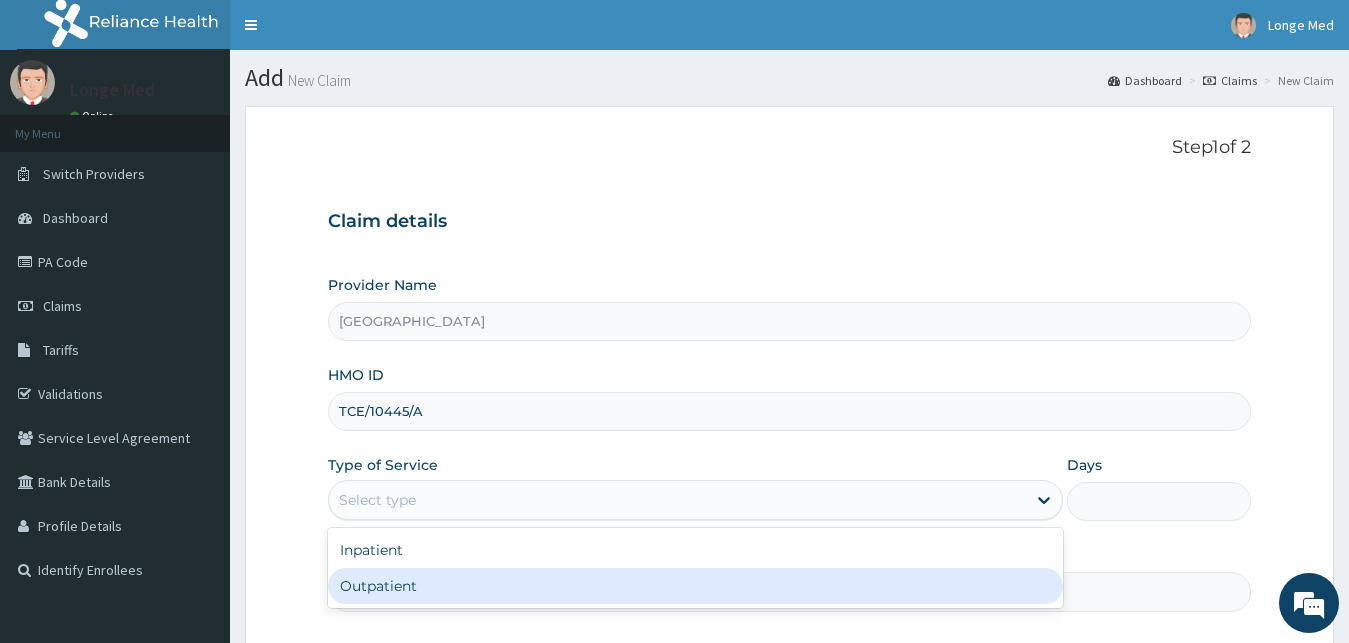 click on "Outpatient" at bounding box center [696, 586] 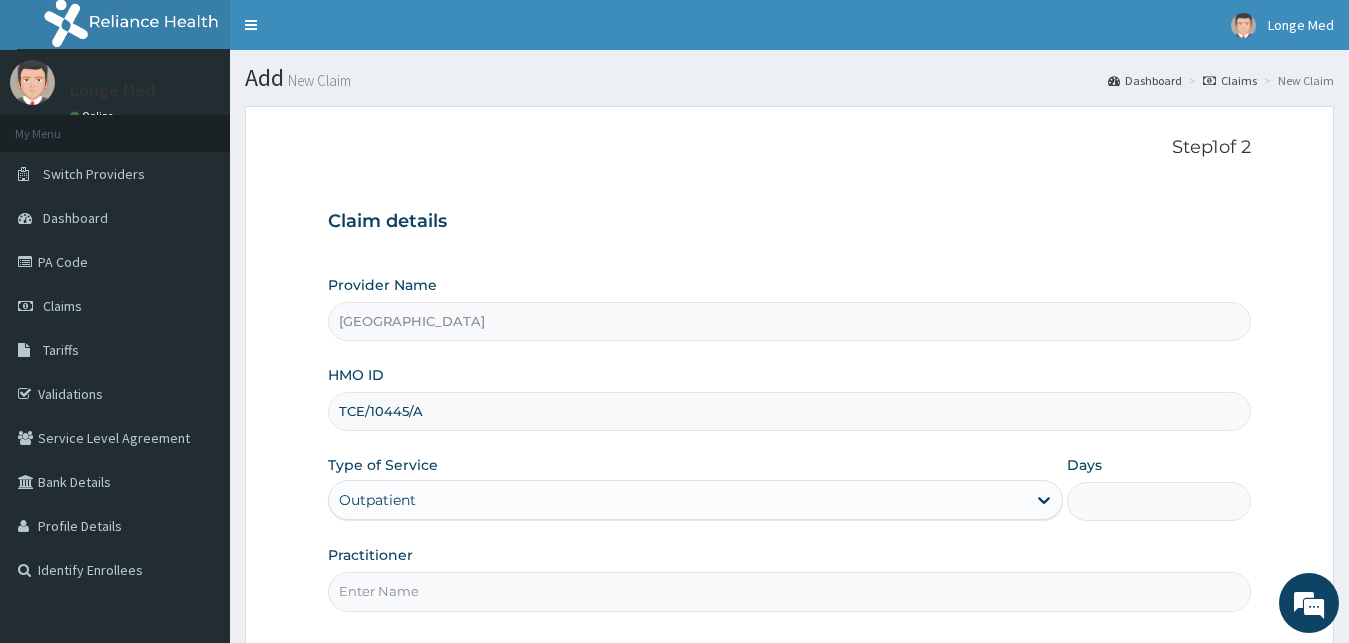 type on "1" 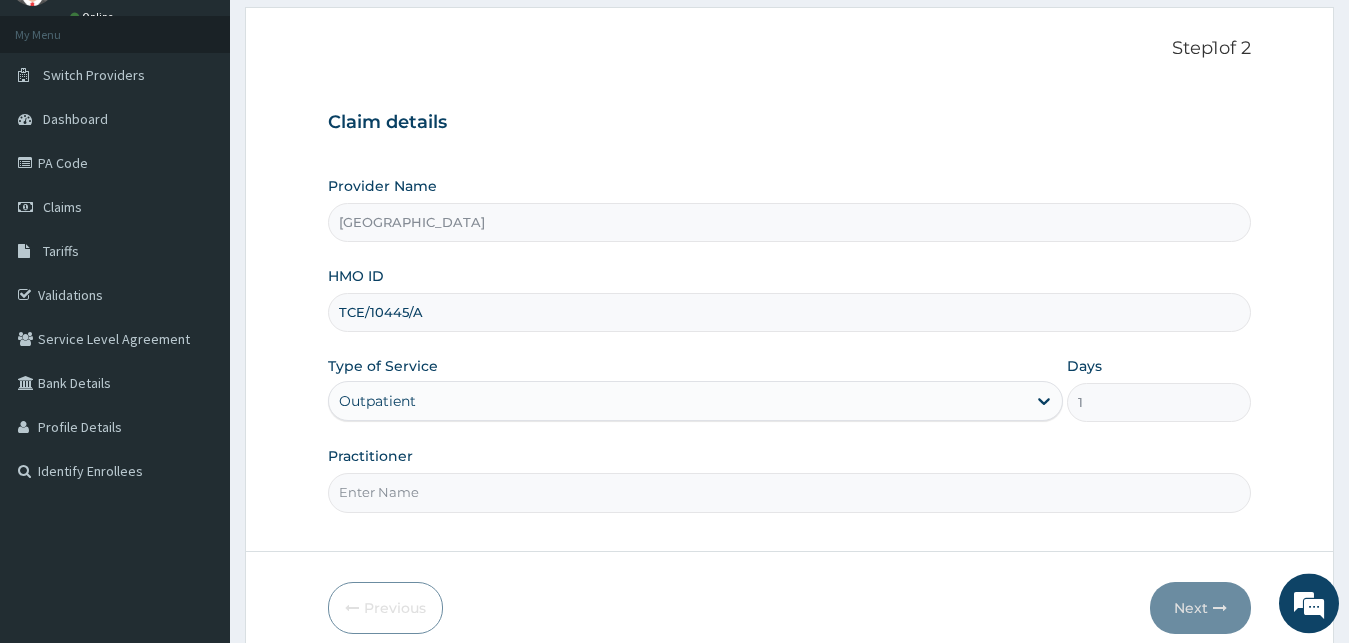 scroll, scrollTop: 187, scrollLeft: 0, axis: vertical 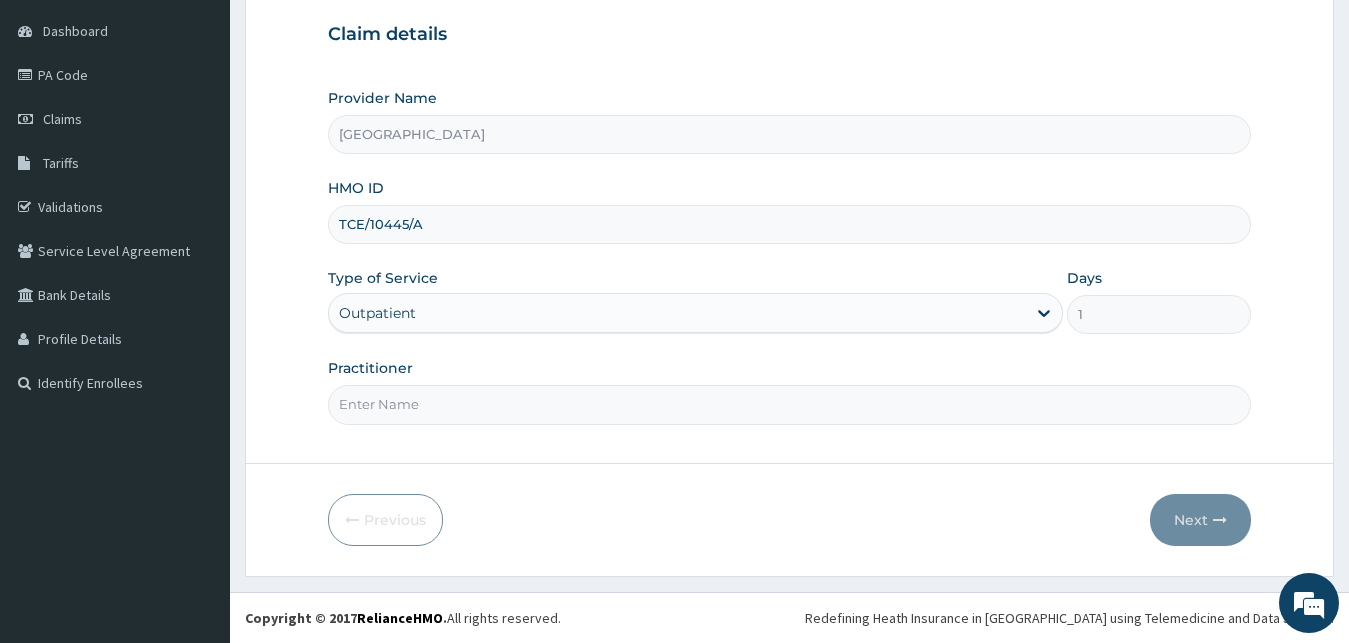 click on "Practitioner" at bounding box center (790, 404) 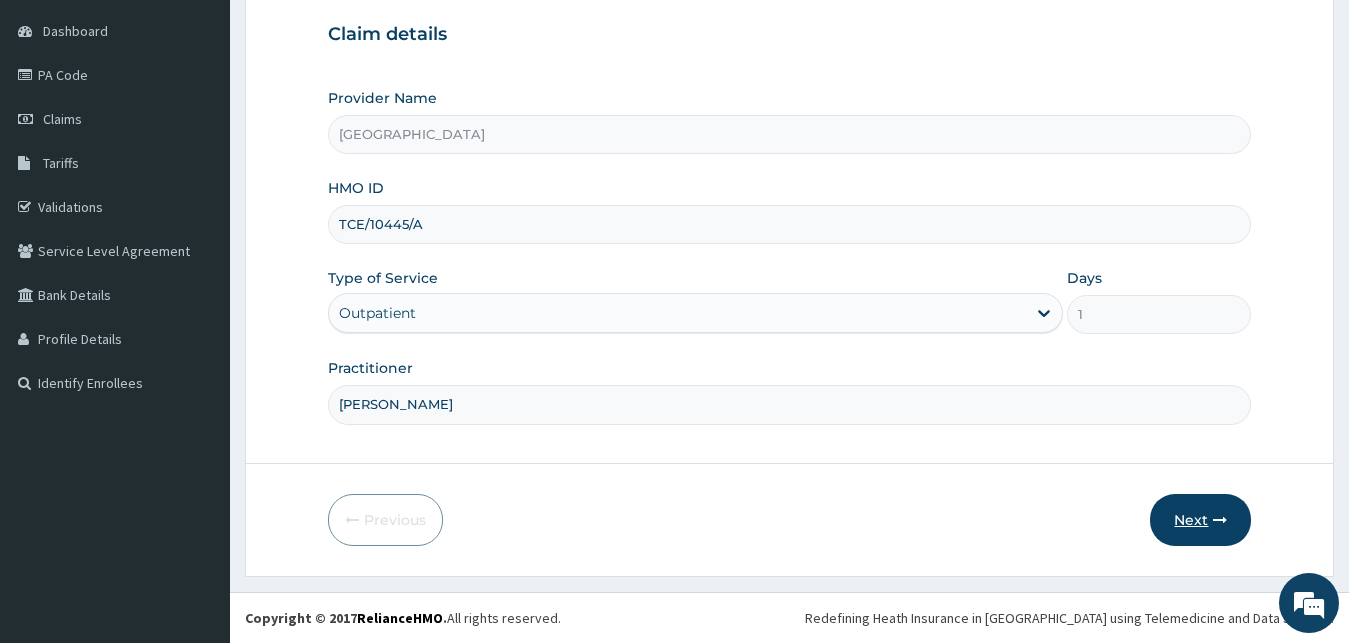 type on "[PERSON_NAME]" 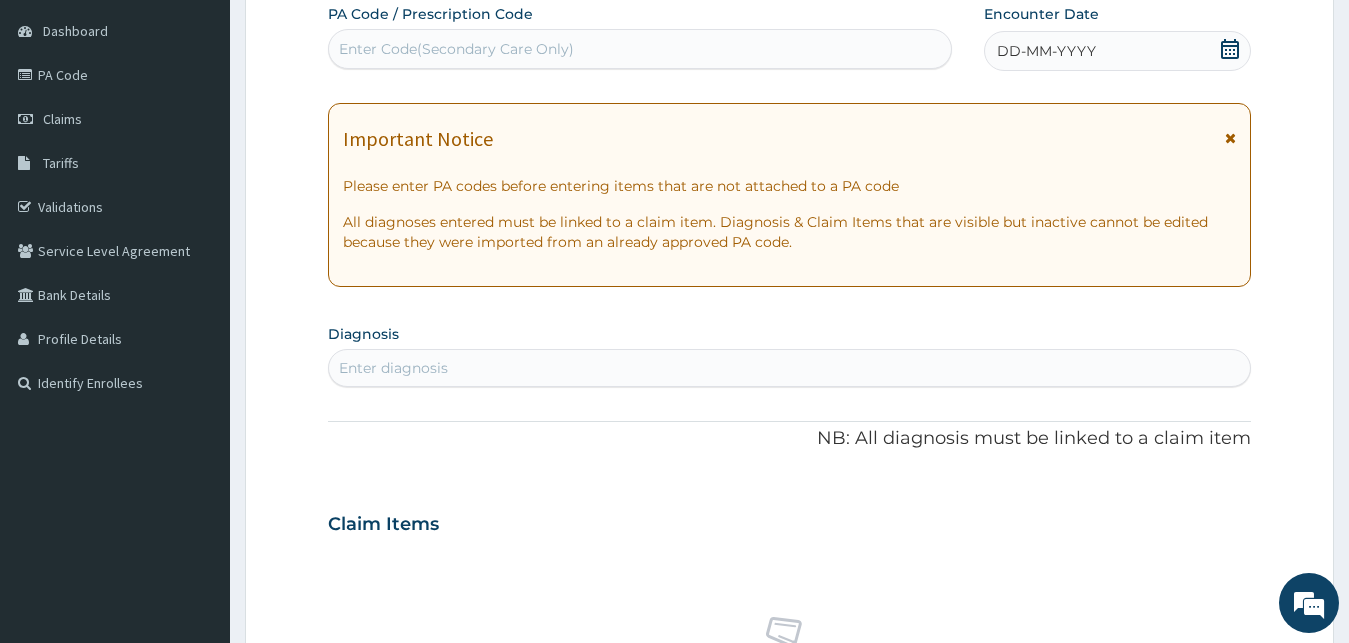 click 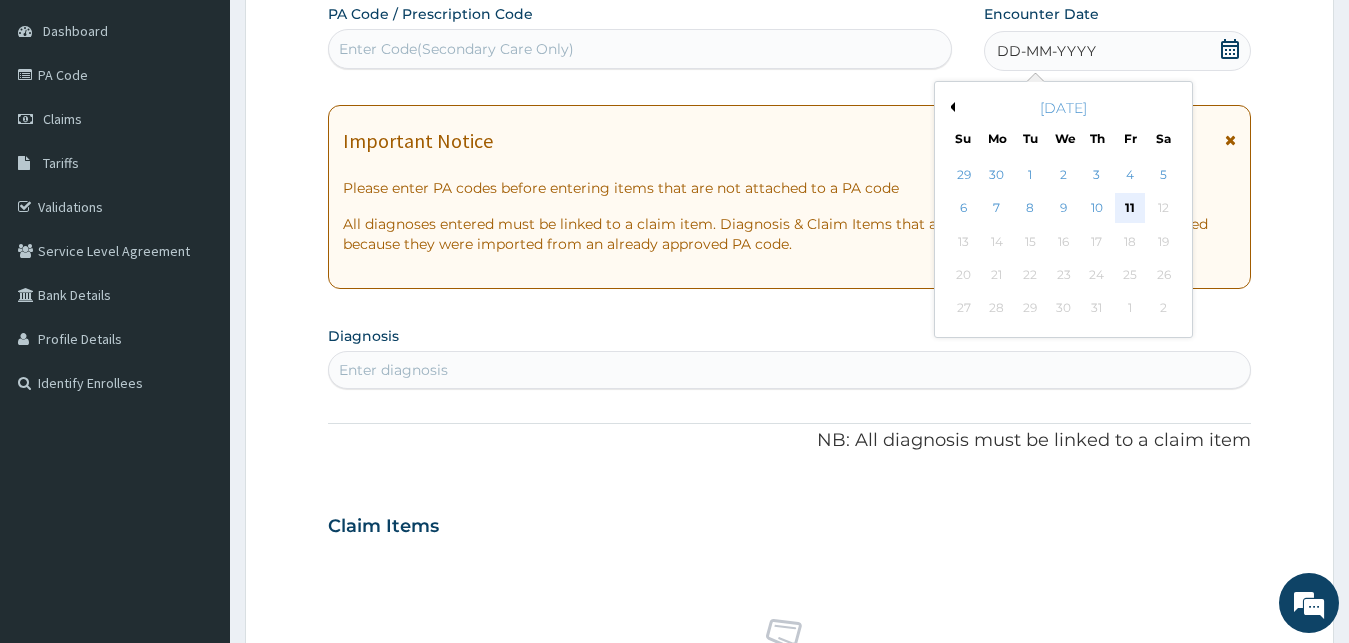 click on "11" at bounding box center (1130, 209) 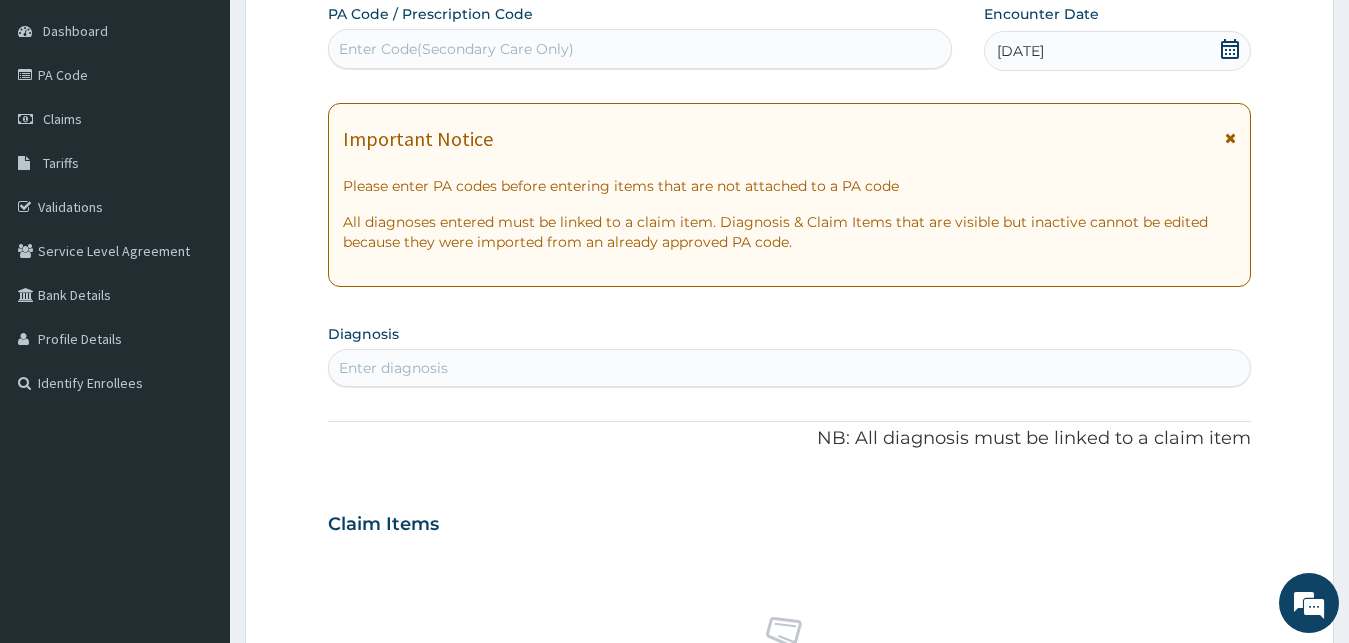 click on "Enter diagnosis" at bounding box center [790, 368] 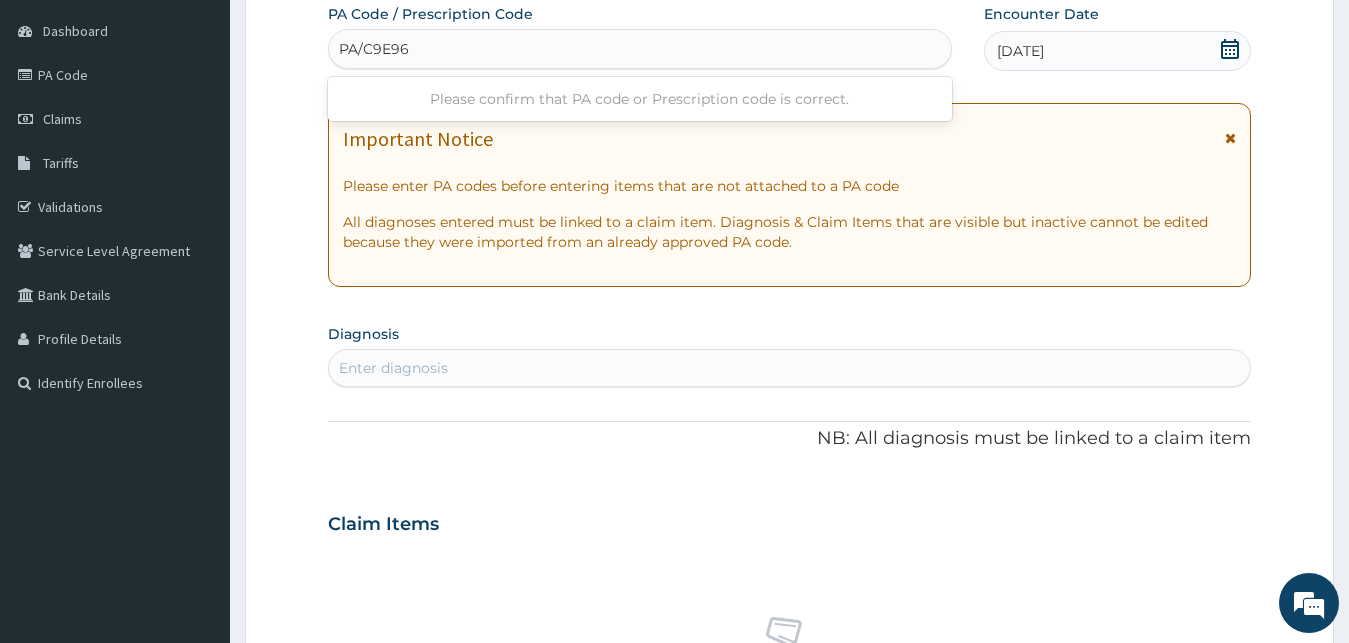 type on "PA/C9E96F" 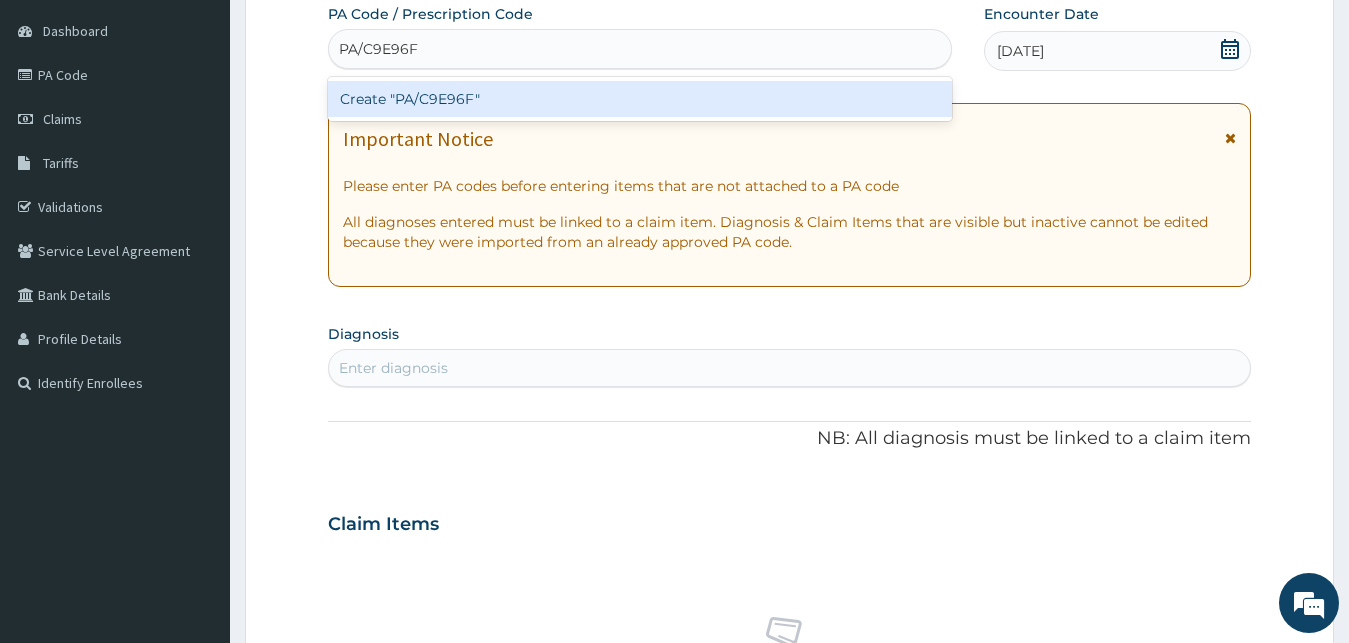 click on "Create "PA/C9E96F"" at bounding box center (640, 99) 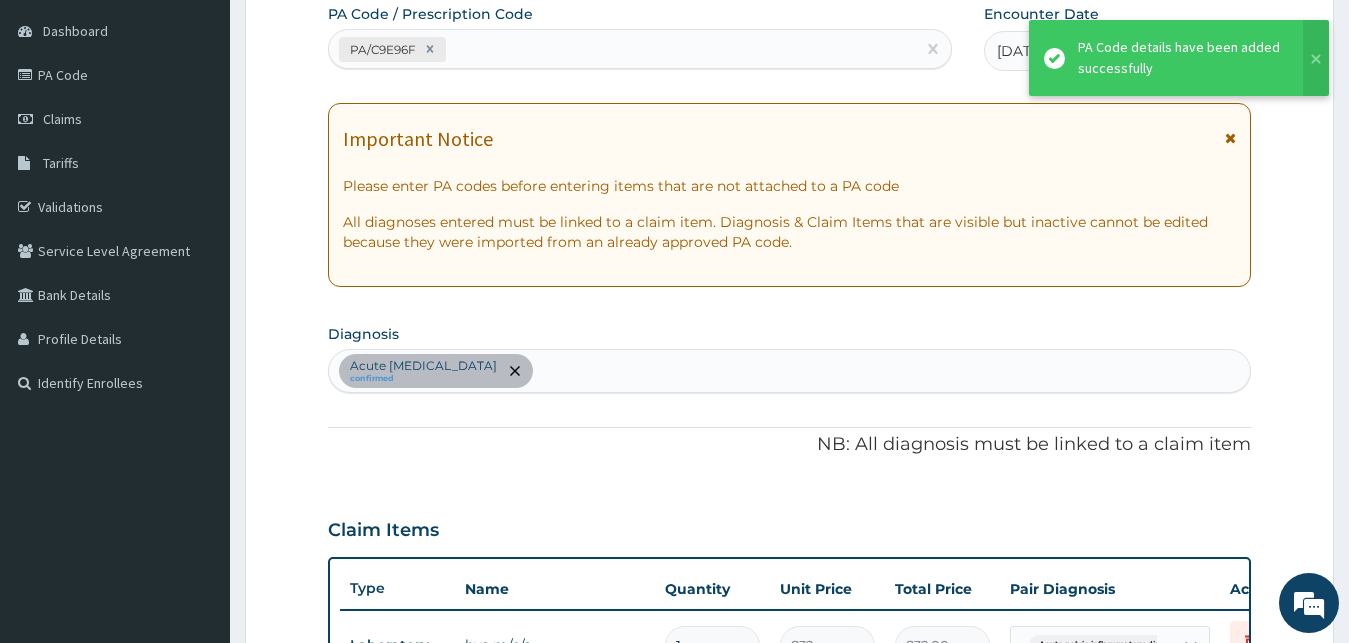 scroll, scrollTop: 197, scrollLeft: 0, axis: vertical 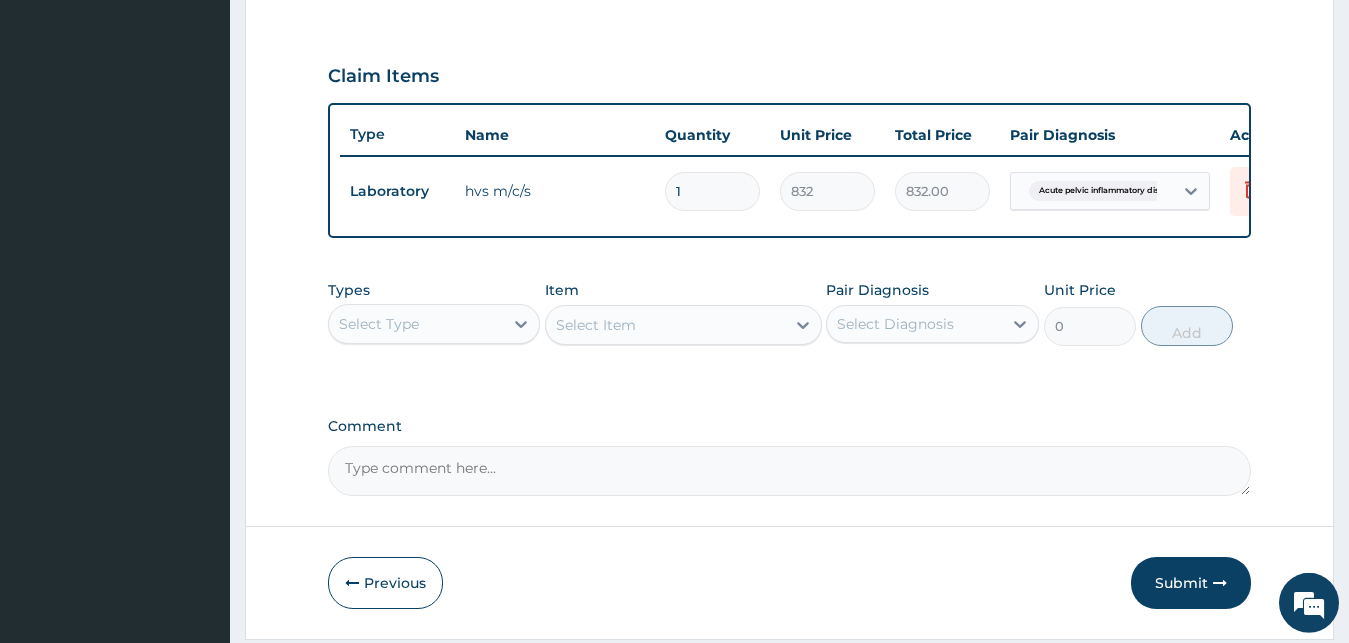 click on "Select Type" at bounding box center (416, 324) 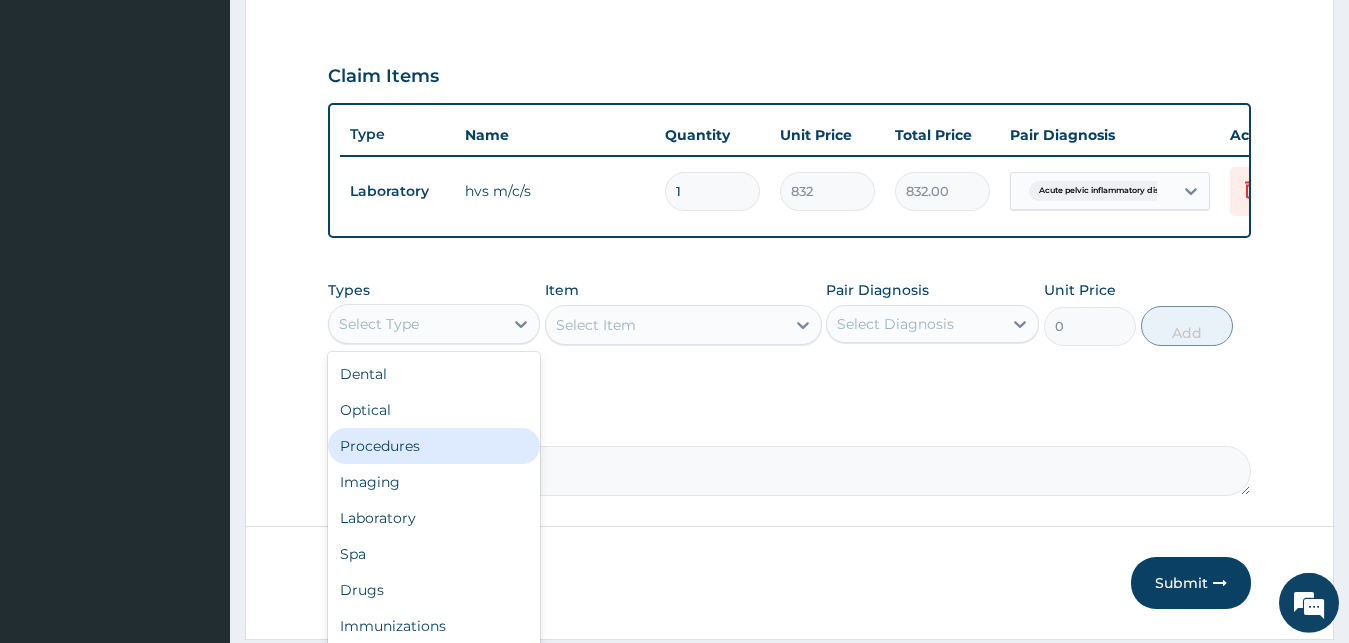 click on "Procedures" at bounding box center (434, 446) 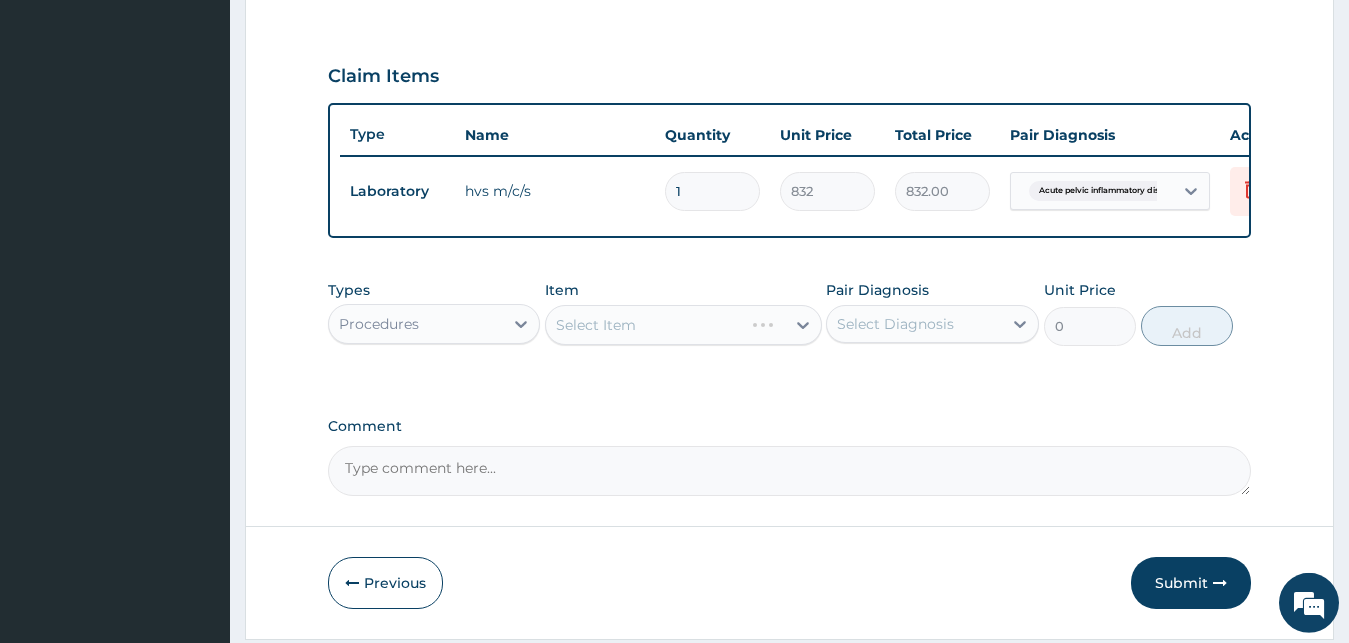 click on "Select Item" at bounding box center [683, 325] 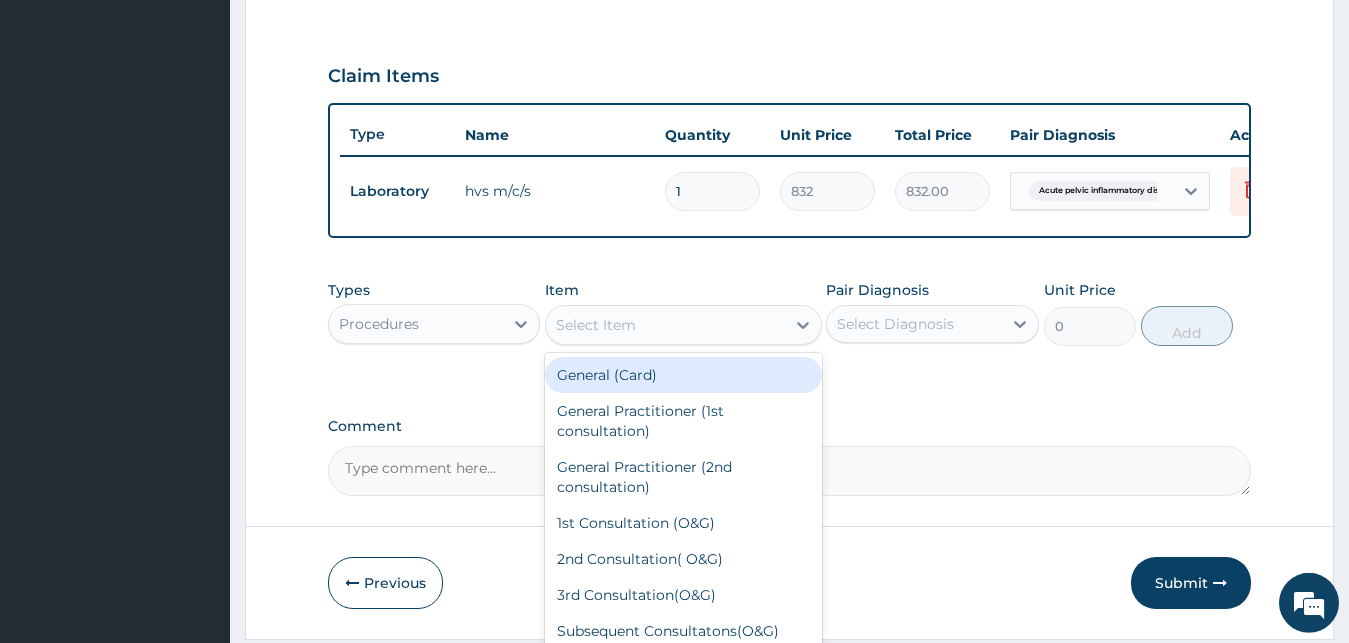 click on "Select Item" at bounding box center [665, 325] 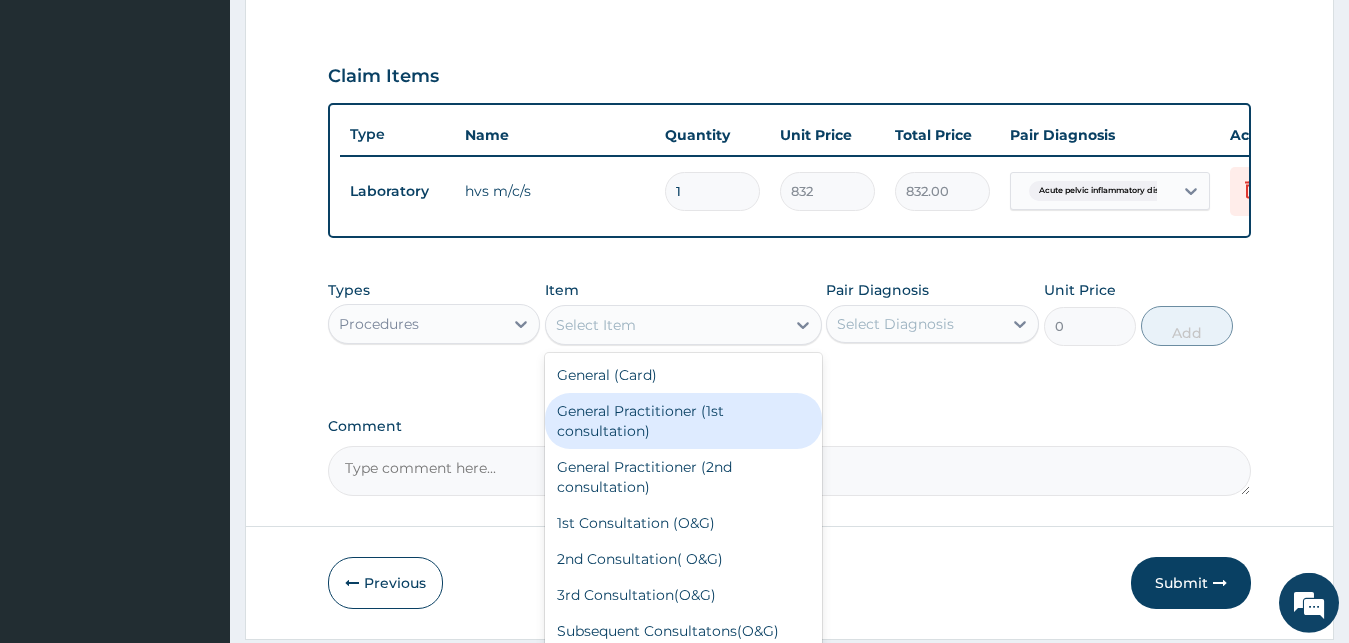 click on "General Practitioner (1st consultation)" at bounding box center (683, 421) 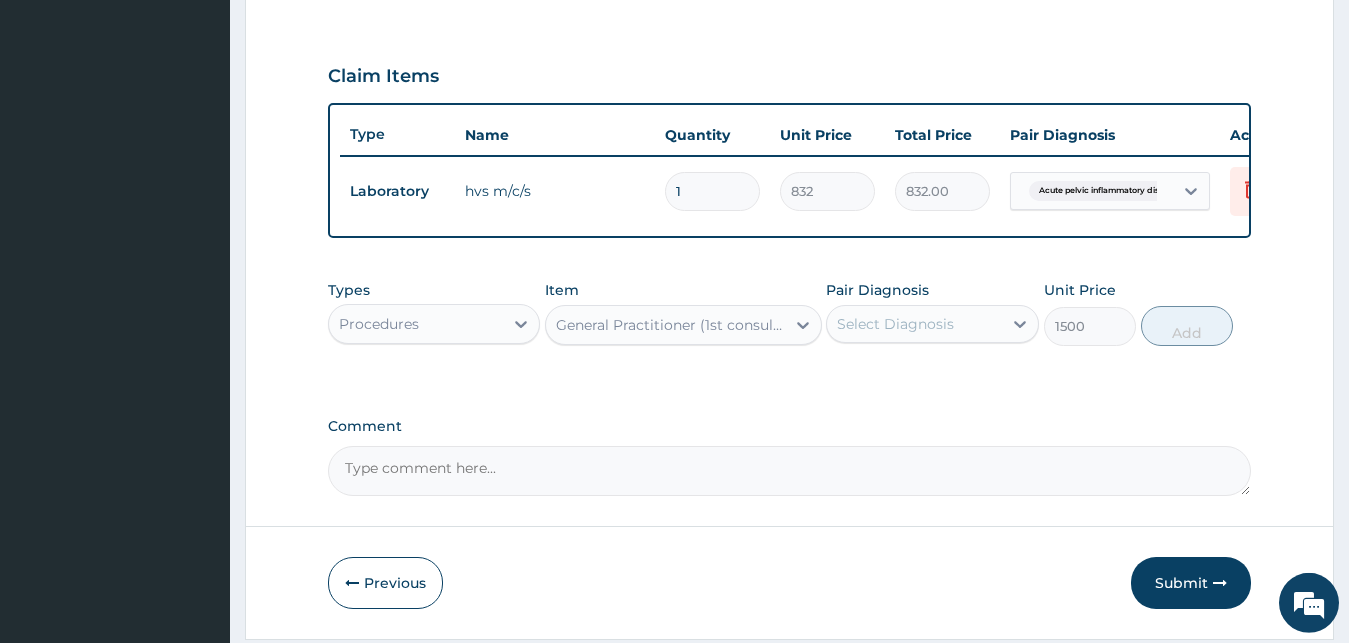 type on "1500" 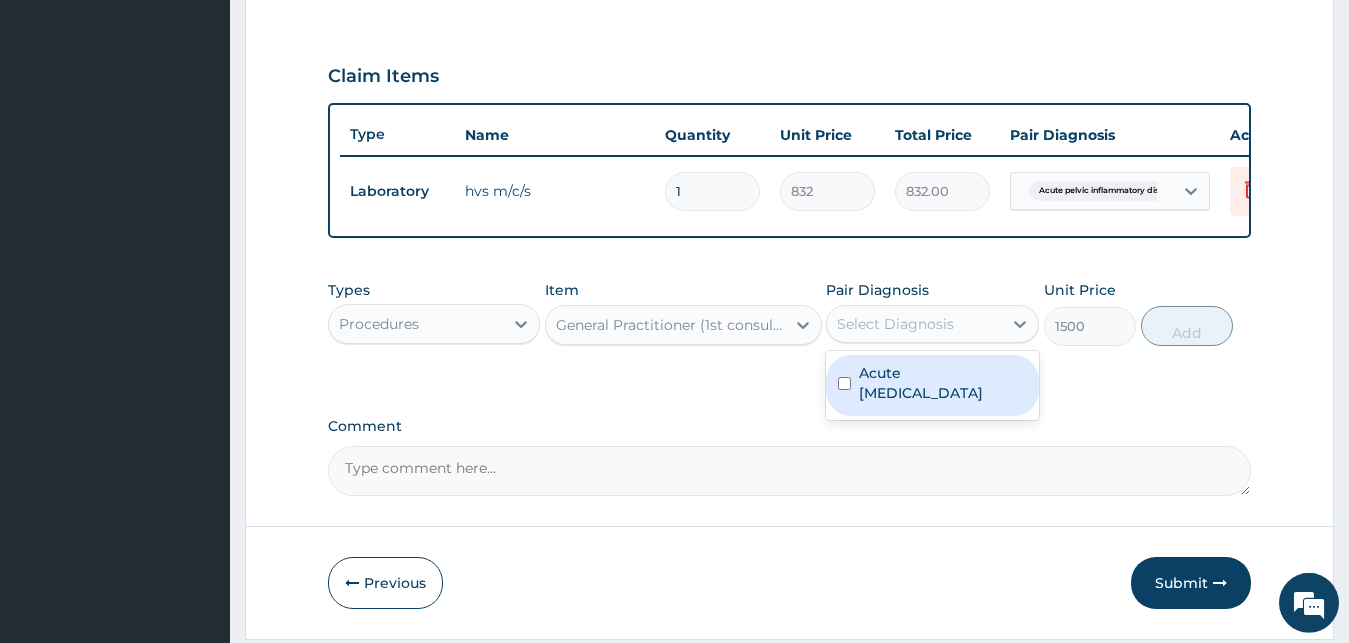 click on "Select Diagnosis" at bounding box center [895, 324] 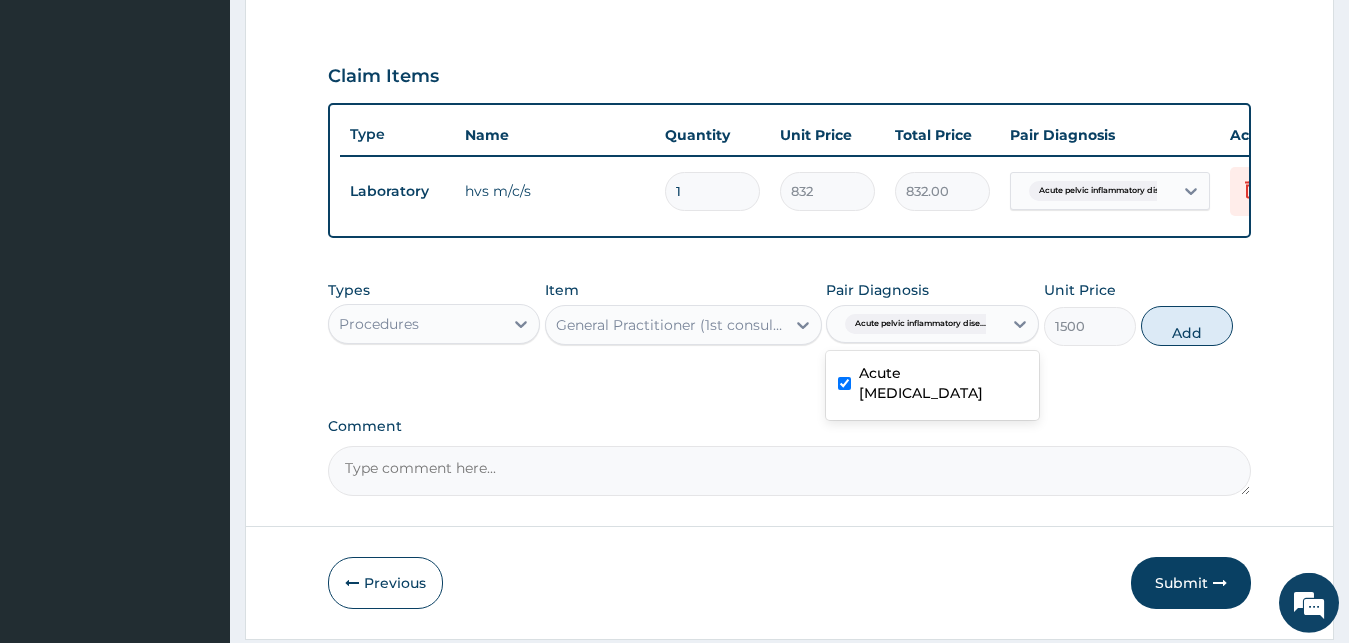 checkbox on "true" 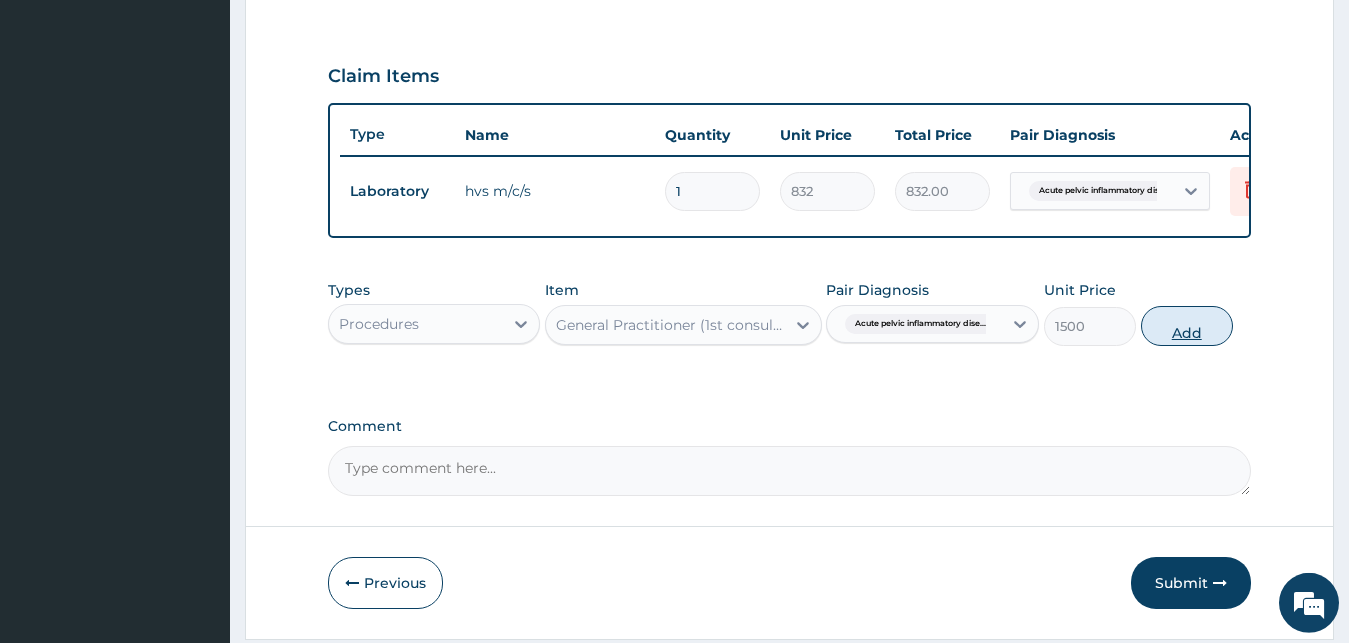 click on "Add" at bounding box center [1187, 326] 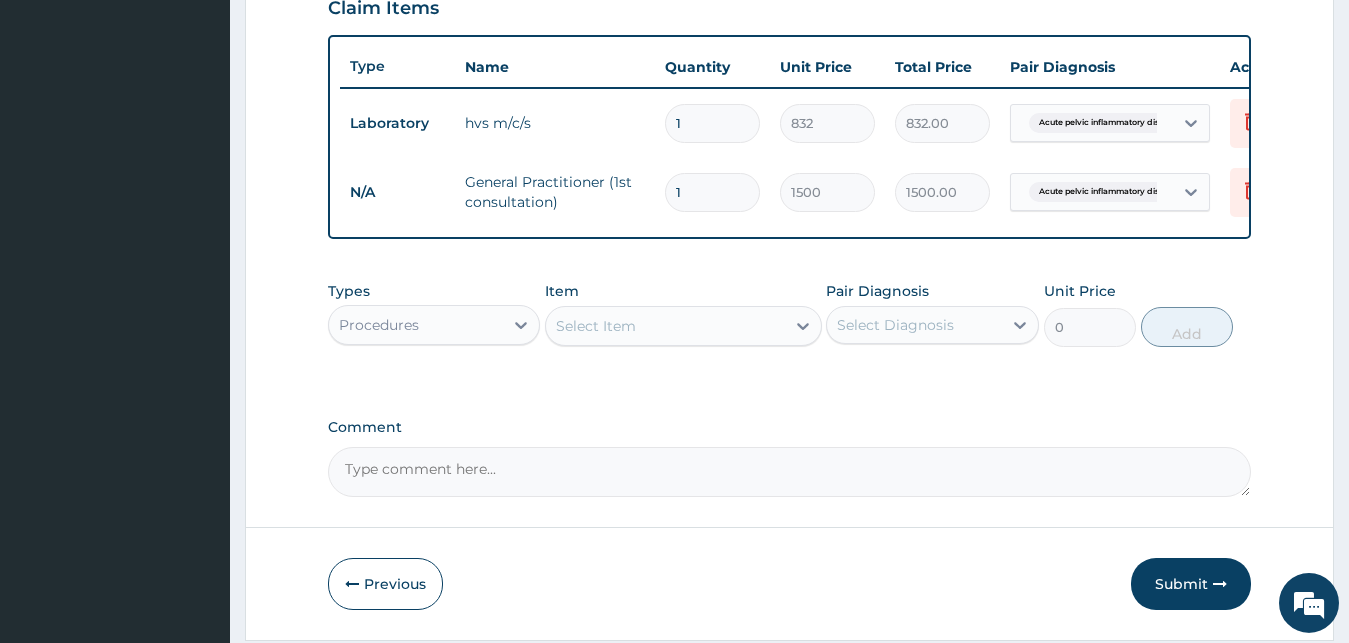 scroll, scrollTop: 790, scrollLeft: 0, axis: vertical 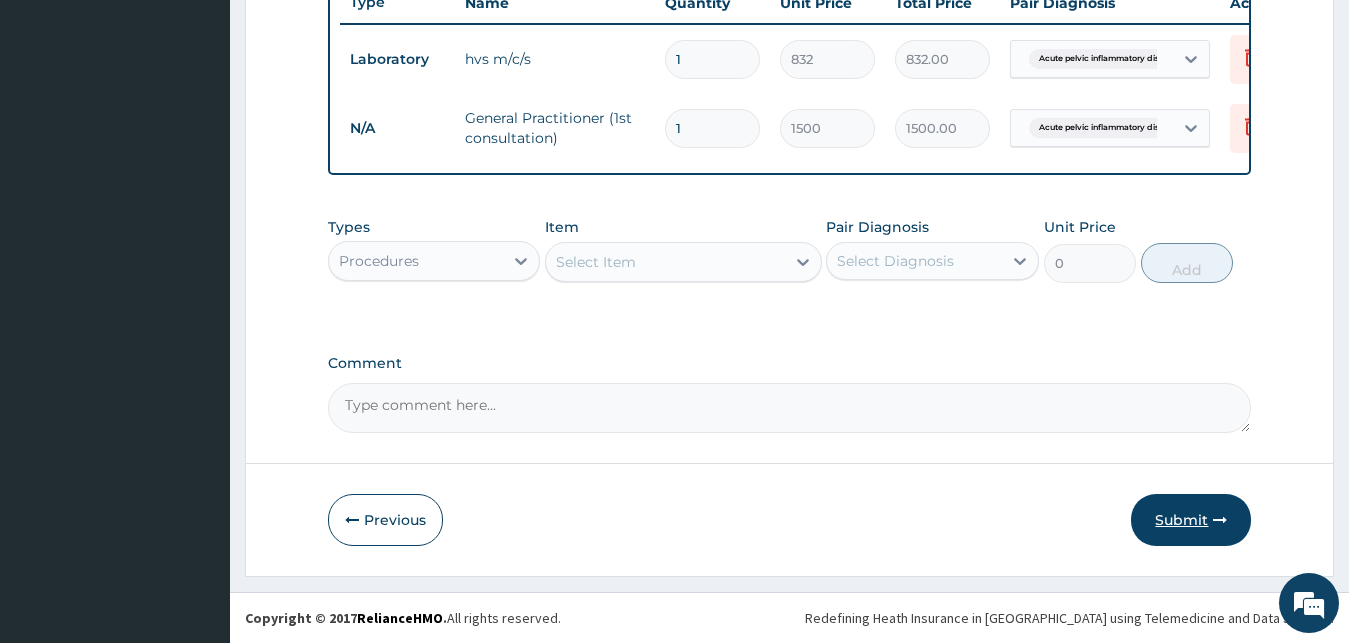 click on "Submit" at bounding box center (1191, 520) 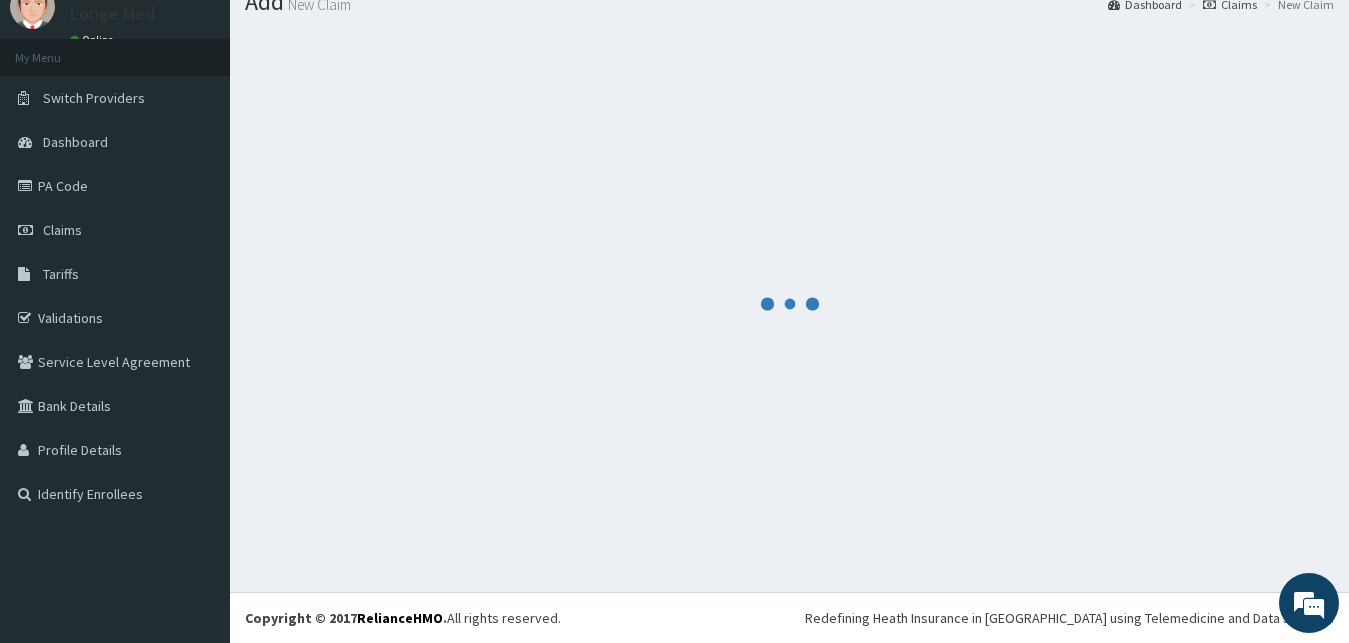 scroll, scrollTop: 76, scrollLeft: 0, axis: vertical 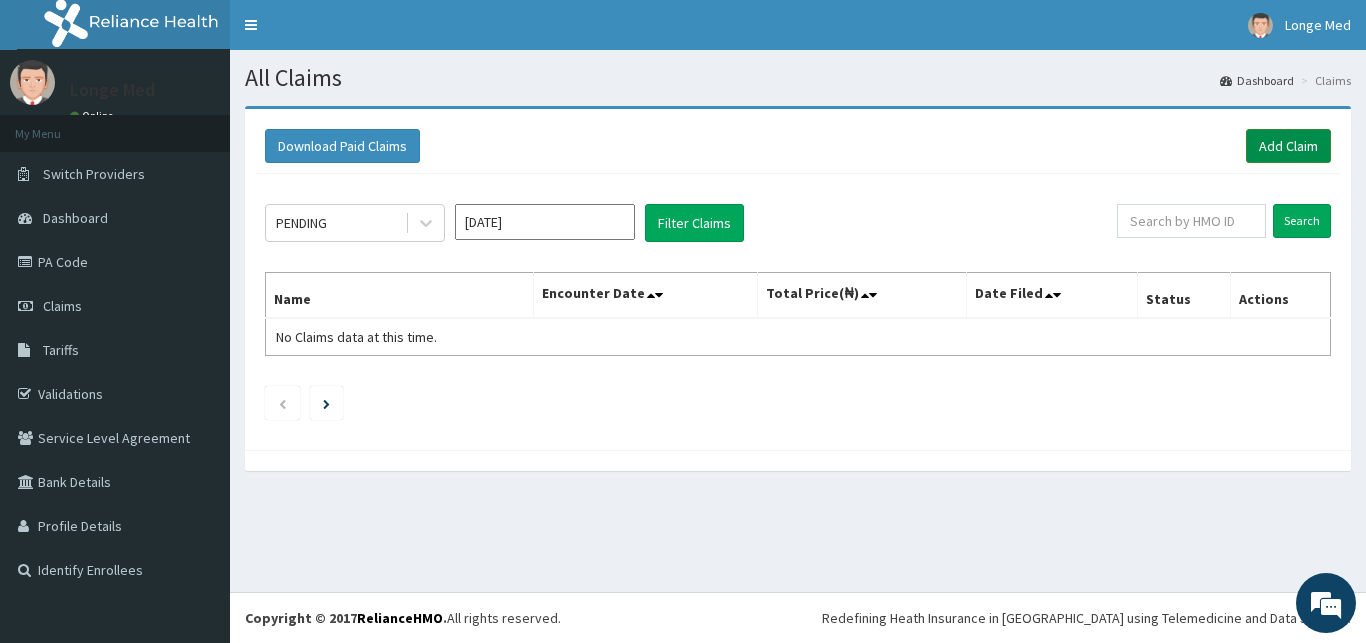 click on "Add Claim" at bounding box center (1288, 146) 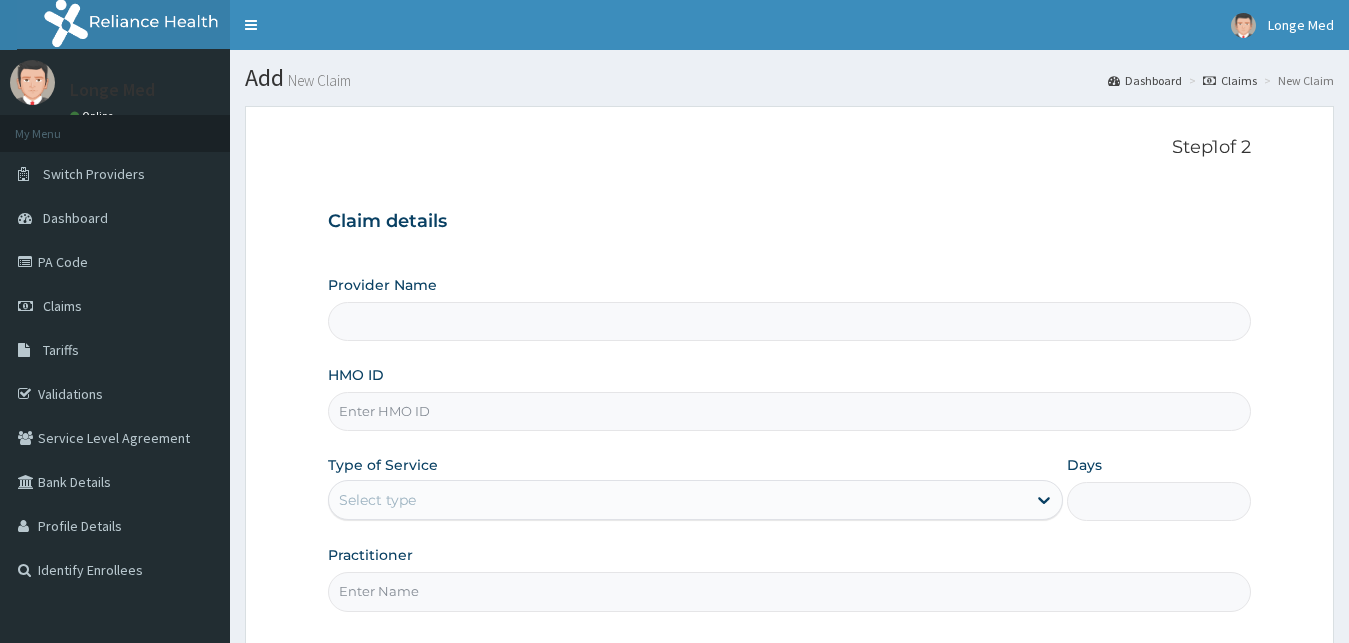 scroll, scrollTop: 0, scrollLeft: 0, axis: both 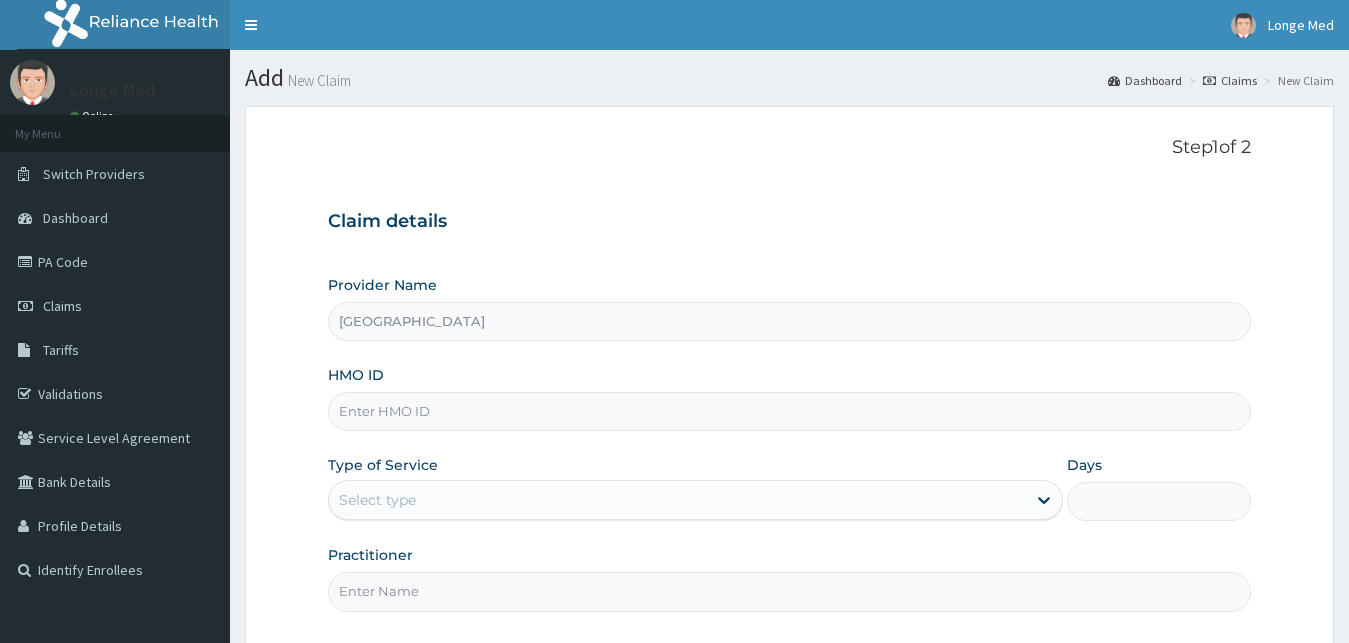 click on "HMO ID" at bounding box center (790, 411) 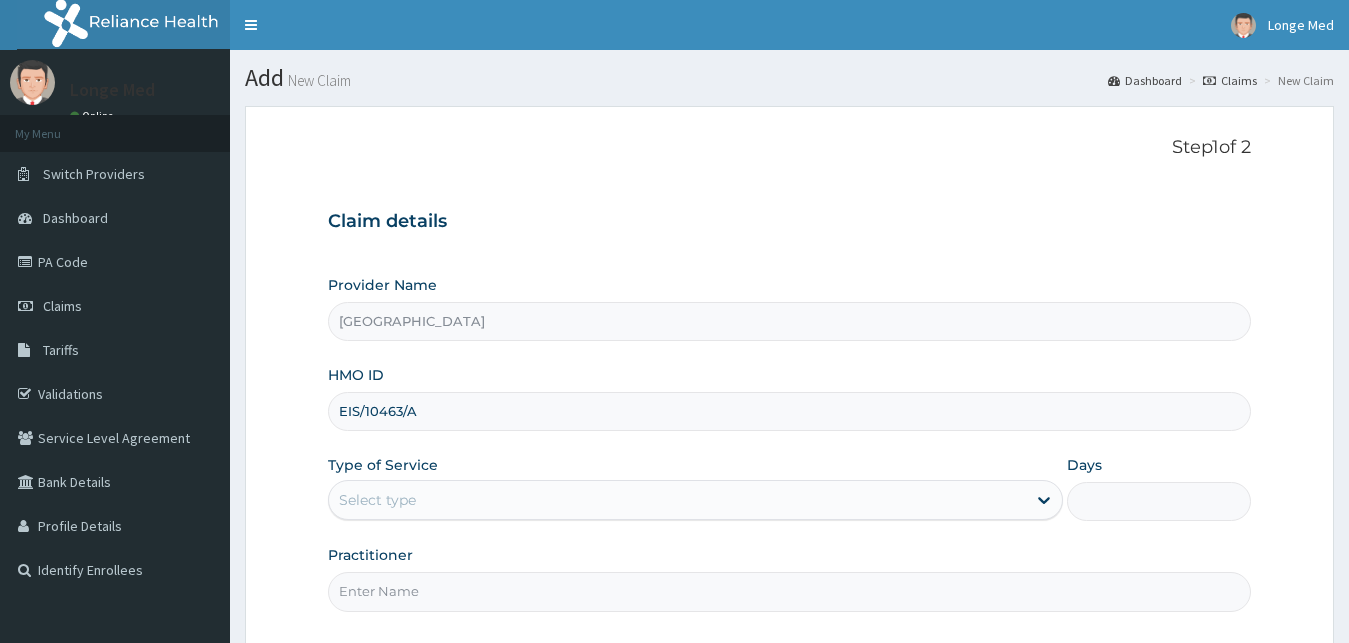 type on "EIS/10463/A" 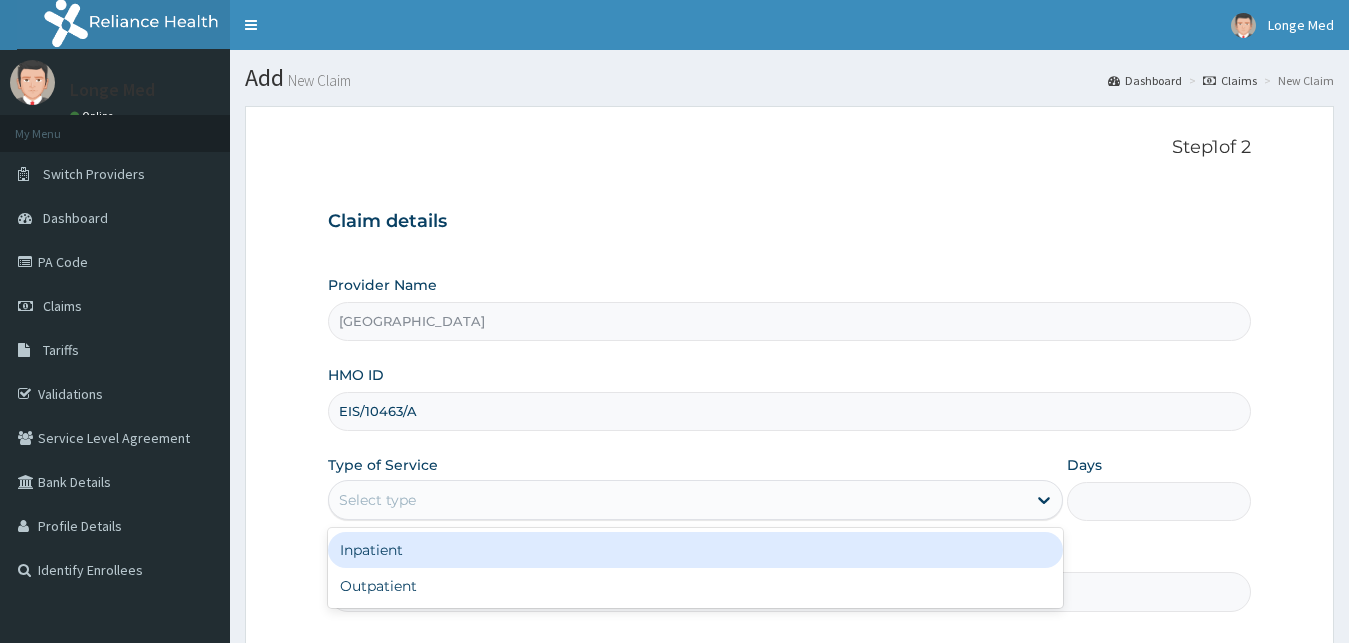 click on "Select type" at bounding box center [678, 500] 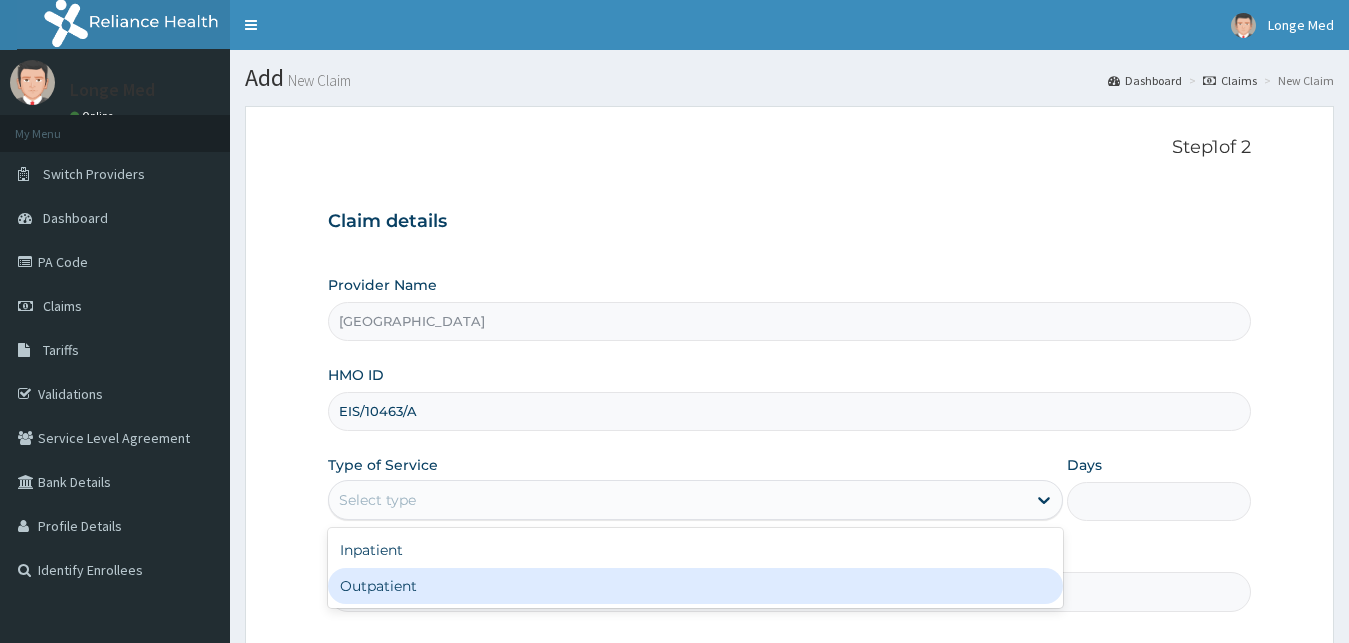 click on "Outpatient" at bounding box center [696, 586] 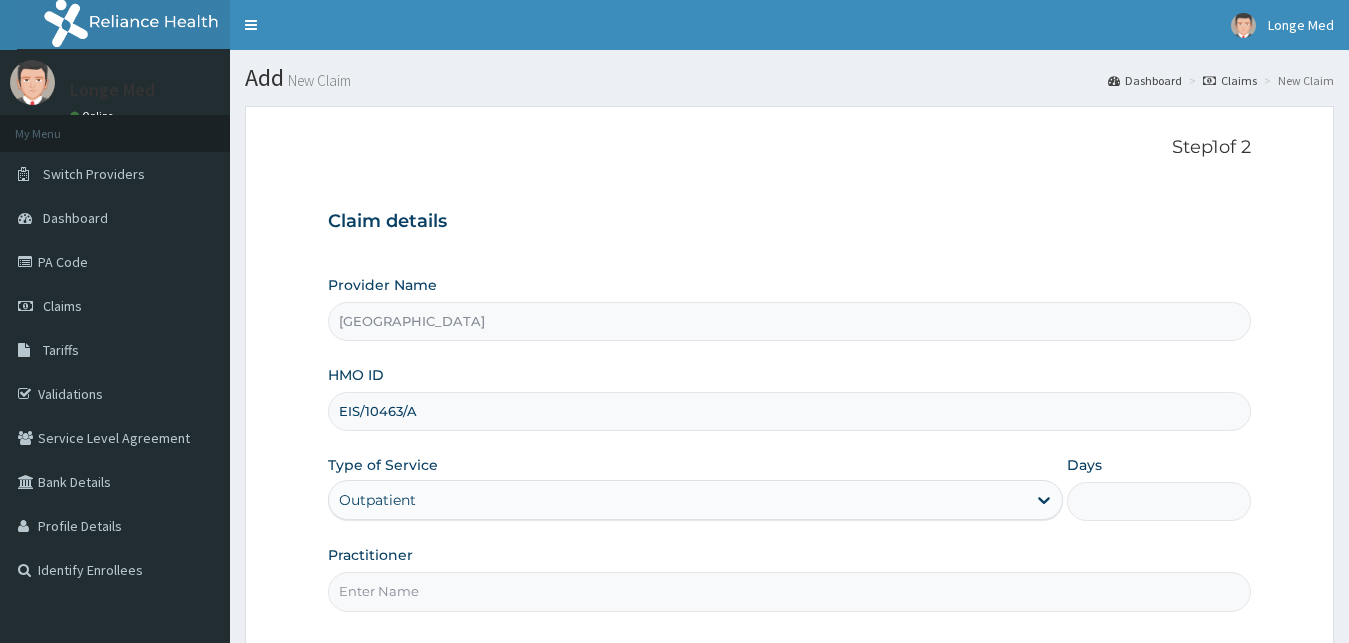 type on "1" 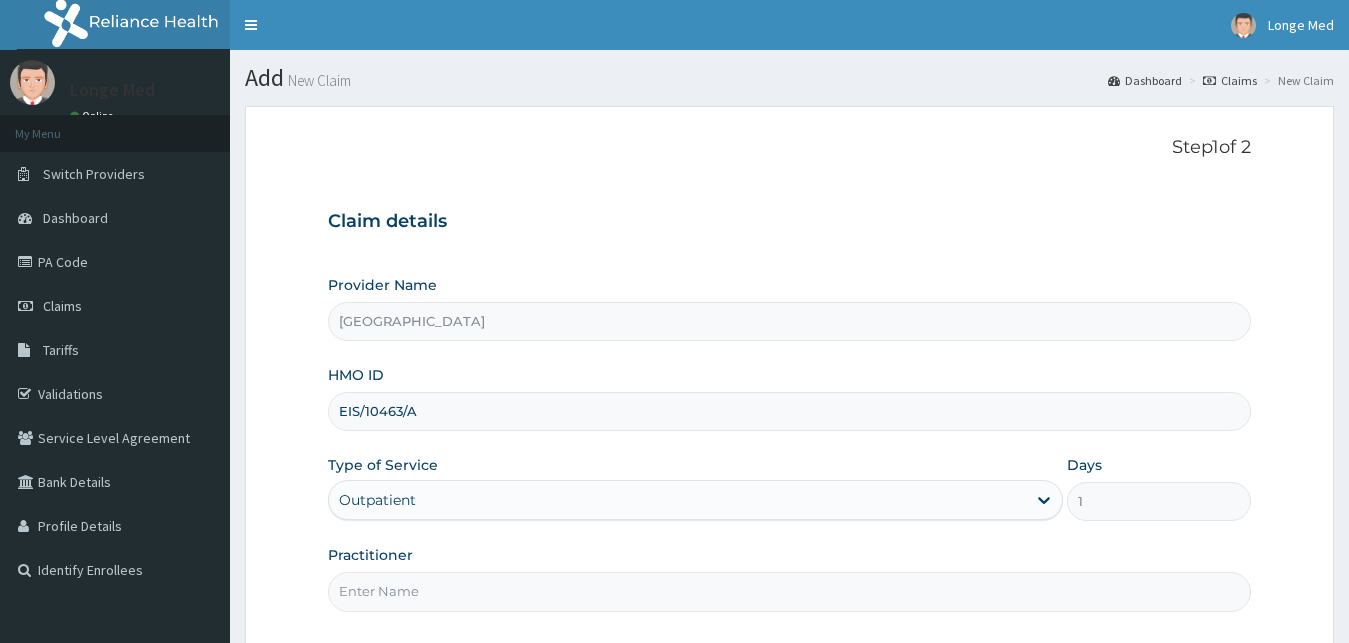 click on "Practitioner" at bounding box center [790, 591] 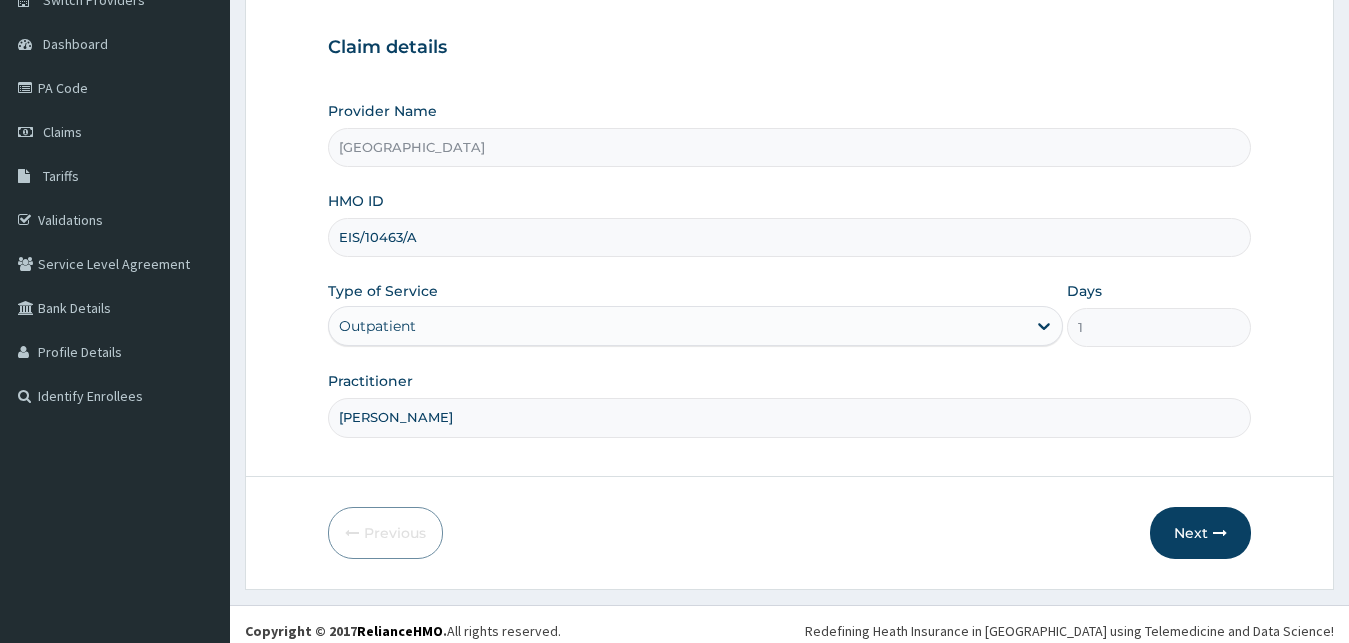 scroll, scrollTop: 187, scrollLeft: 0, axis: vertical 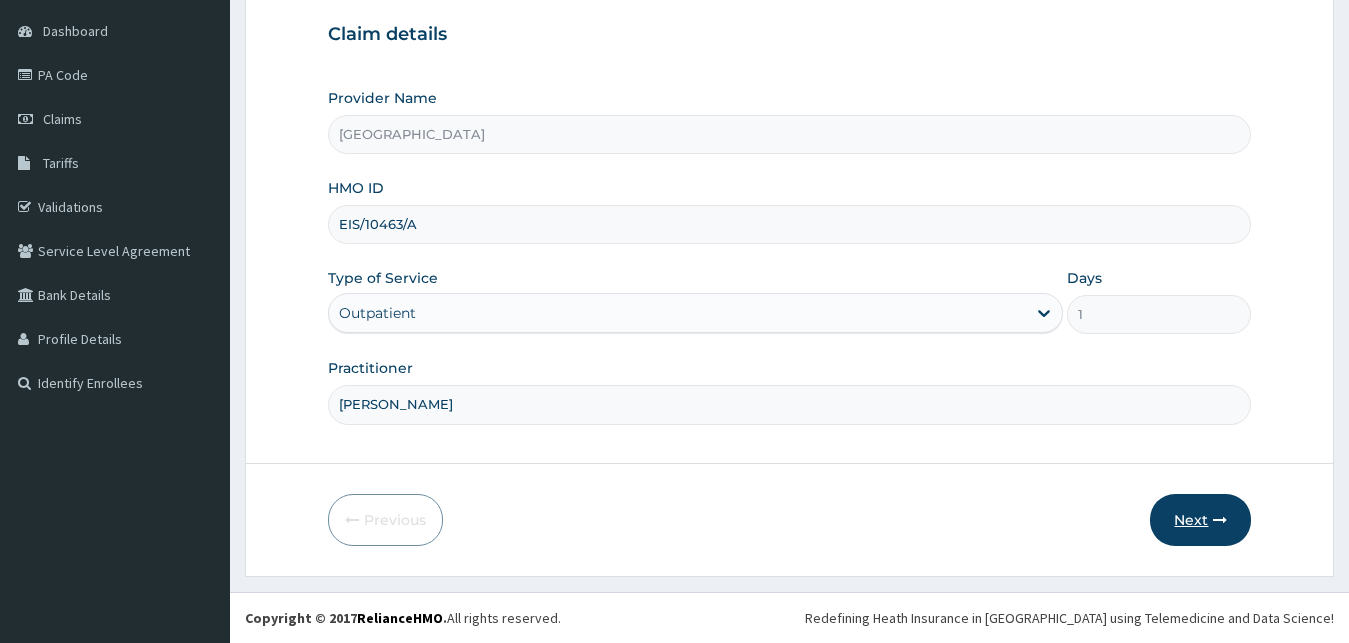 type on "DR MOSES" 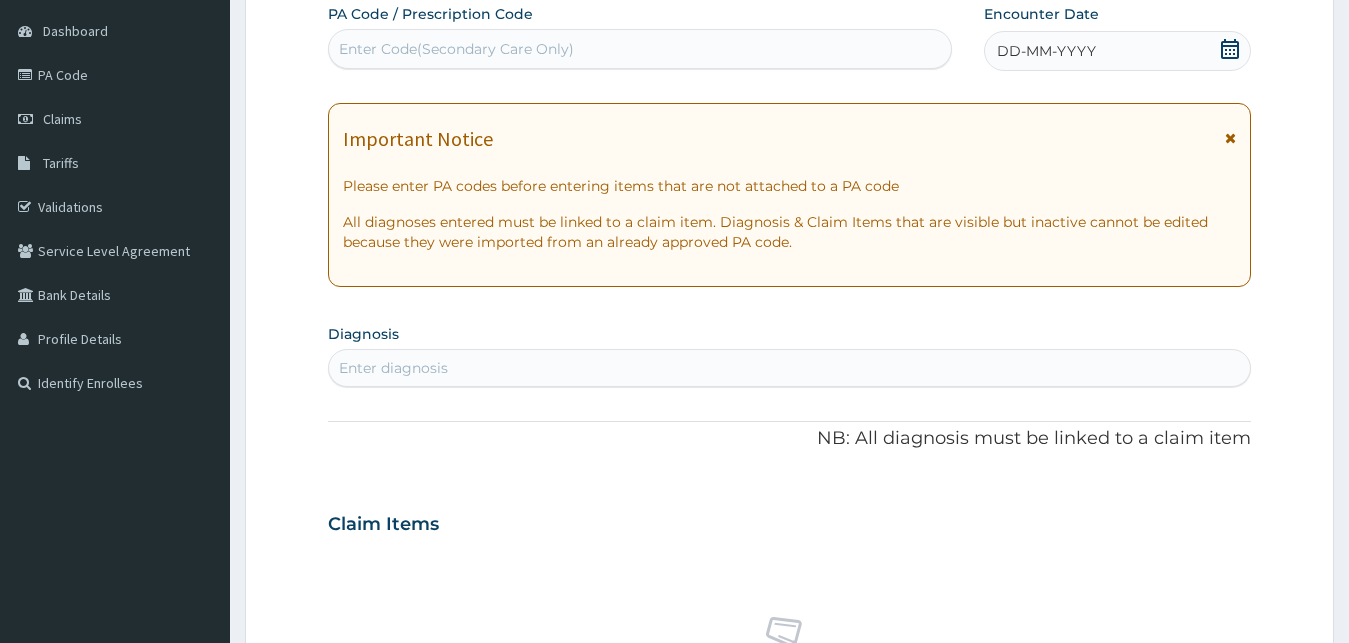 click on "Enter Code(Secondary Care Only)" at bounding box center (456, 49) 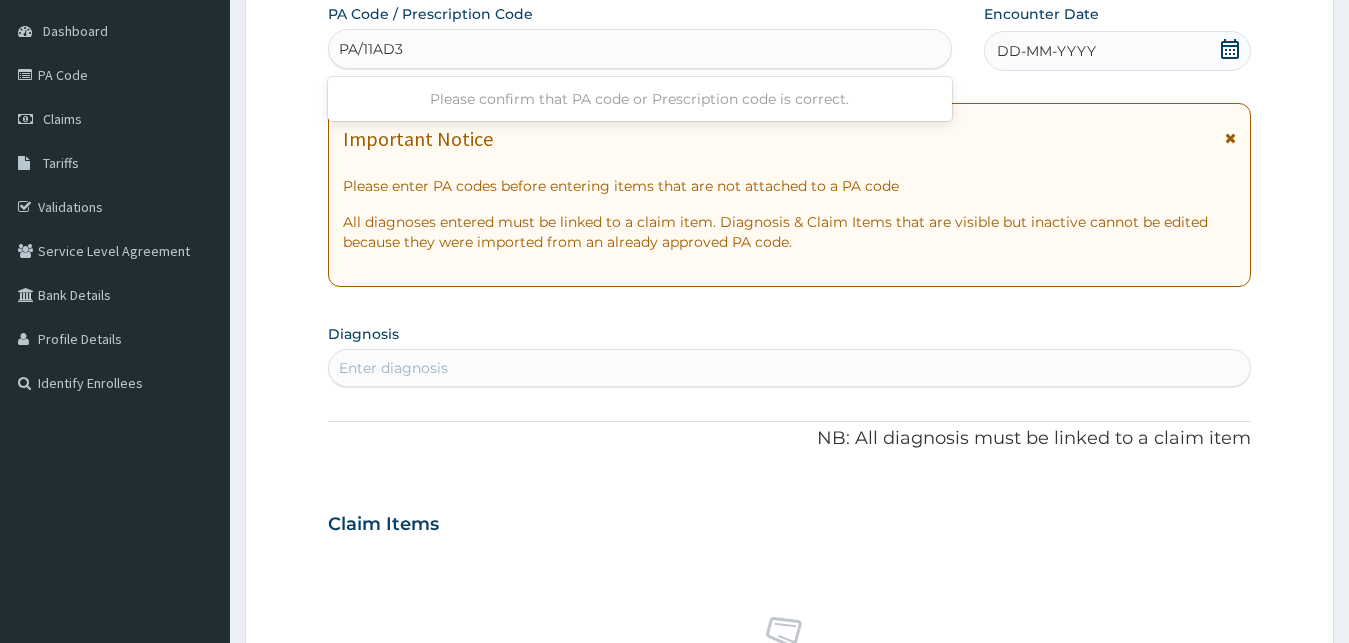 type on "PA/11AD38" 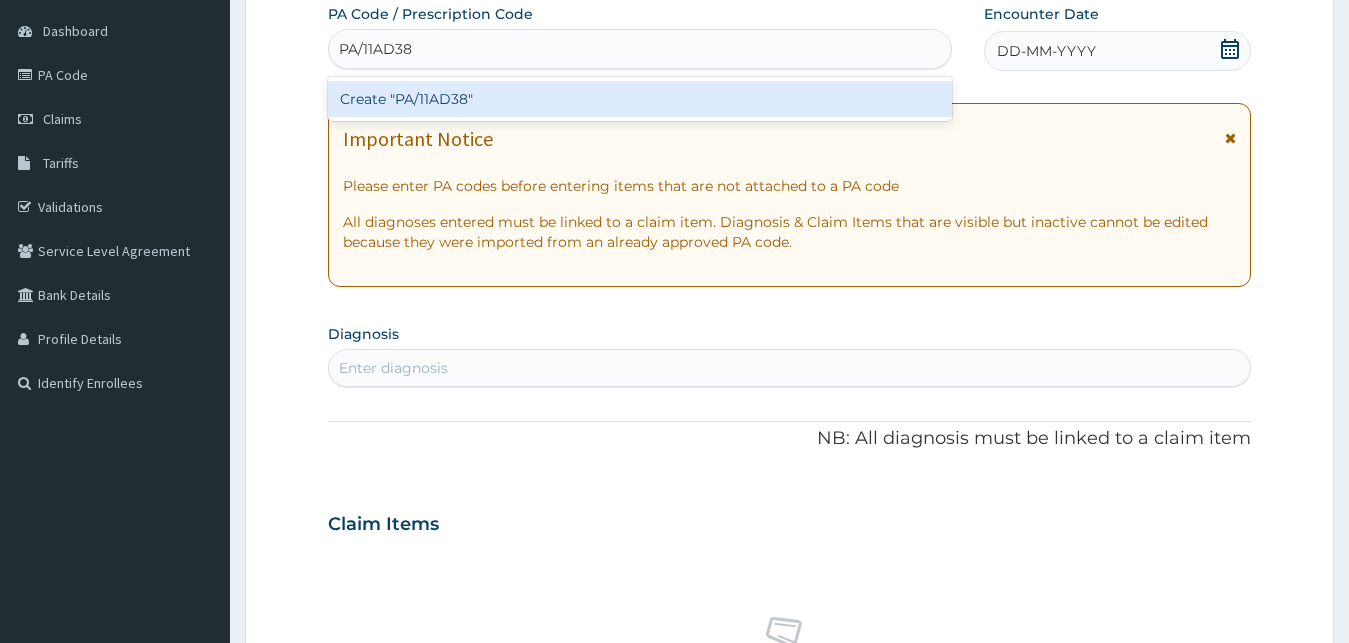 click on "Create "PA/11AD38"" at bounding box center (640, 99) 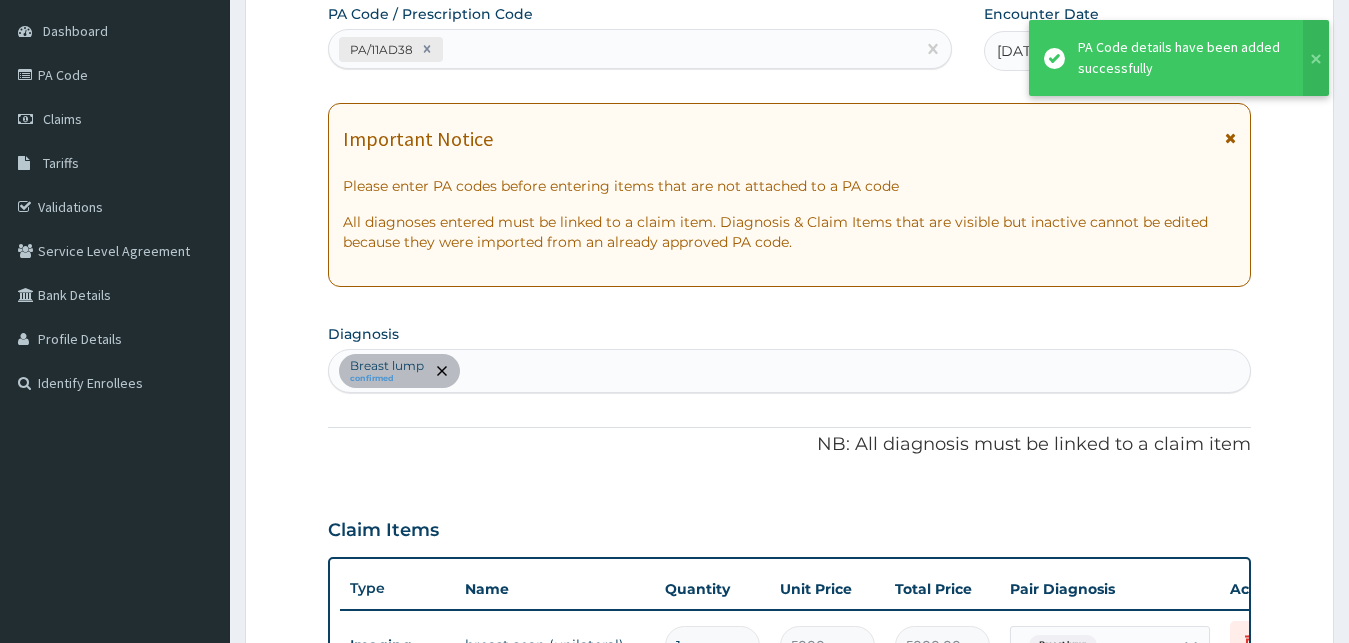 scroll, scrollTop: 197, scrollLeft: 0, axis: vertical 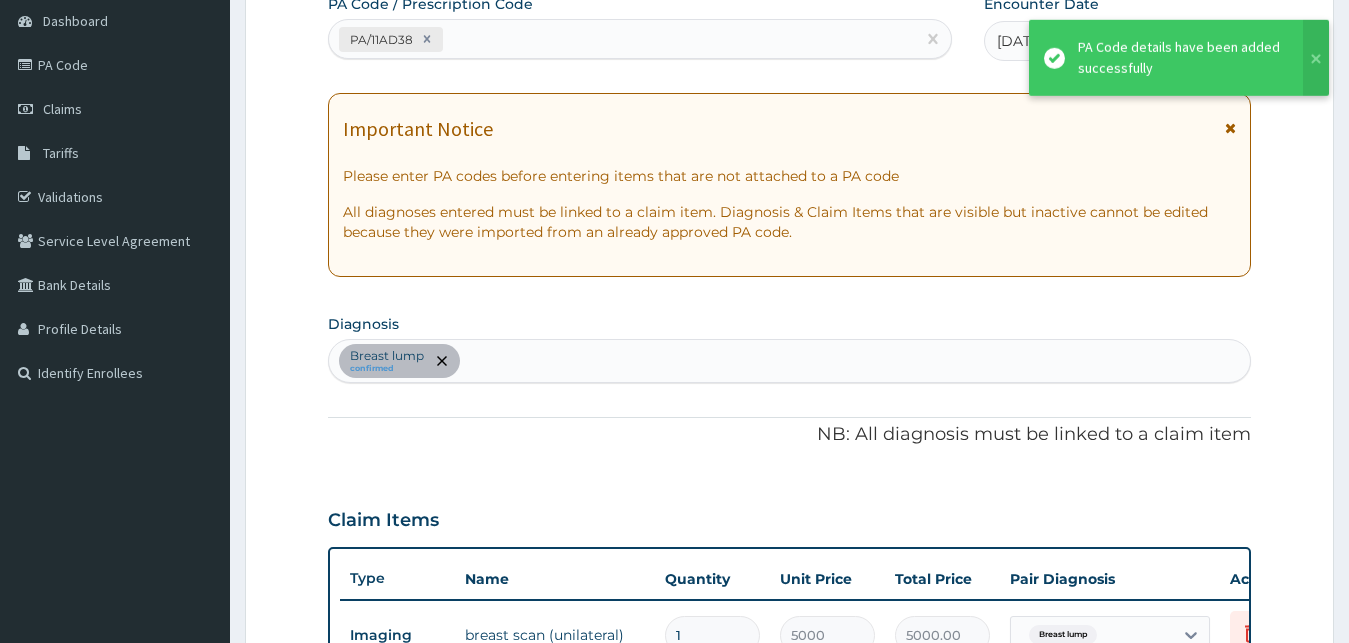 click on "Breast lump confirmed" at bounding box center (790, 361) 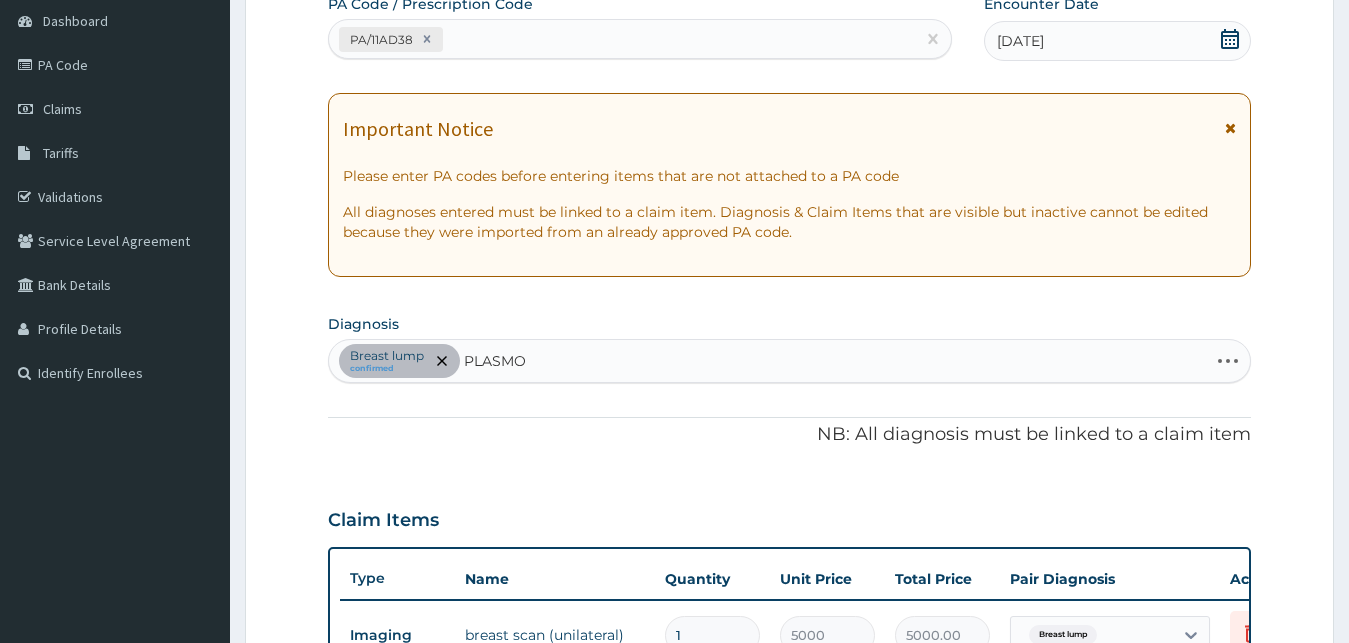 type on "PLASMOD" 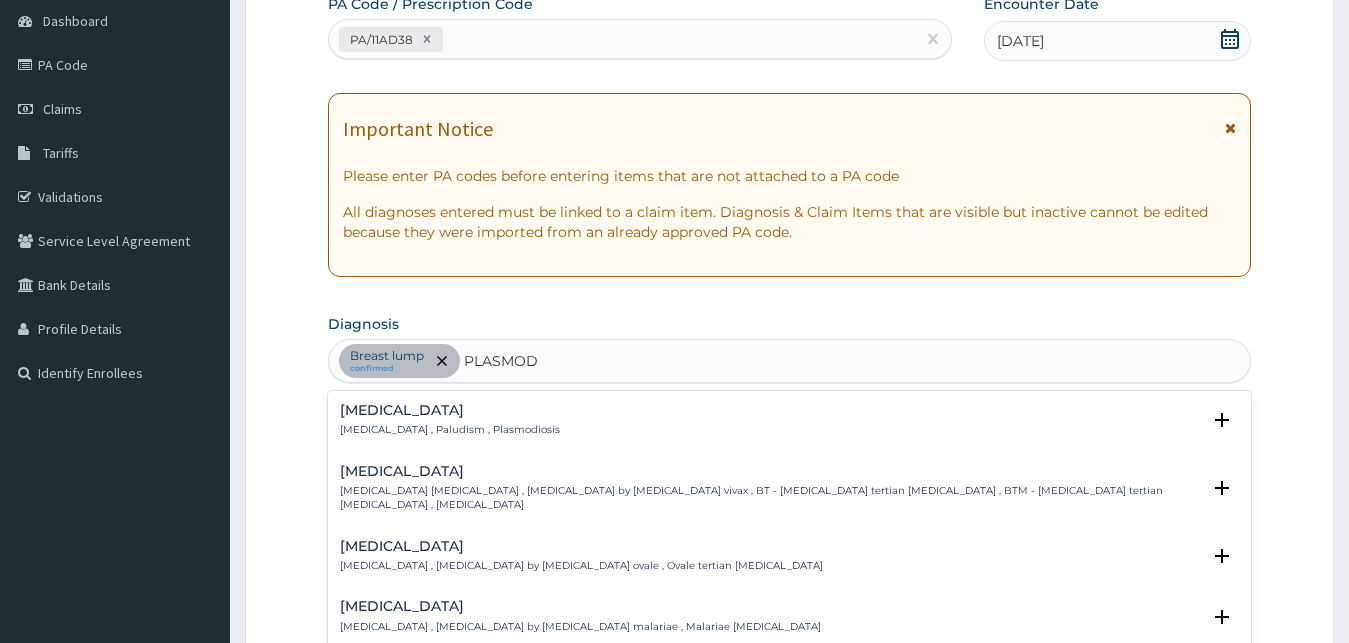 click on "Malaria , Paludism , Plasmodiosis" at bounding box center (450, 430) 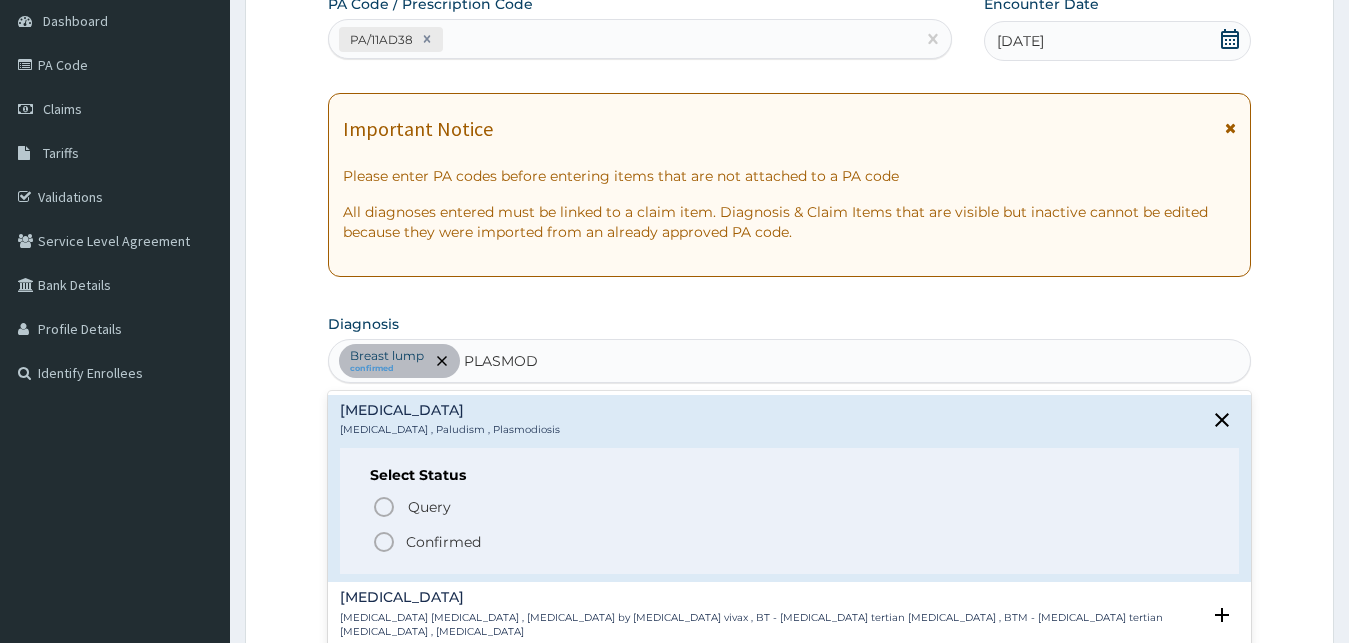 click 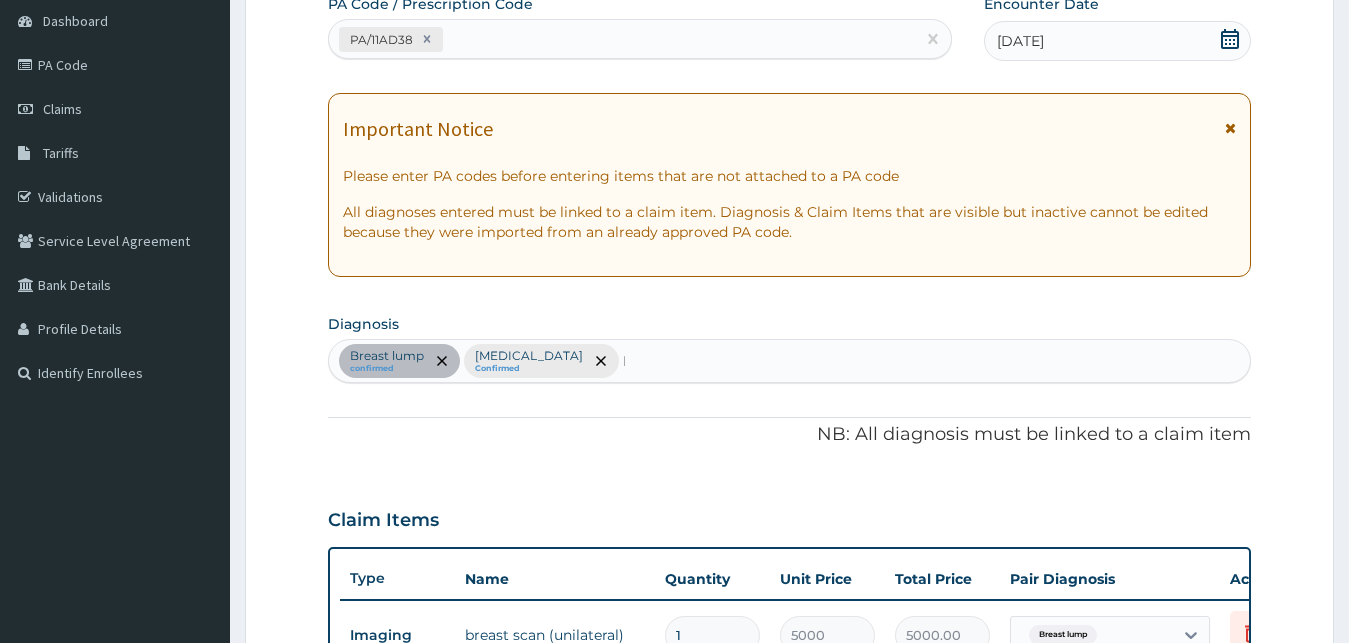 type 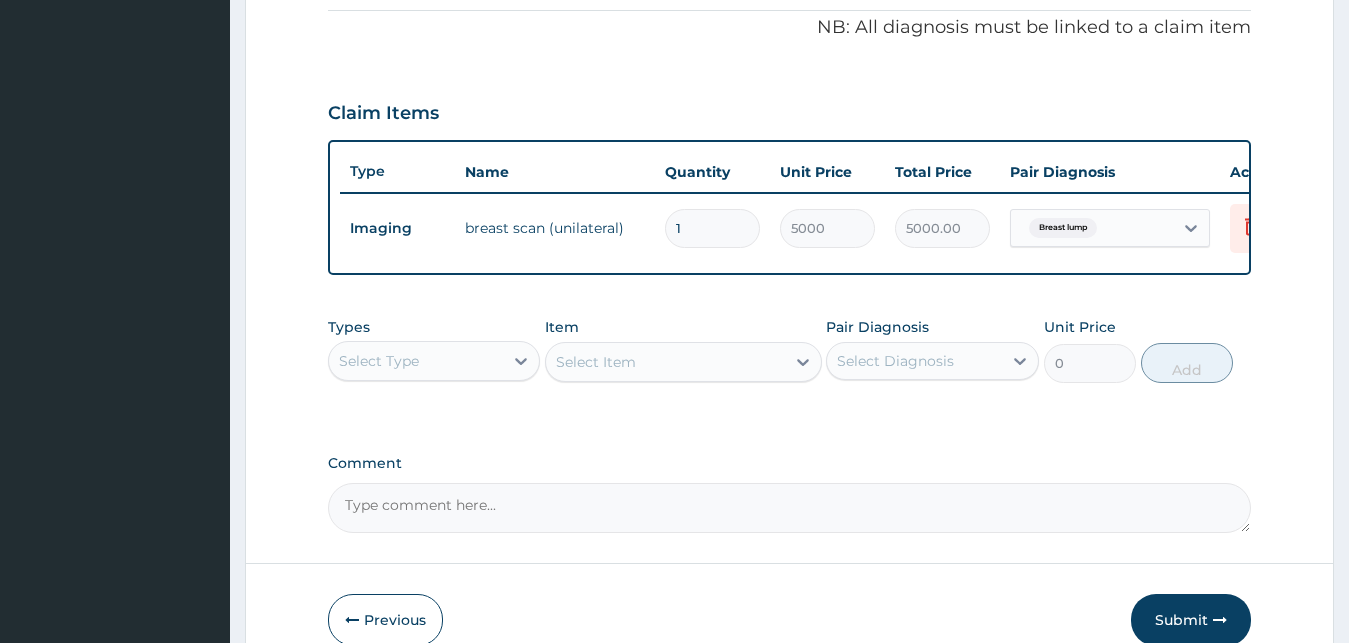 scroll, scrollTop: 613, scrollLeft: 0, axis: vertical 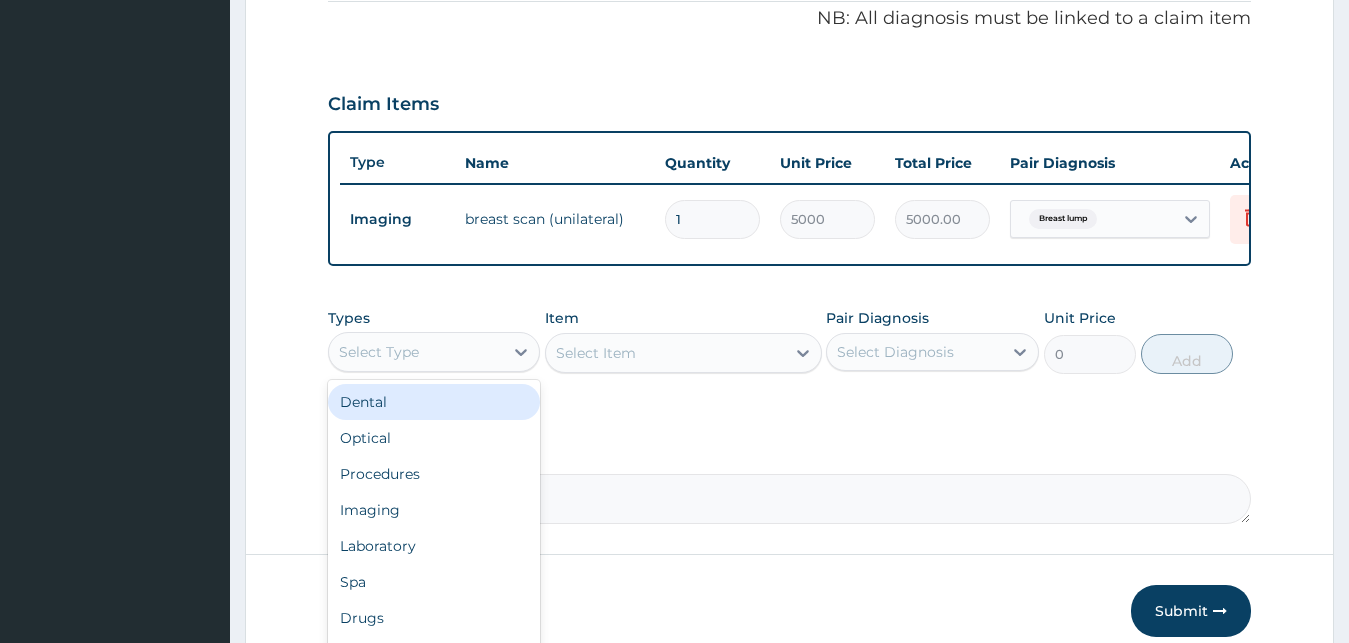 click on "Select Type" at bounding box center [416, 352] 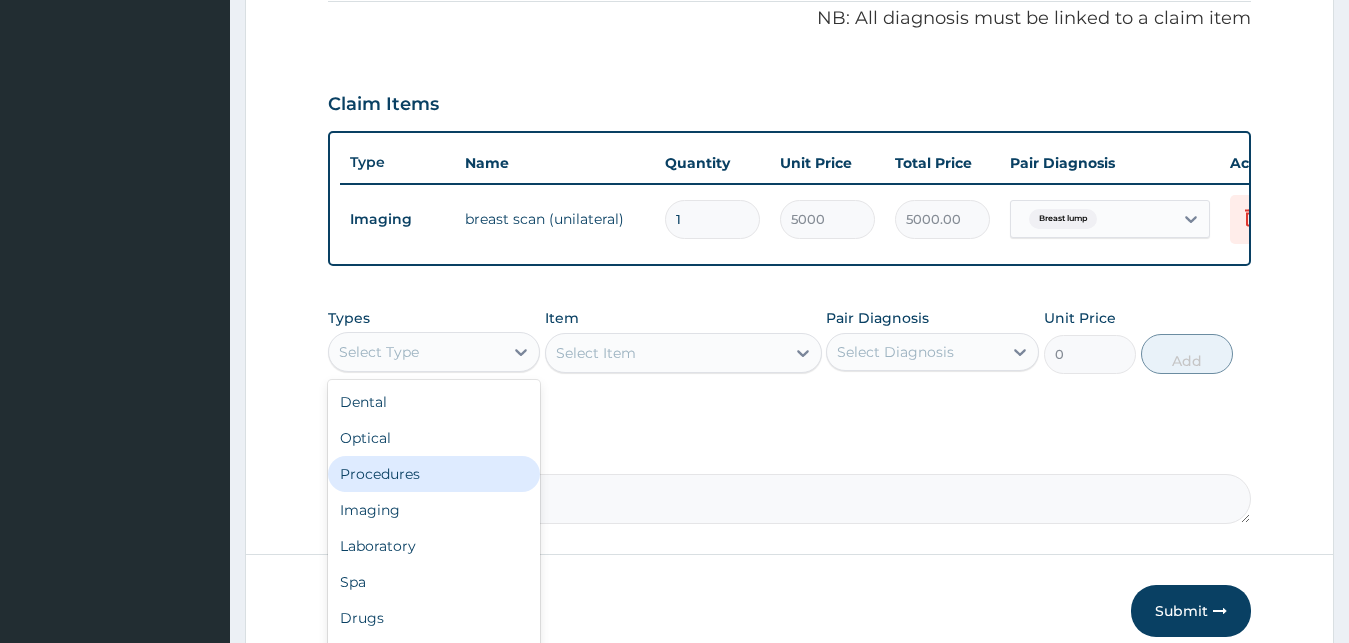 click on "Procedures" at bounding box center [434, 474] 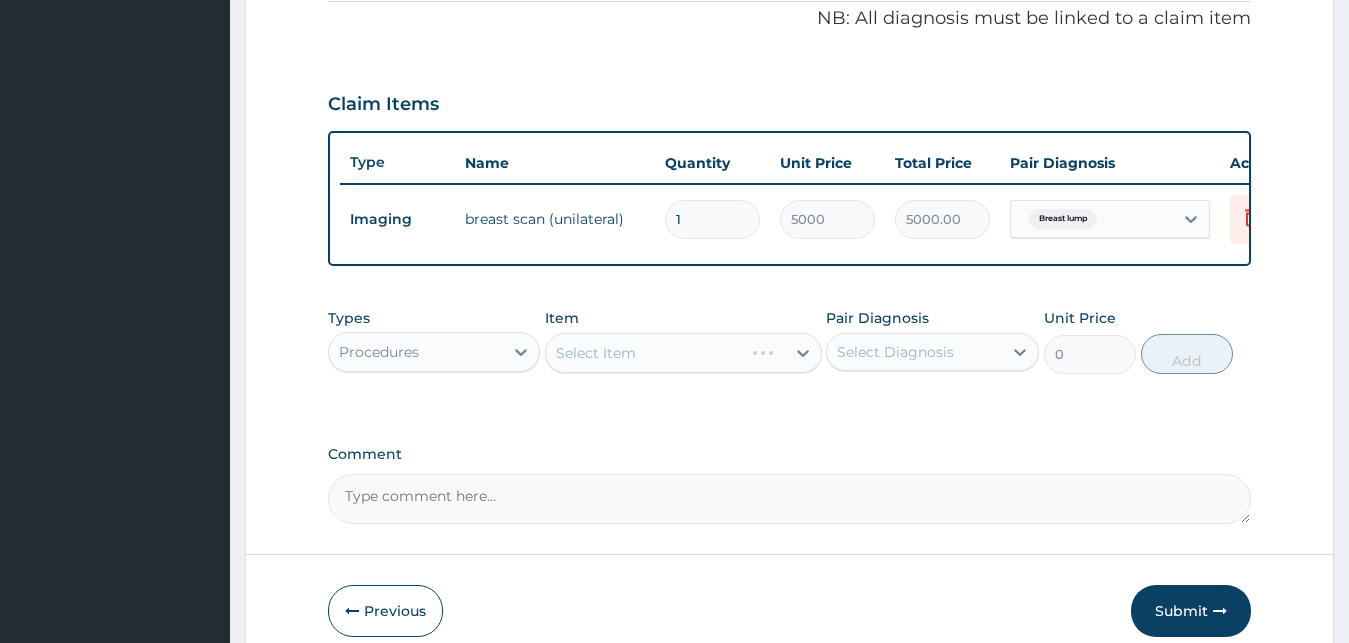 click on "Select Item" at bounding box center [683, 353] 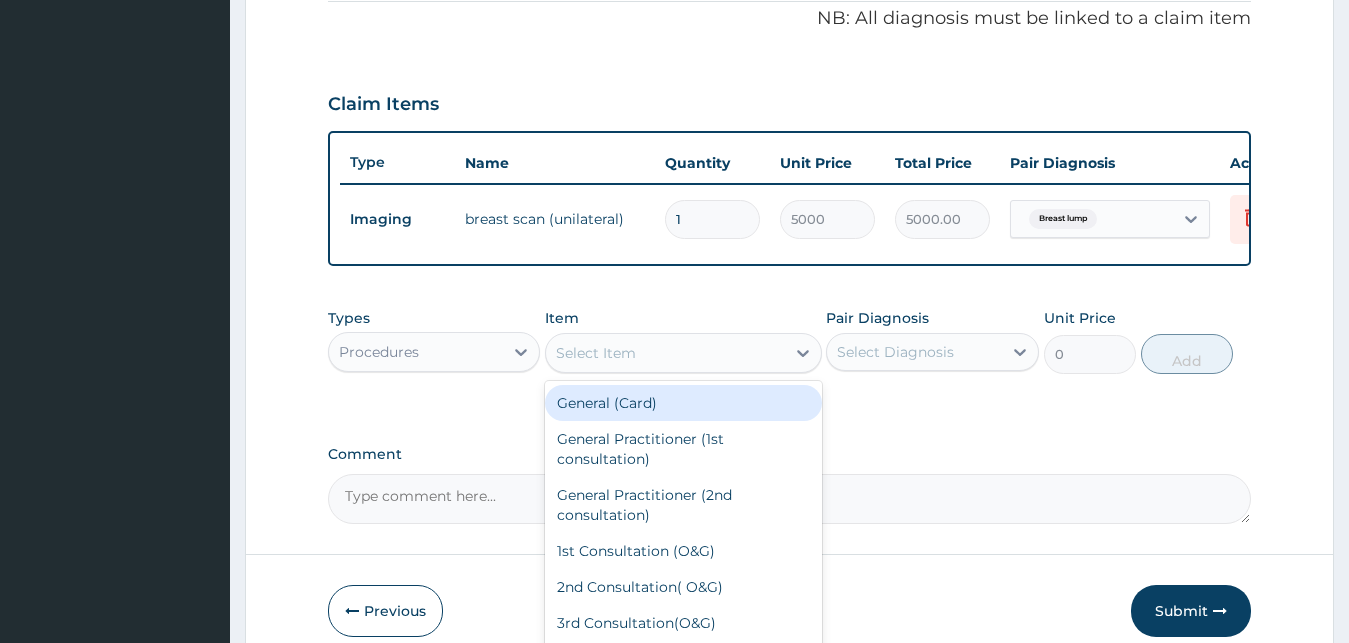 click on "Select Item" at bounding box center (665, 353) 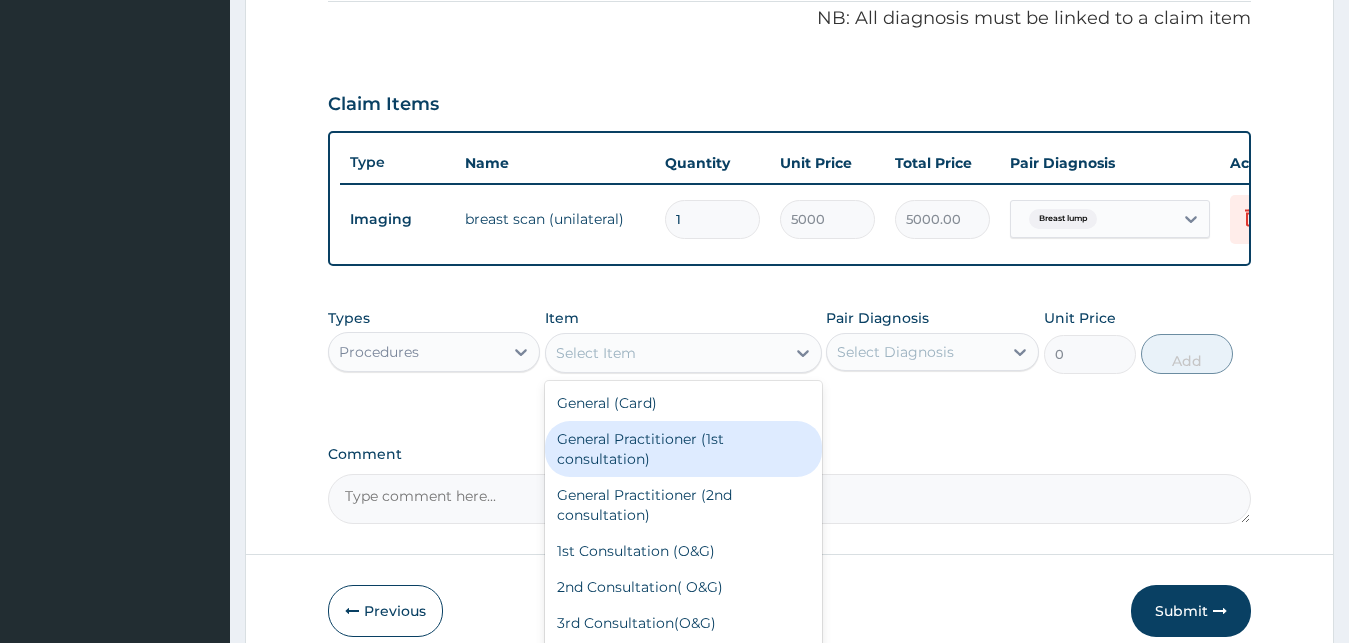 click on "General Practitioner (1st consultation)" at bounding box center (683, 449) 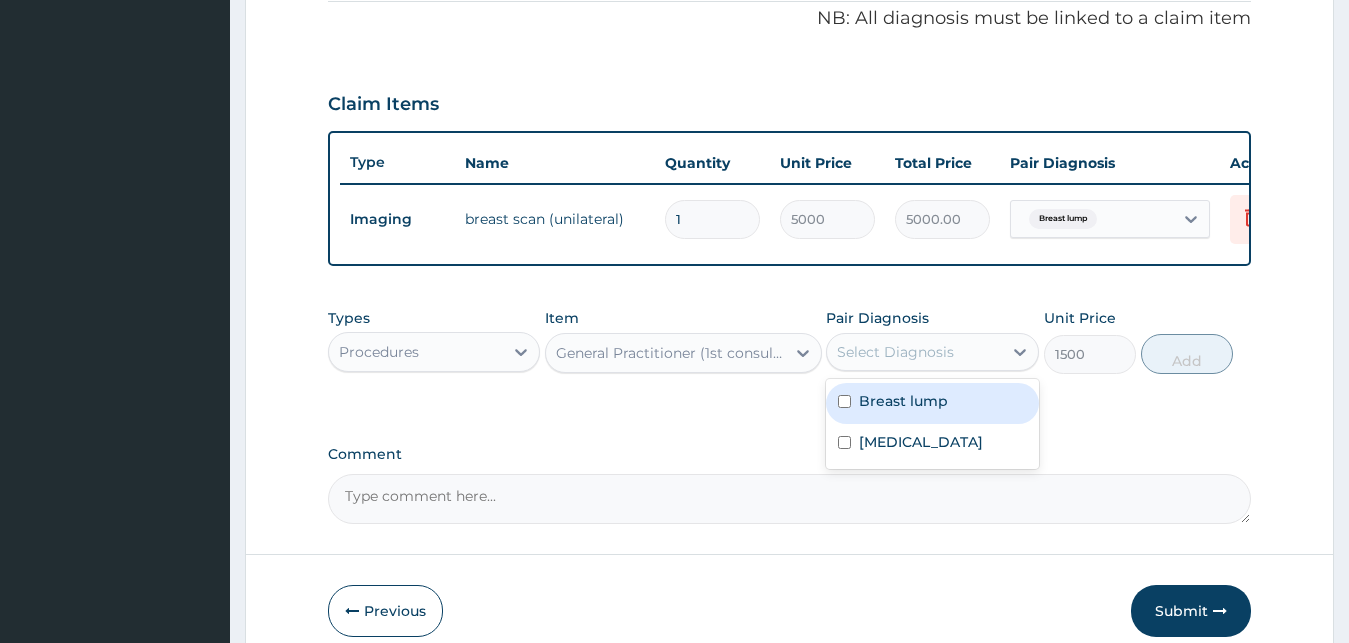 click on "Select Diagnosis" at bounding box center [914, 352] 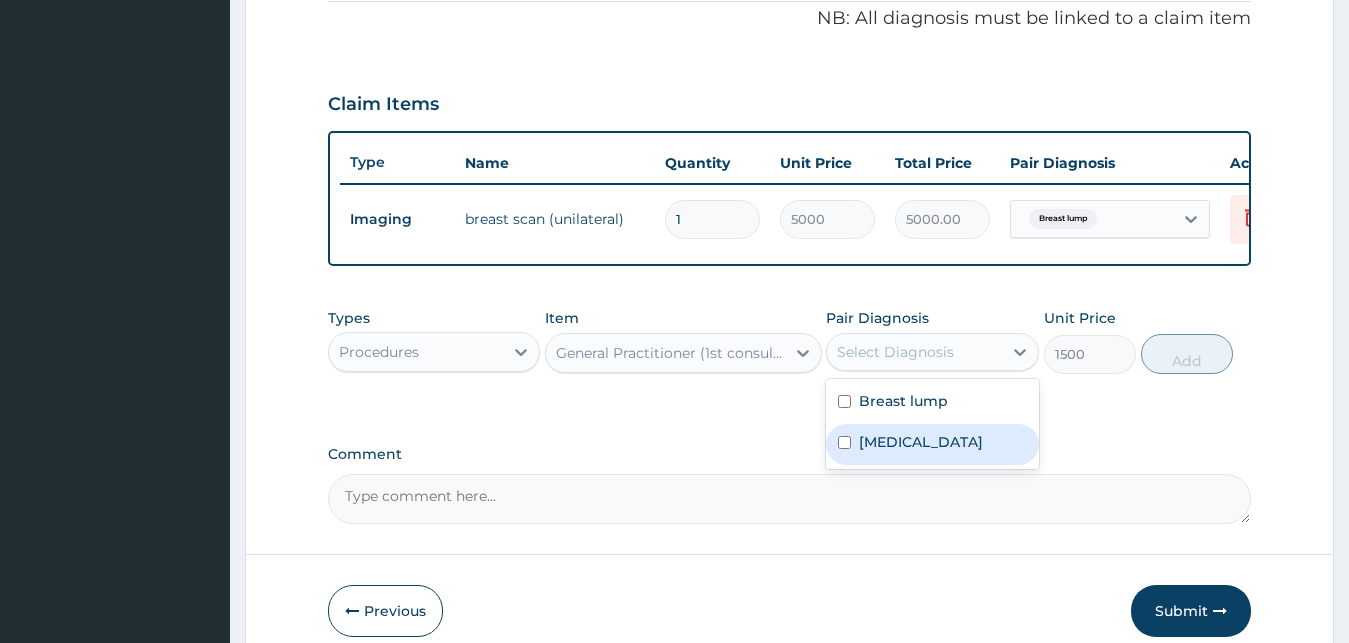 click on "Malaria" at bounding box center [932, 444] 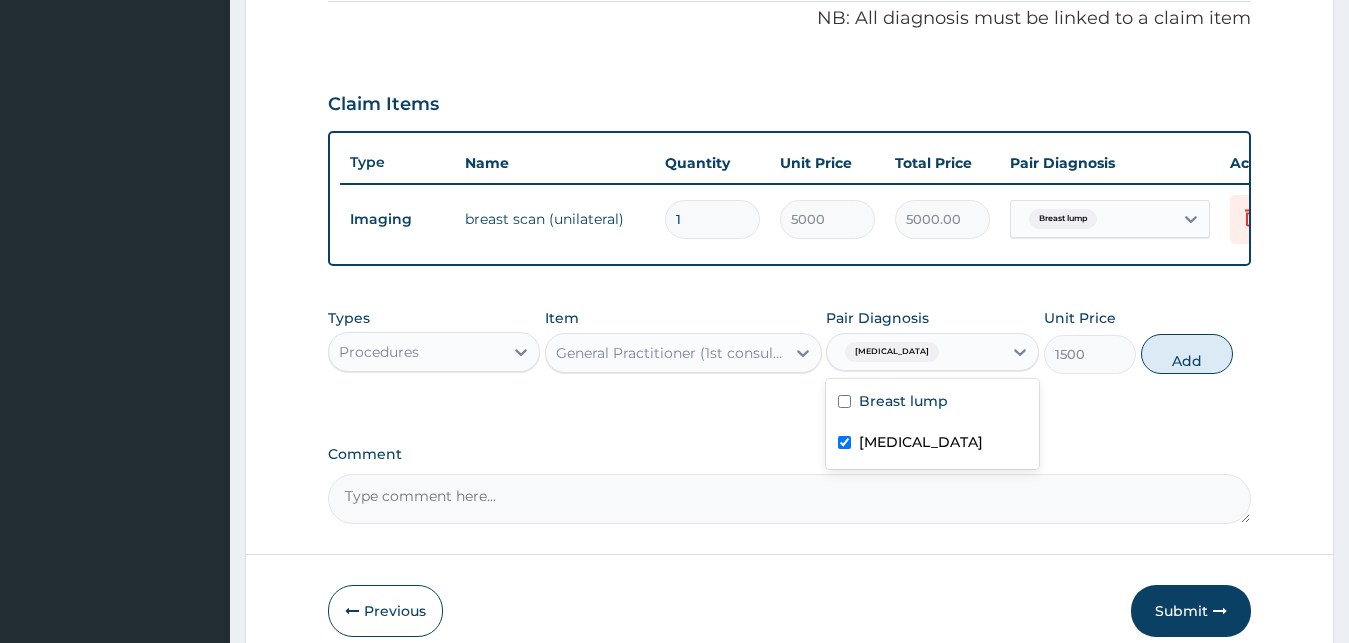 checkbox on "true" 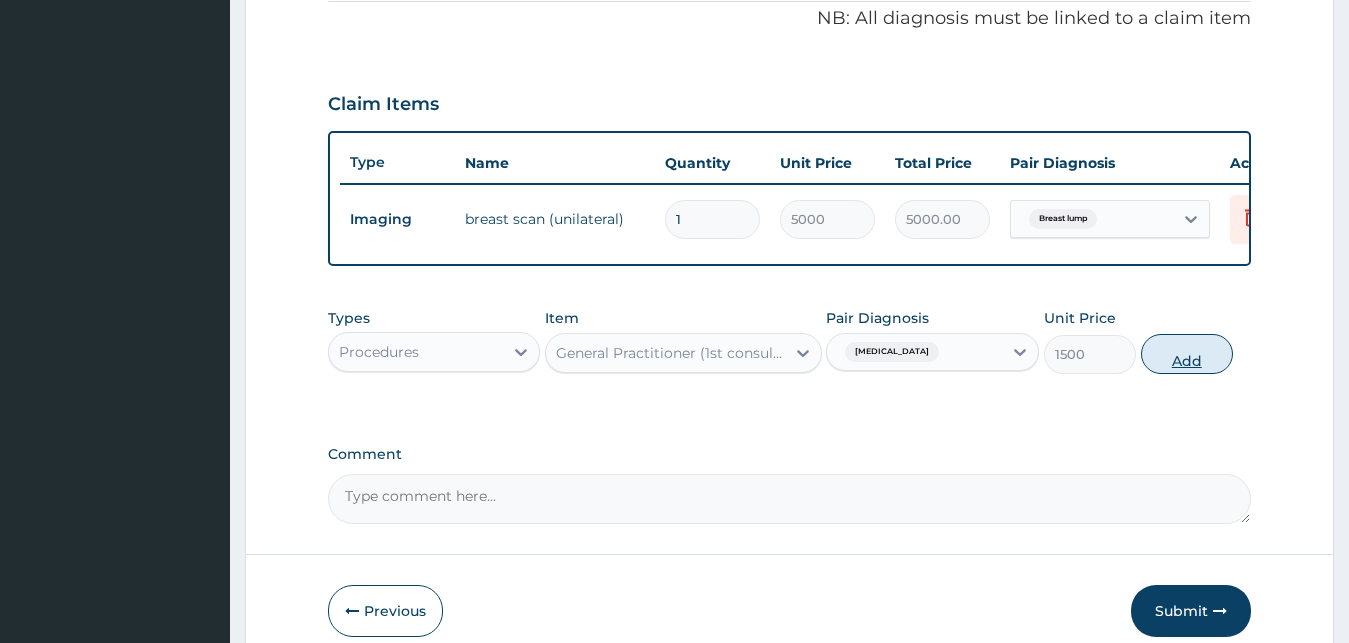 click on "Add" at bounding box center (1187, 354) 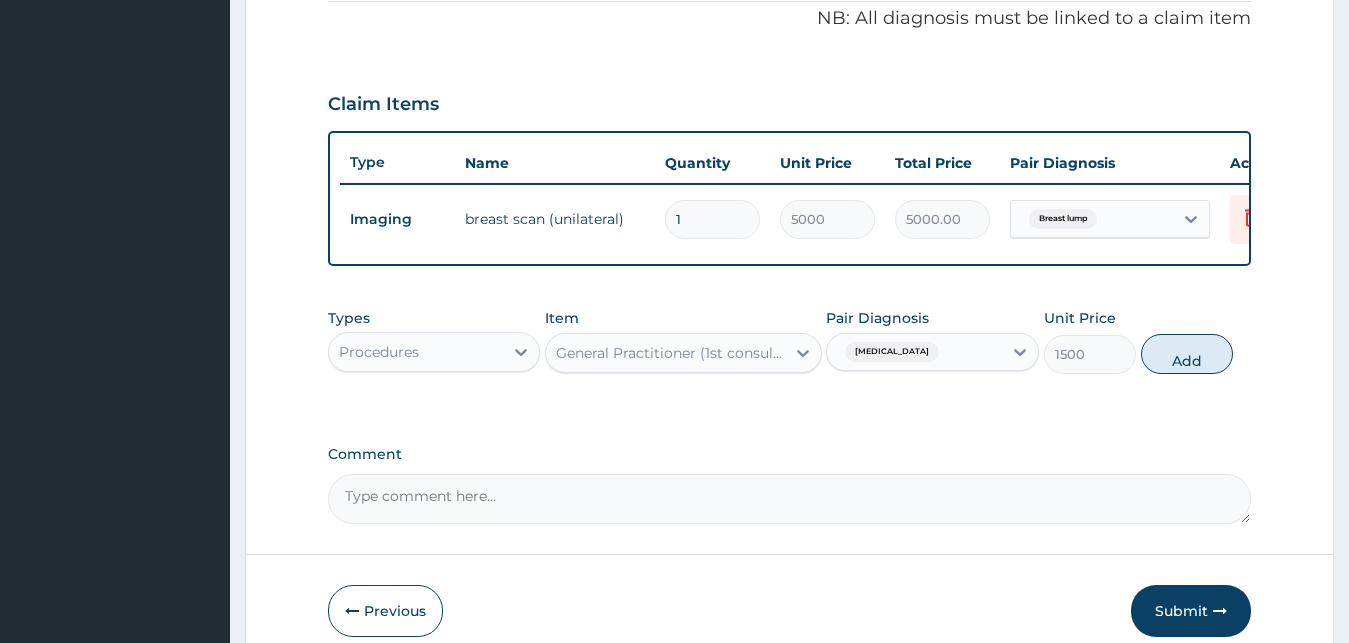 type on "0" 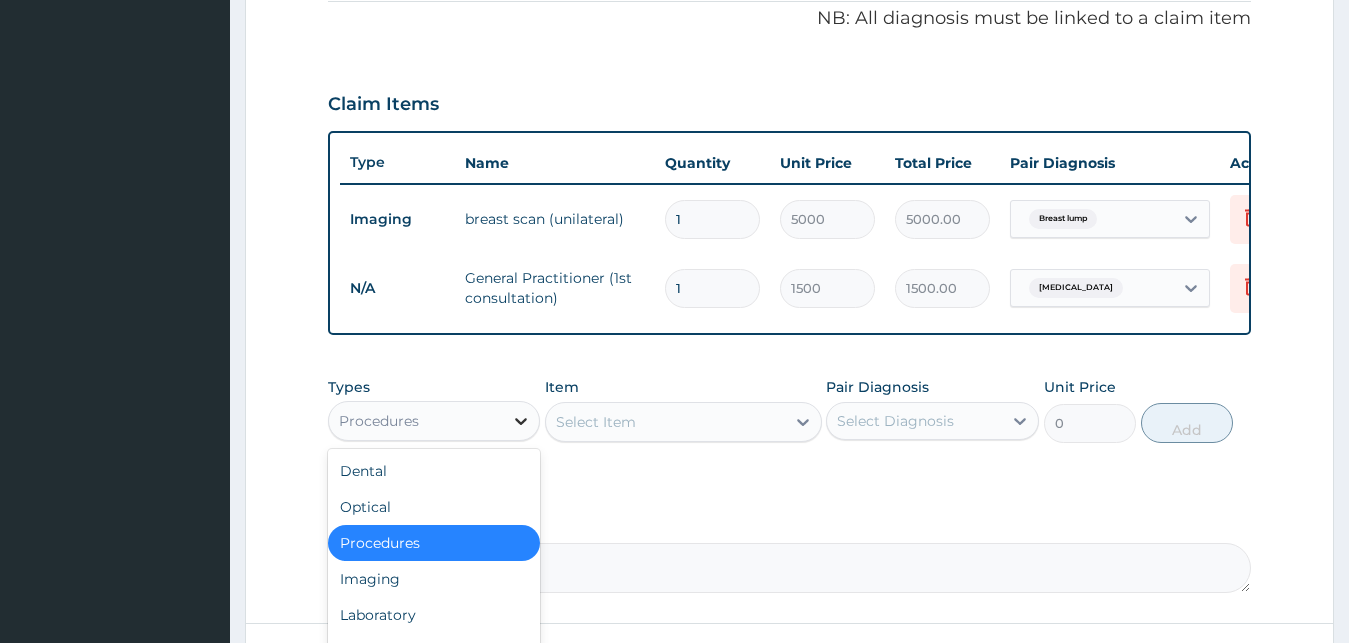 click 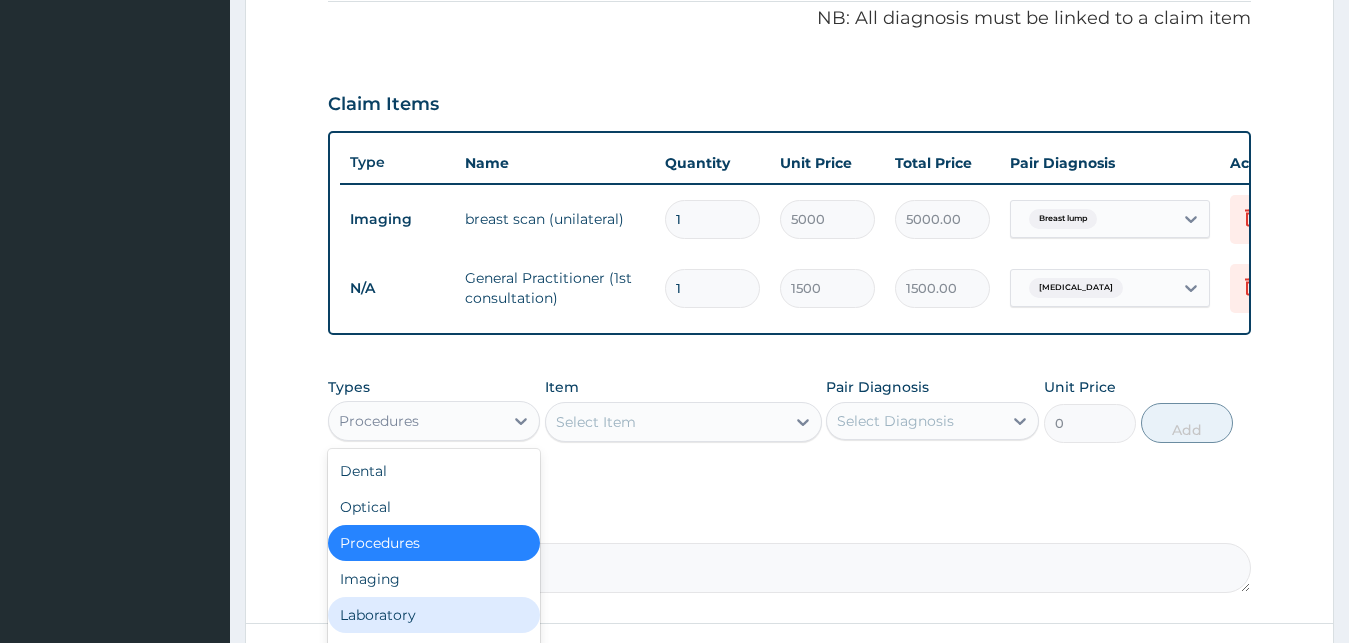 click on "Laboratory" at bounding box center (434, 615) 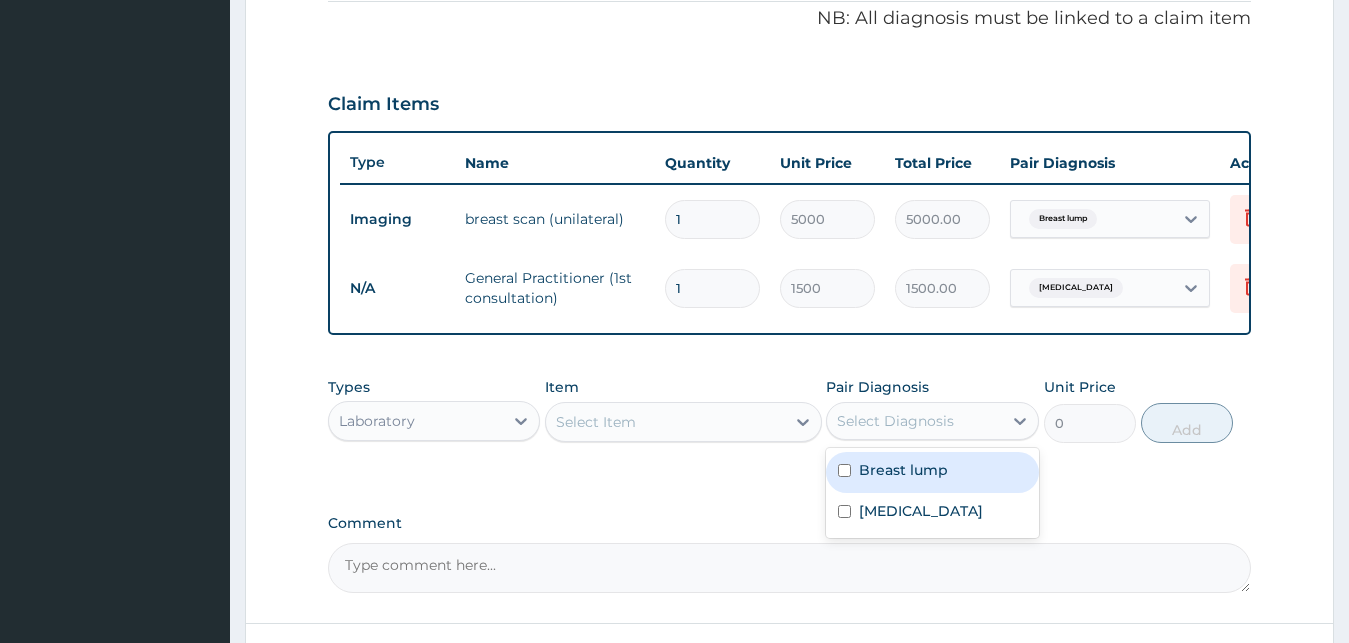 click on "Select Diagnosis" at bounding box center (895, 421) 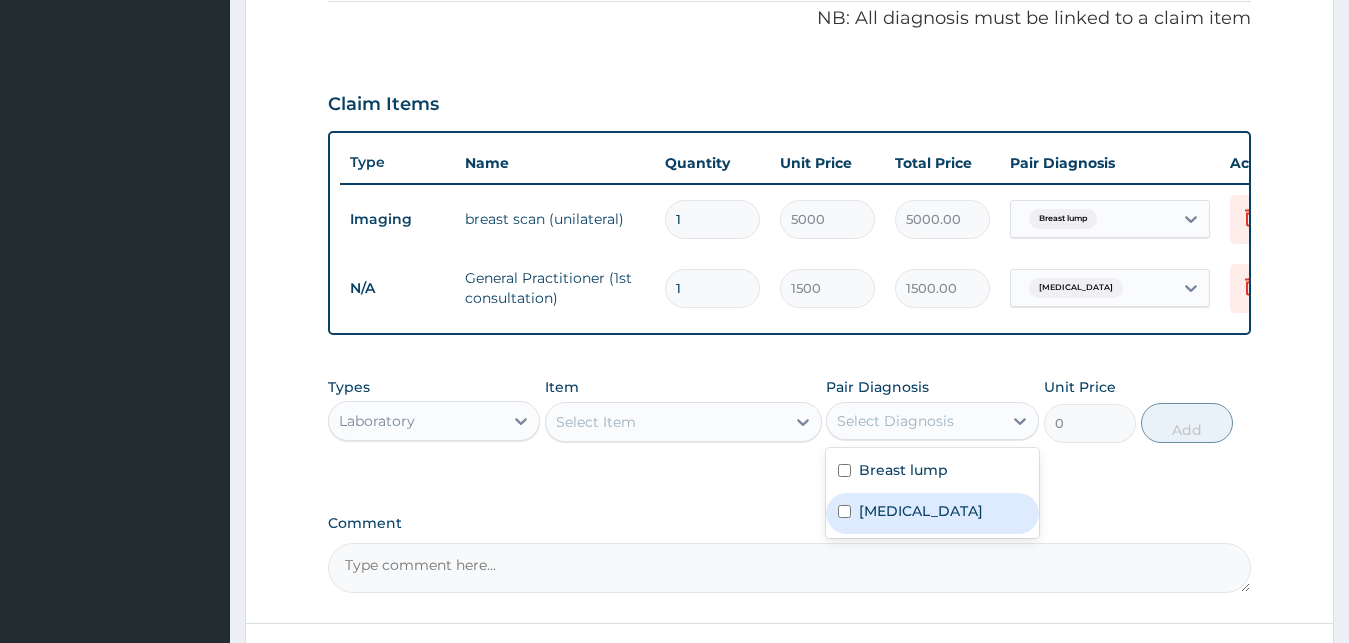 click on "Malaria" at bounding box center (921, 511) 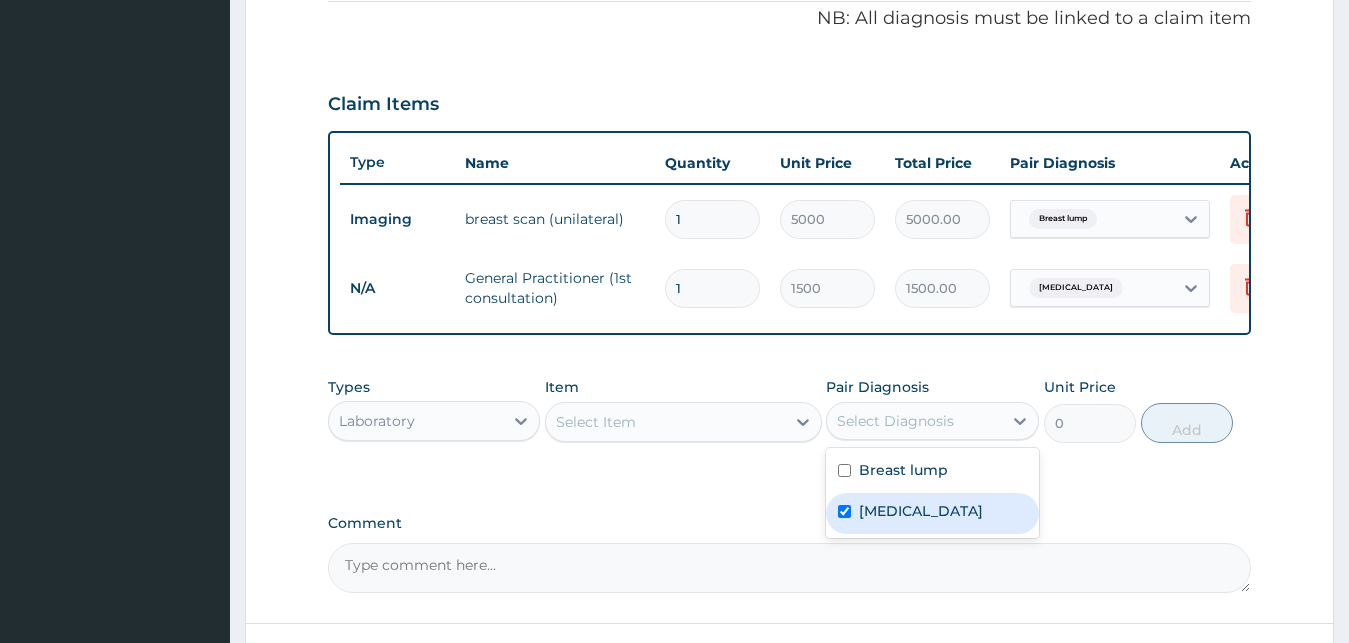checkbox on "true" 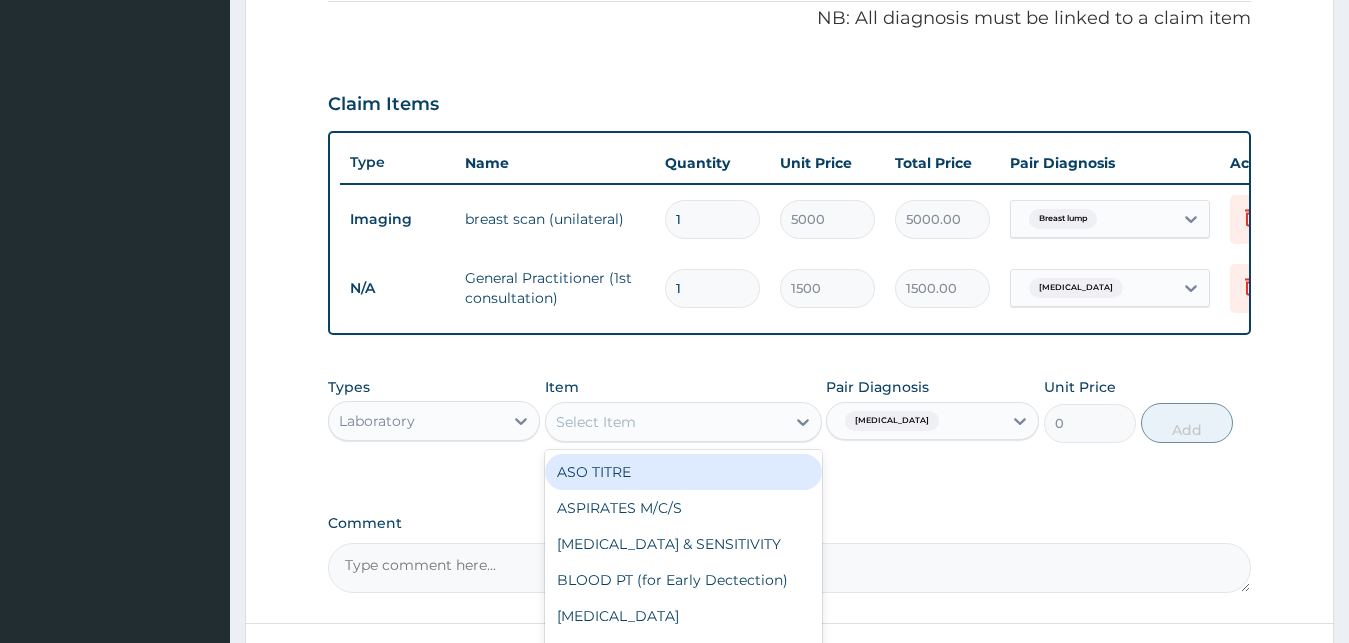 click on "Select Item" at bounding box center [665, 422] 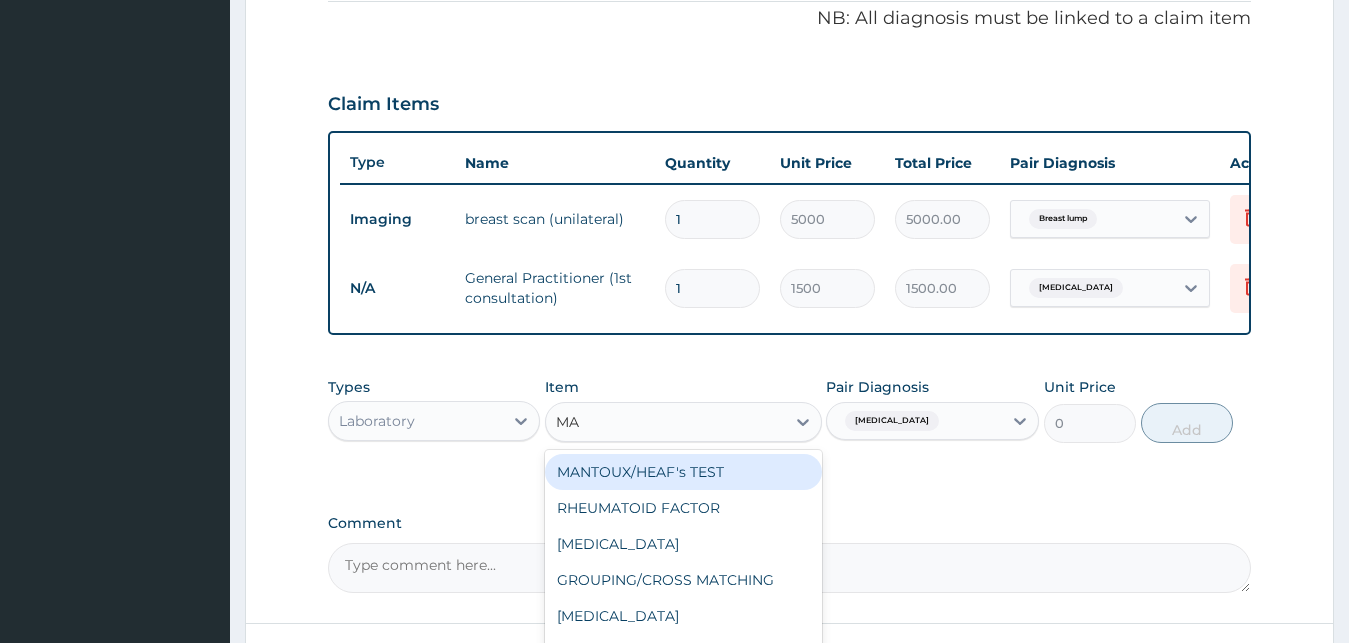 type on "MAL" 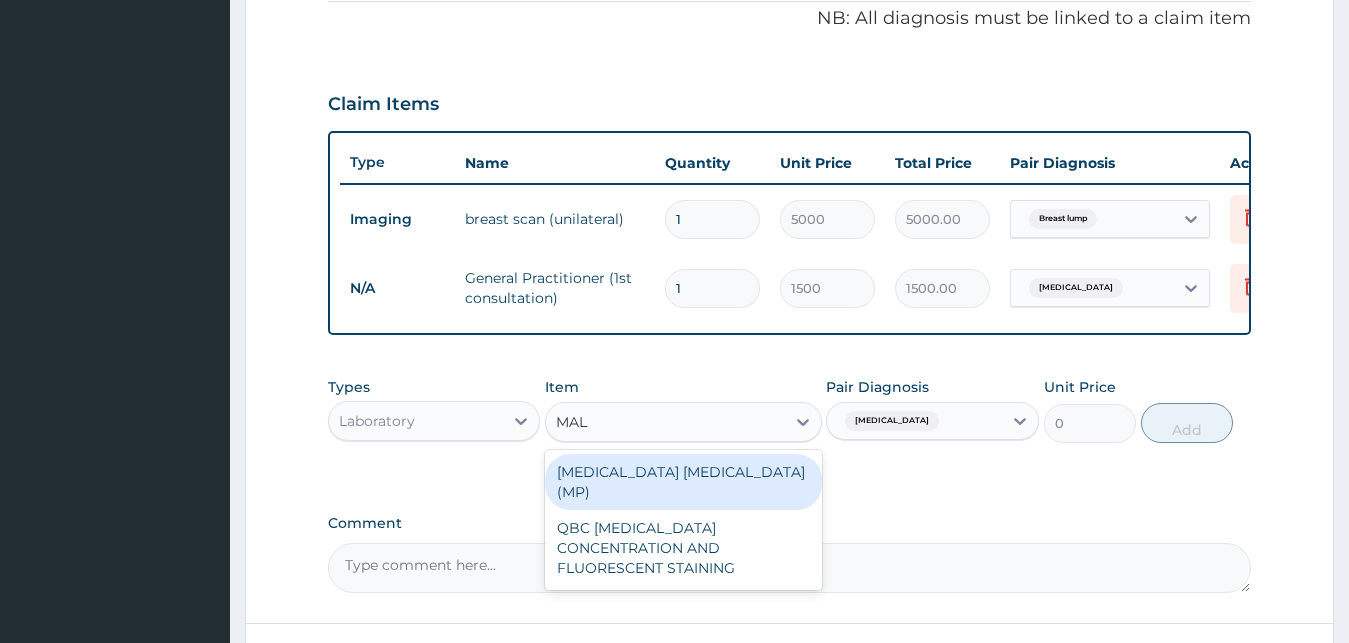 click on "MALARIA PARASITE (MP)" at bounding box center (683, 482) 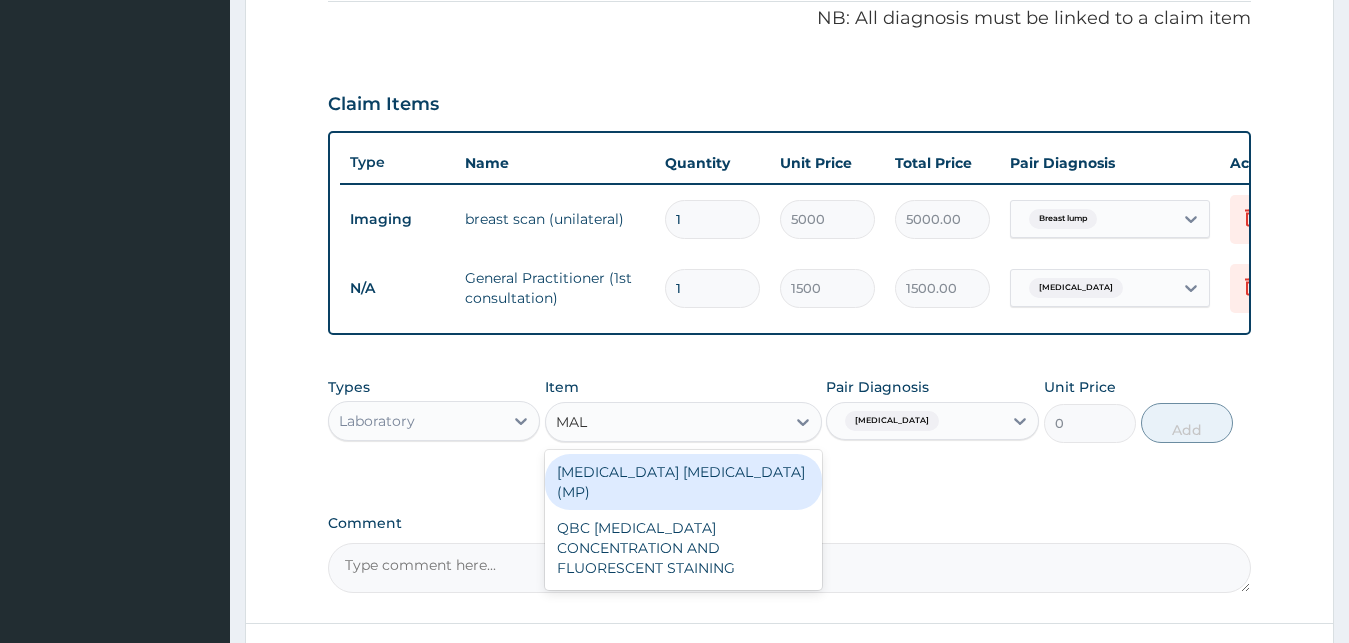 type 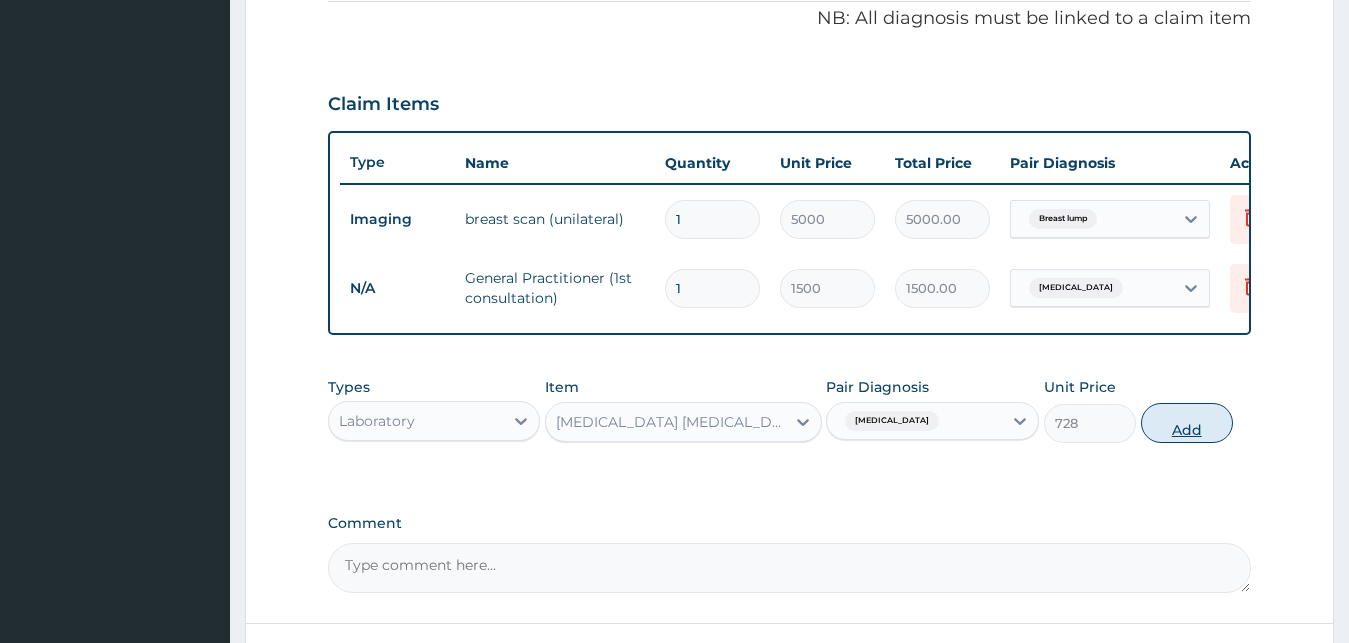 click on "Add" at bounding box center (1187, 423) 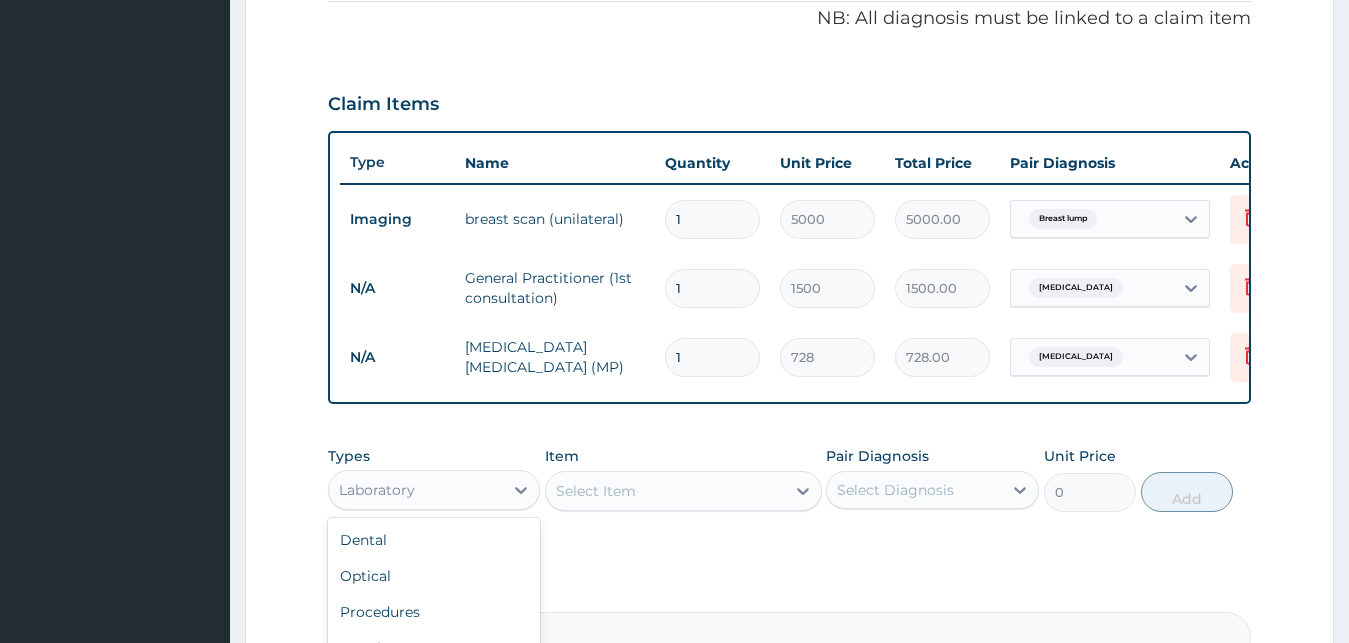 click on "Laboratory" at bounding box center (377, 490) 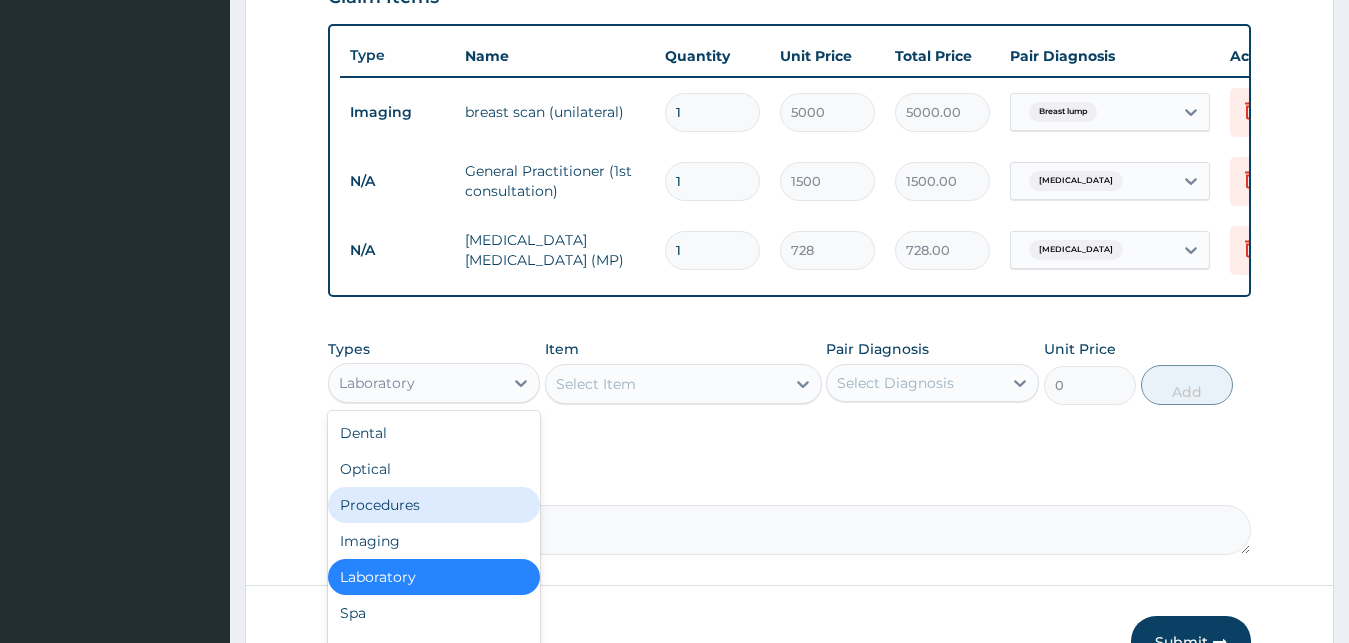 scroll, scrollTop: 859, scrollLeft: 0, axis: vertical 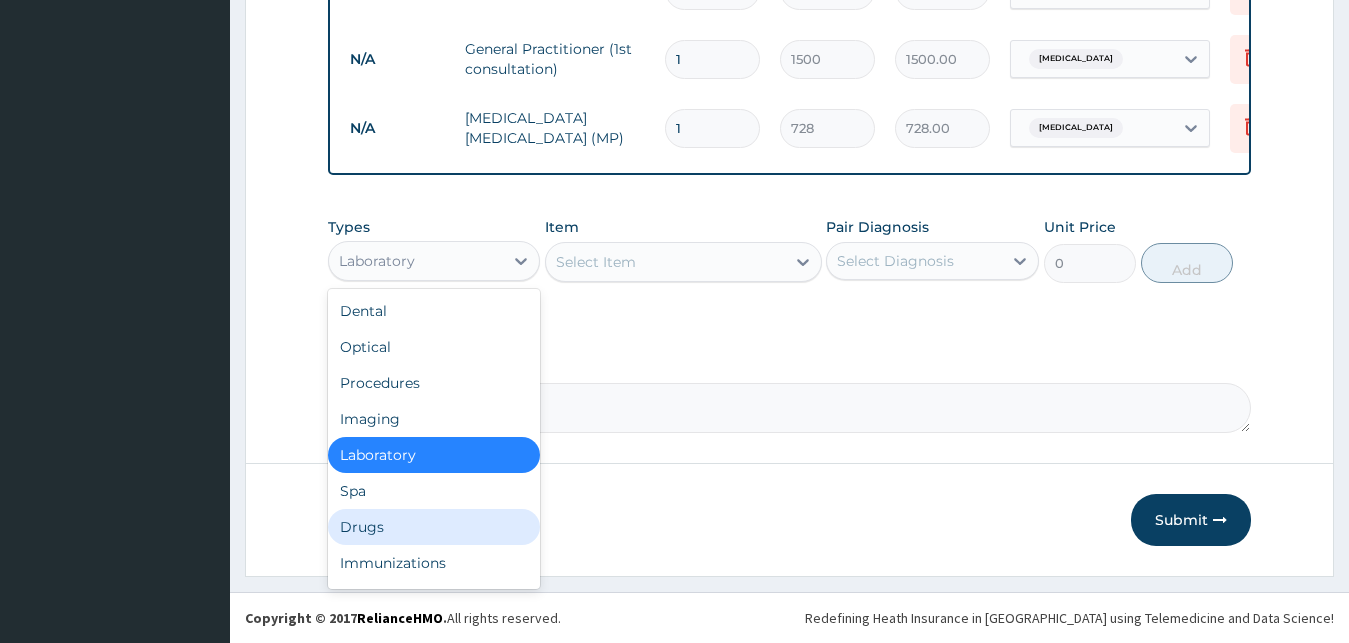 click on "Drugs" at bounding box center [434, 527] 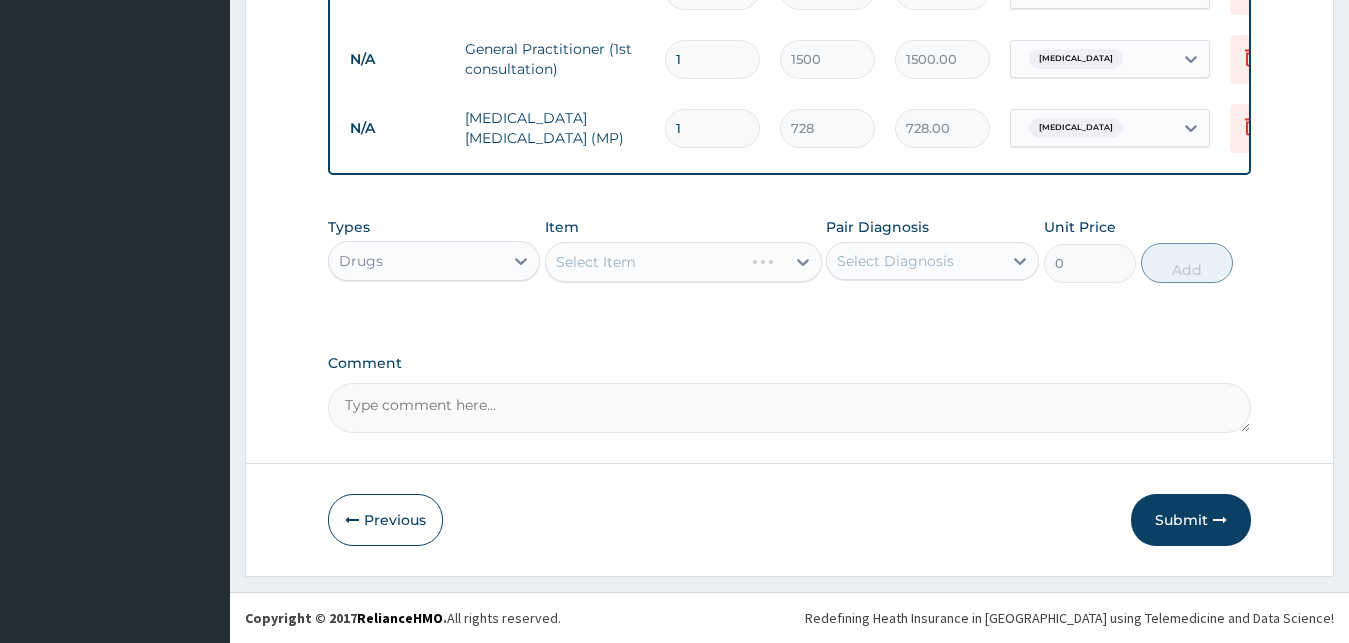 click on "Select Diagnosis" at bounding box center (895, 261) 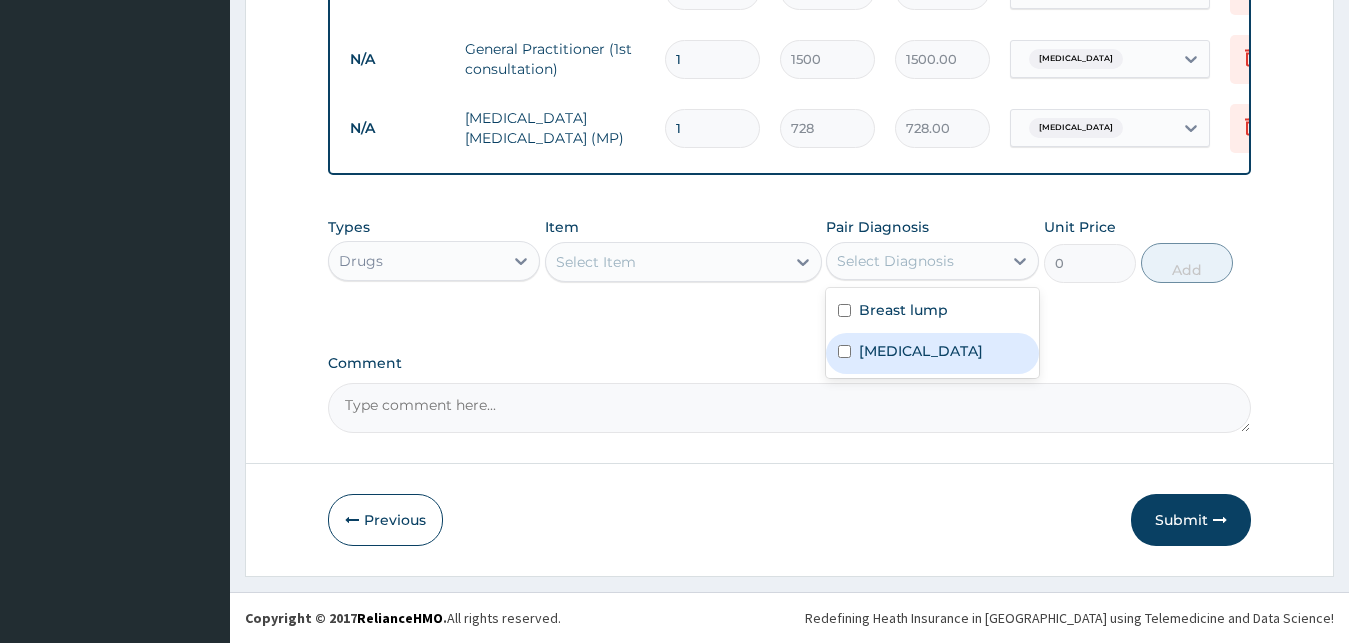 click on "Malaria" at bounding box center [921, 351] 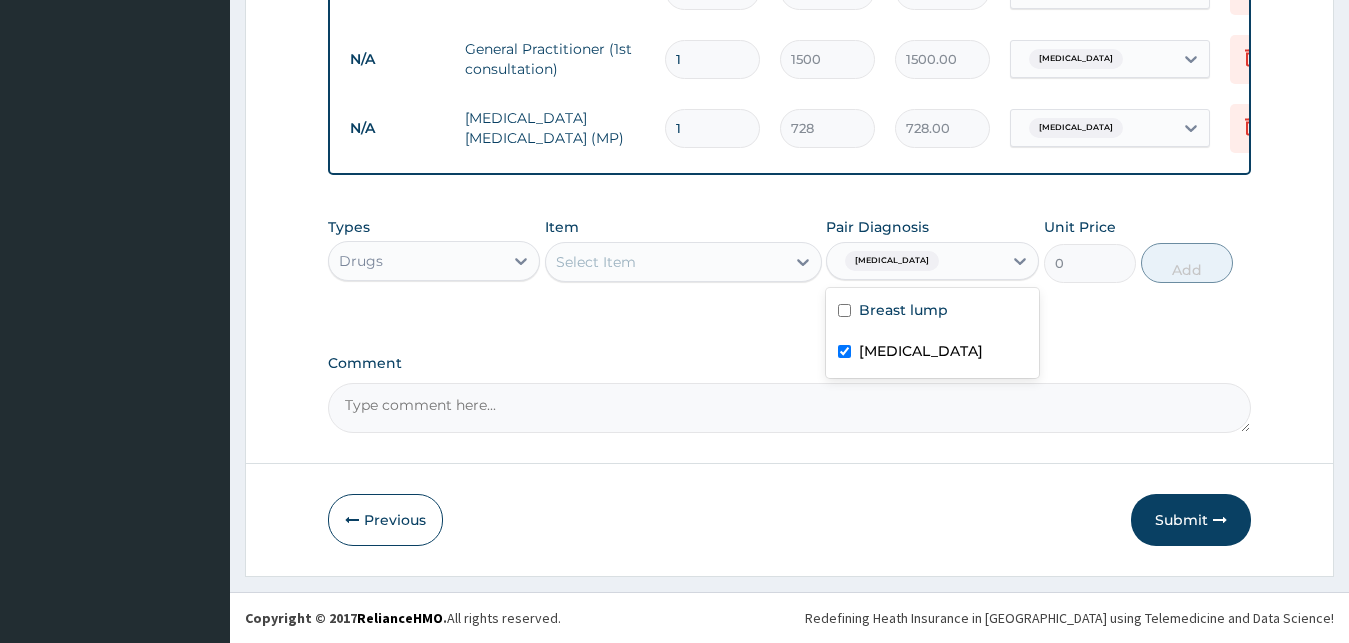 click on "Malaria" at bounding box center (921, 351) 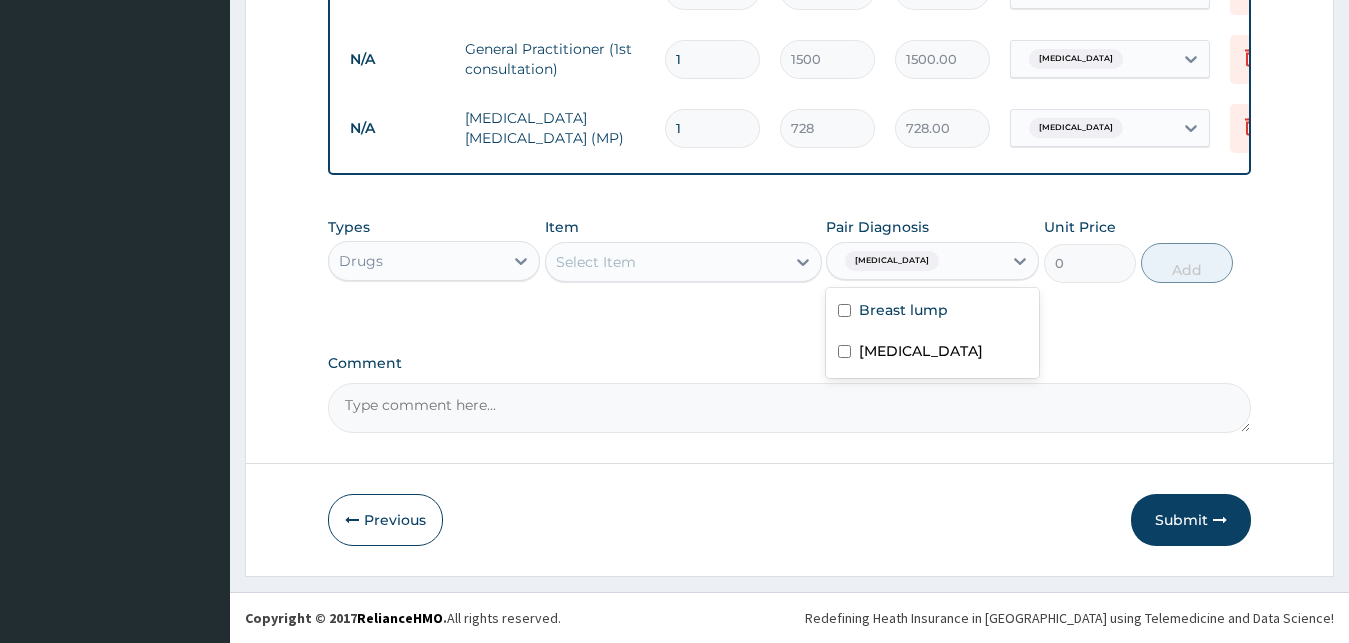 checkbox on "false" 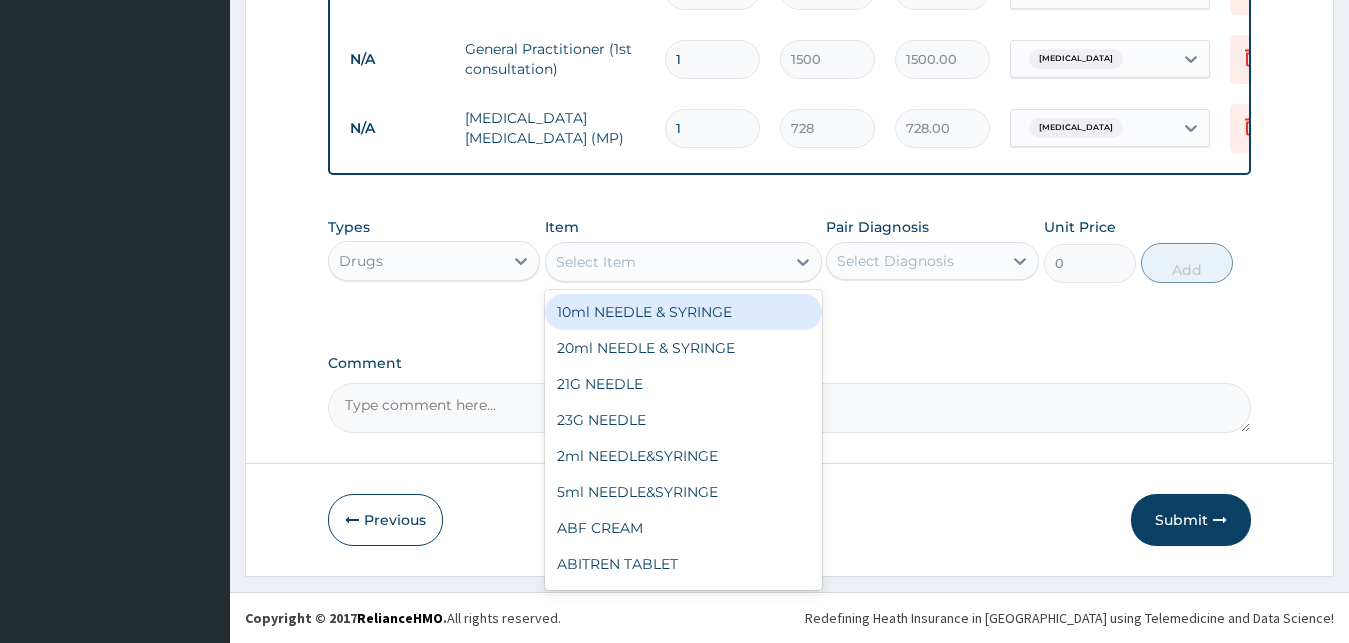 click on "Select Item" at bounding box center [665, 262] 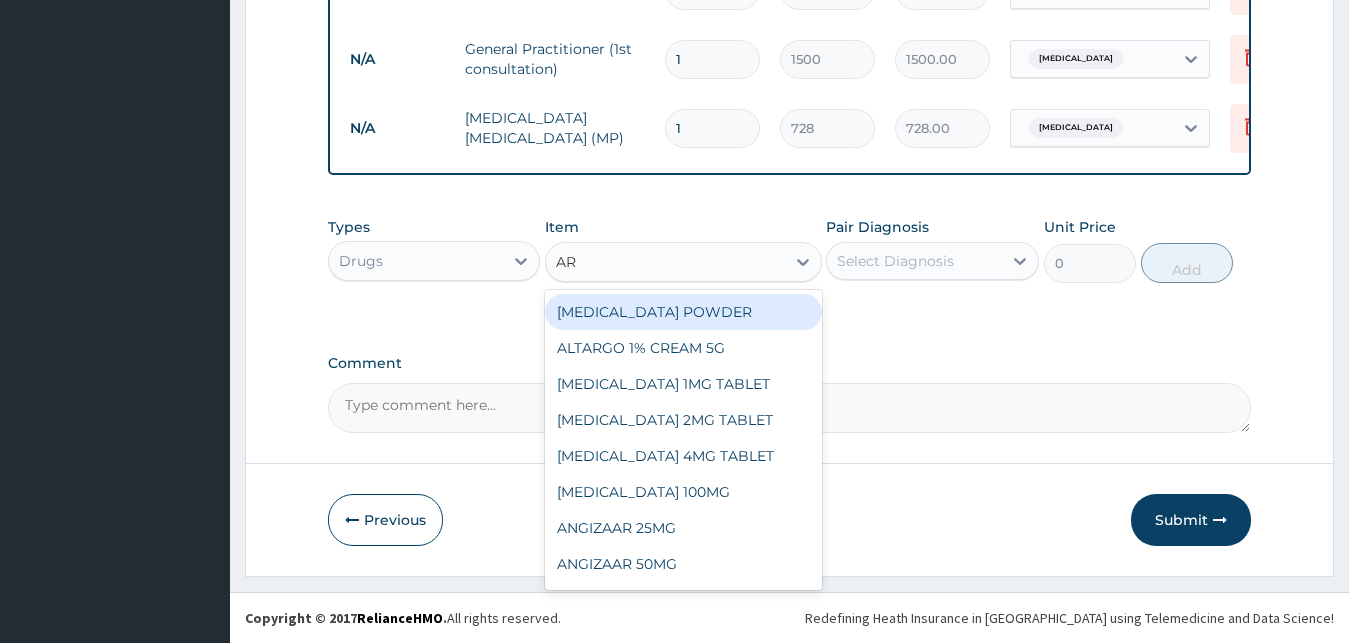 type on "ART" 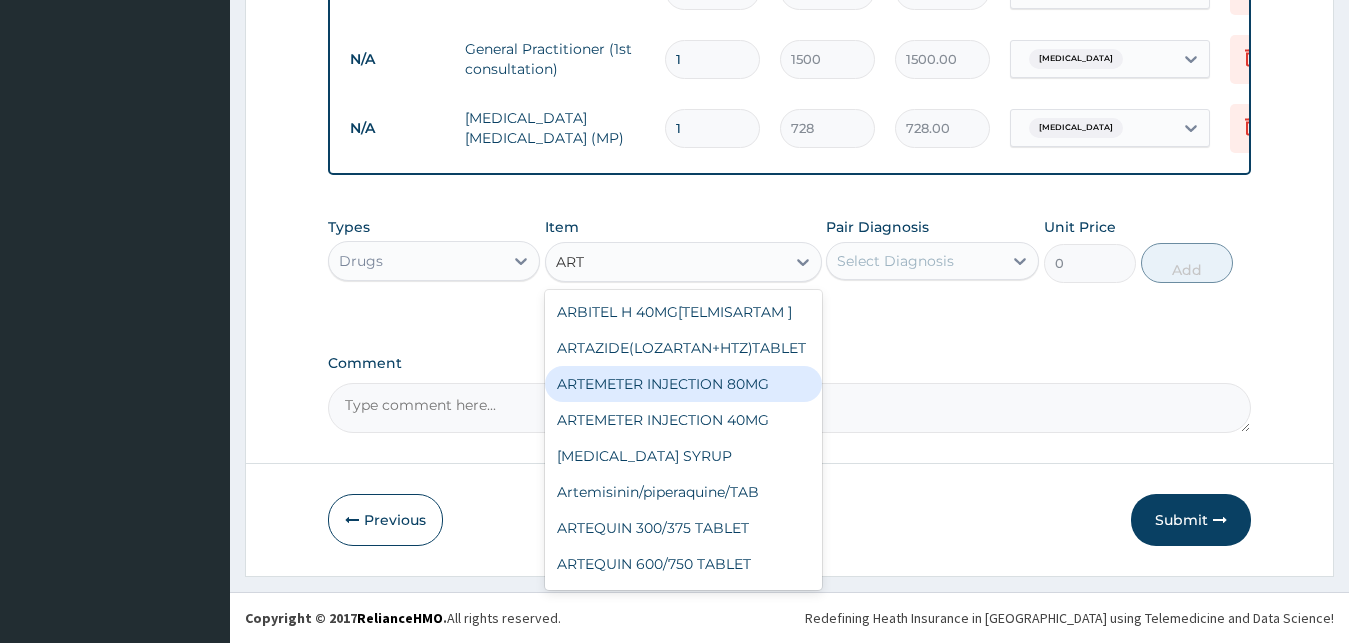 click on "ARTEMETER INJECTION  80MG" at bounding box center (683, 384) 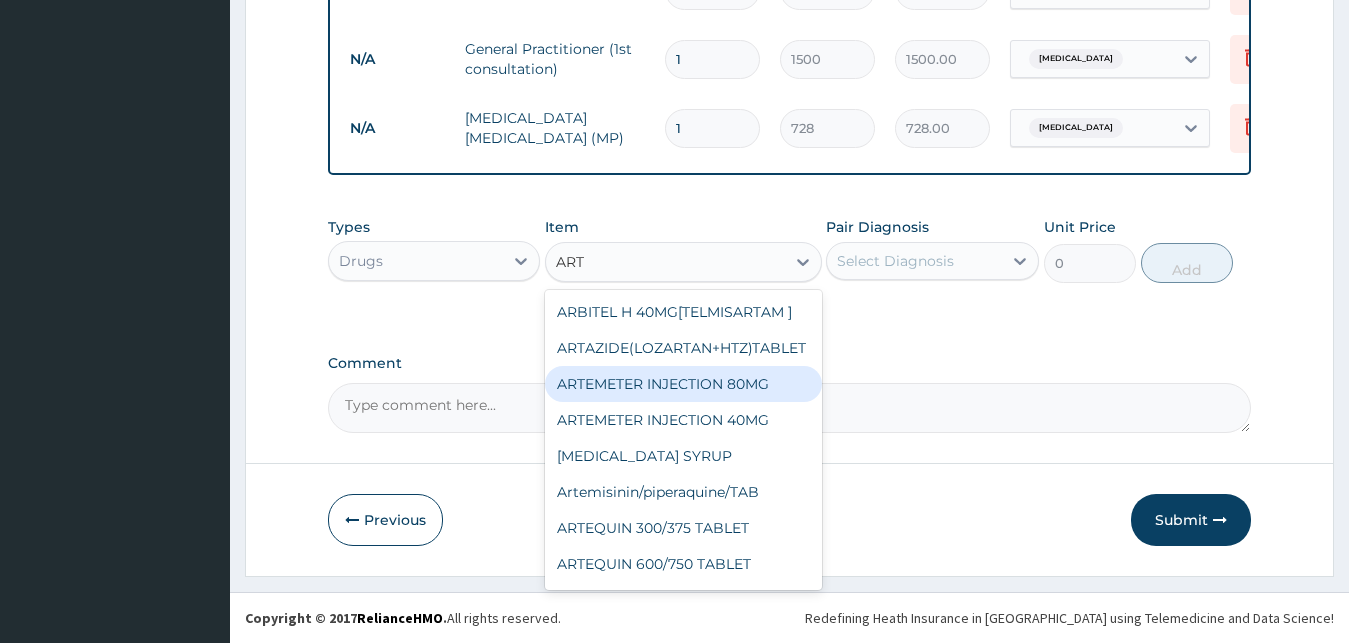 type 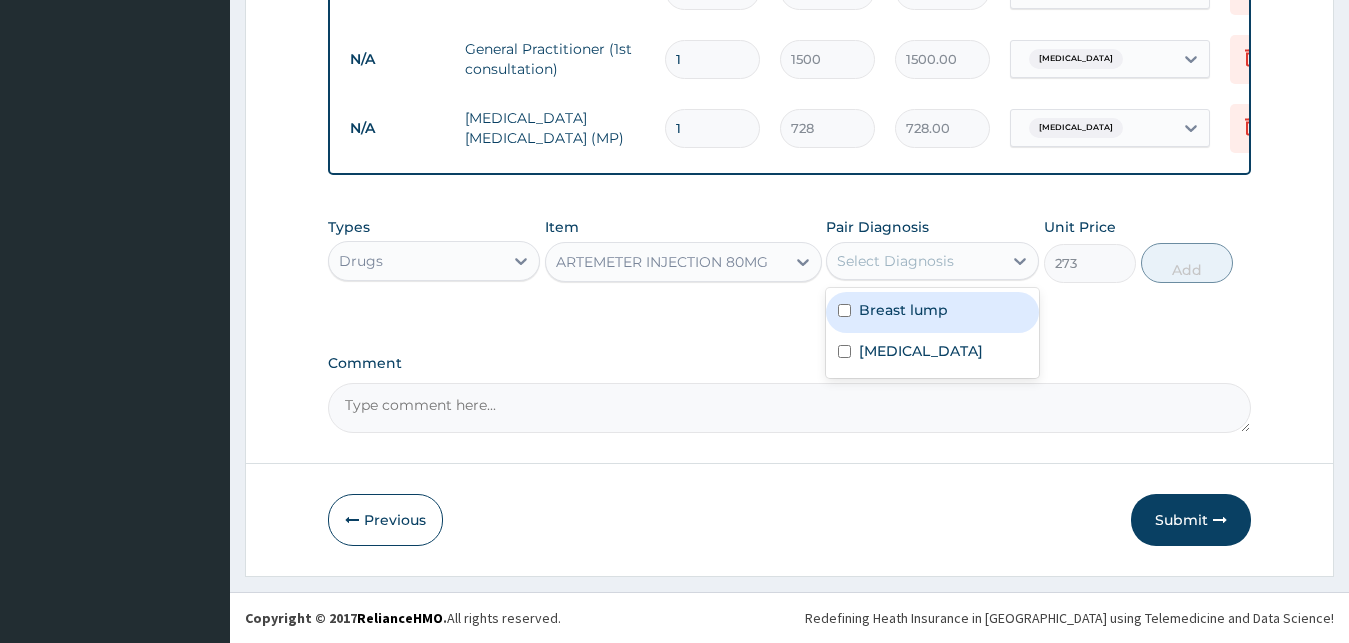 click on "Select Diagnosis" at bounding box center [914, 261] 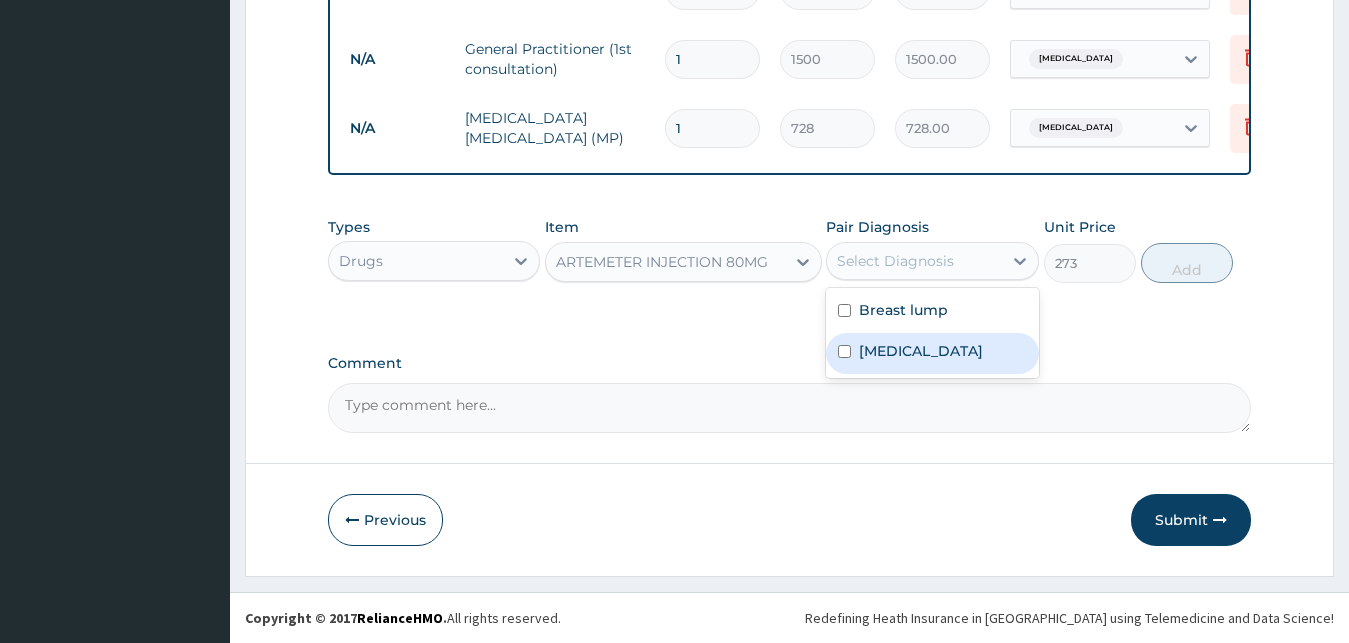 drag, startPoint x: 955, startPoint y: 355, endPoint x: 1013, endPoint y: 329, distance: 63.560993 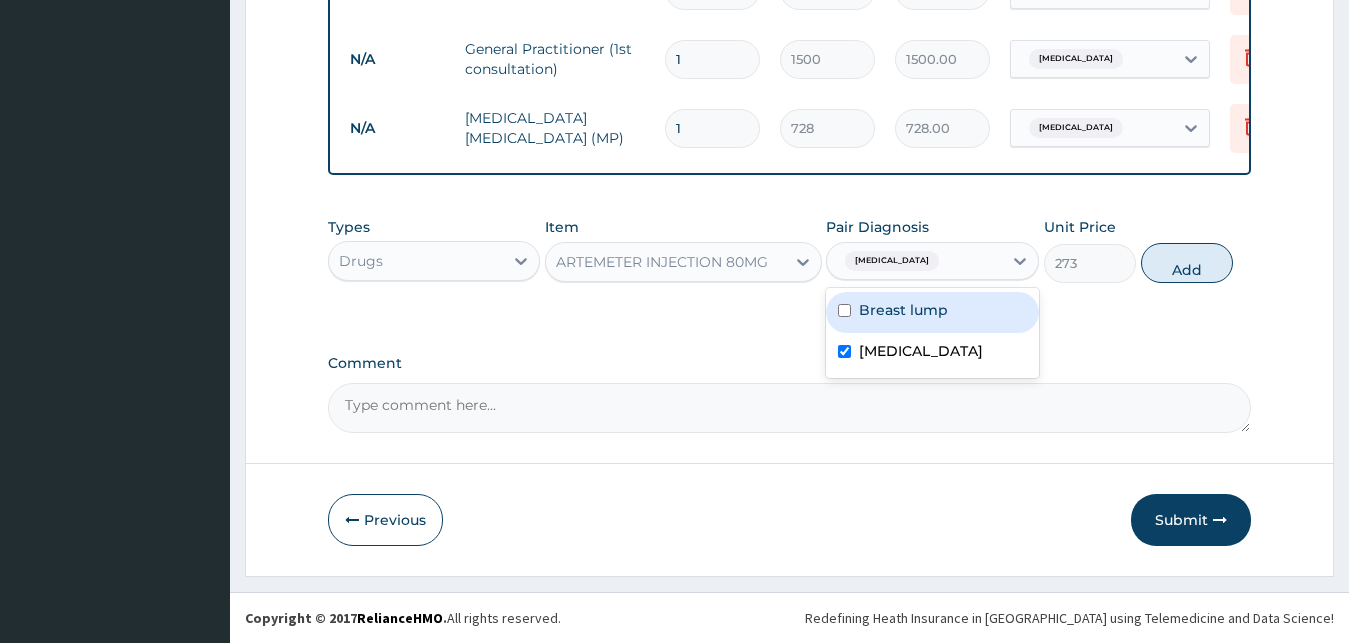 checkbox on "true" 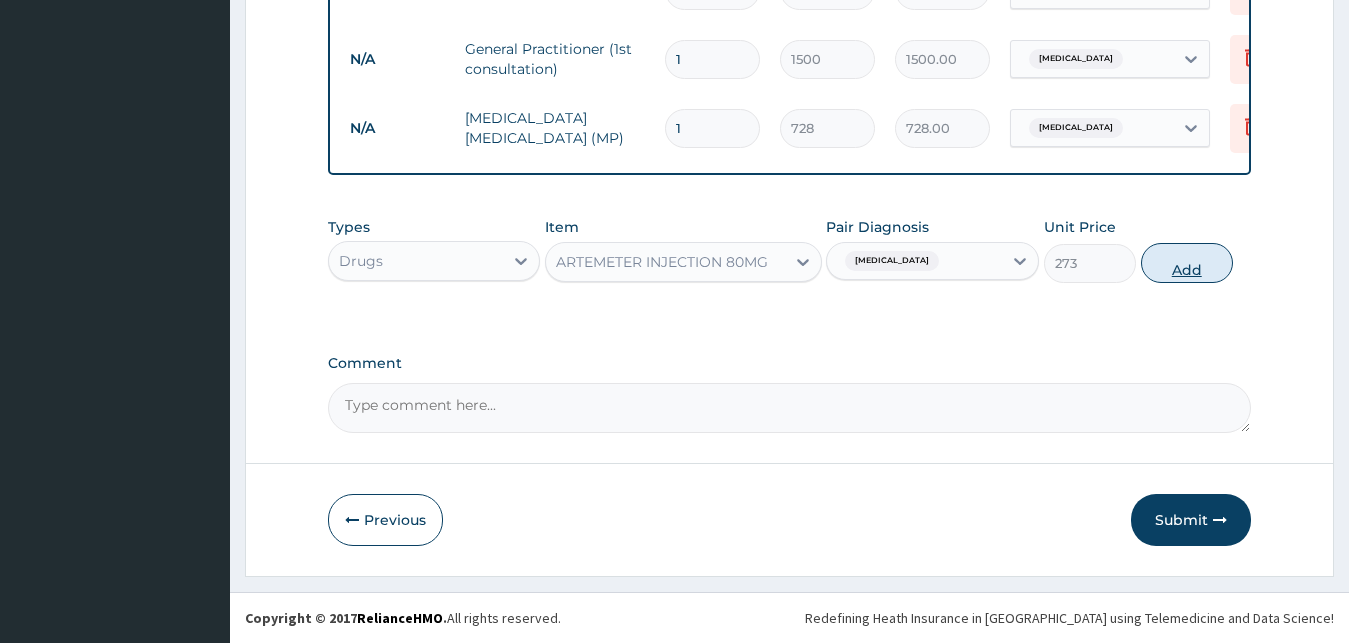 click on "Add" at bounding box center (1187, 263) 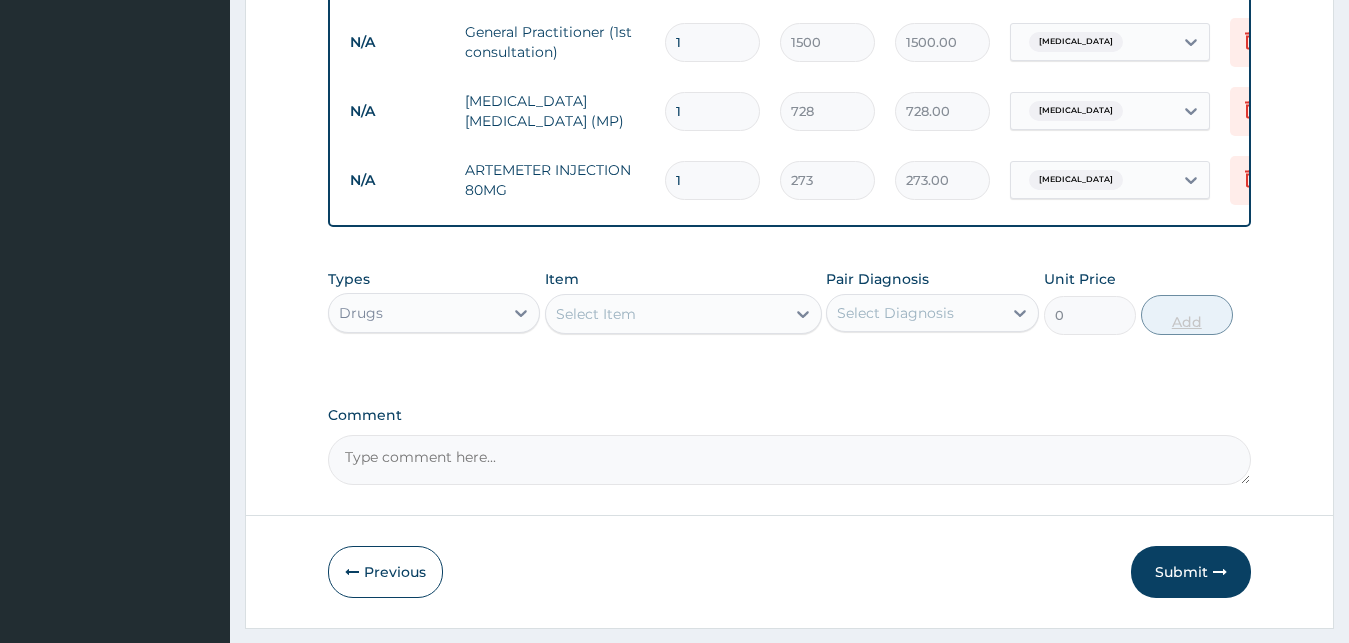 type 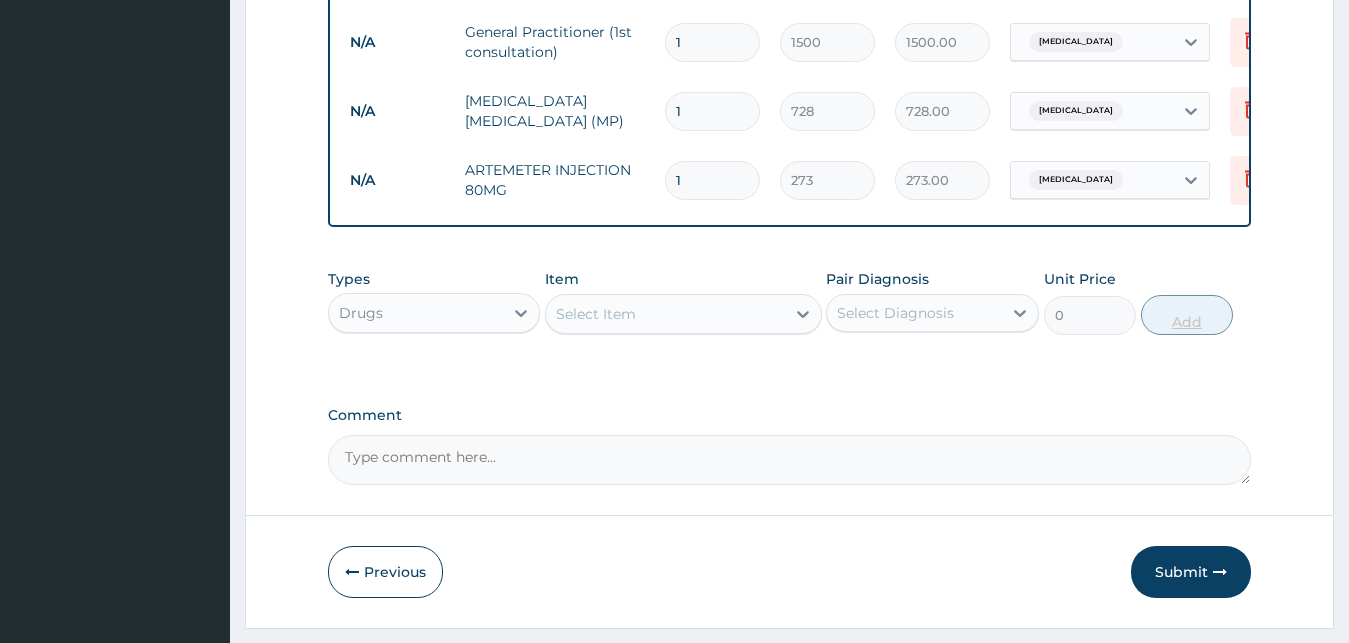 type on "0.00" 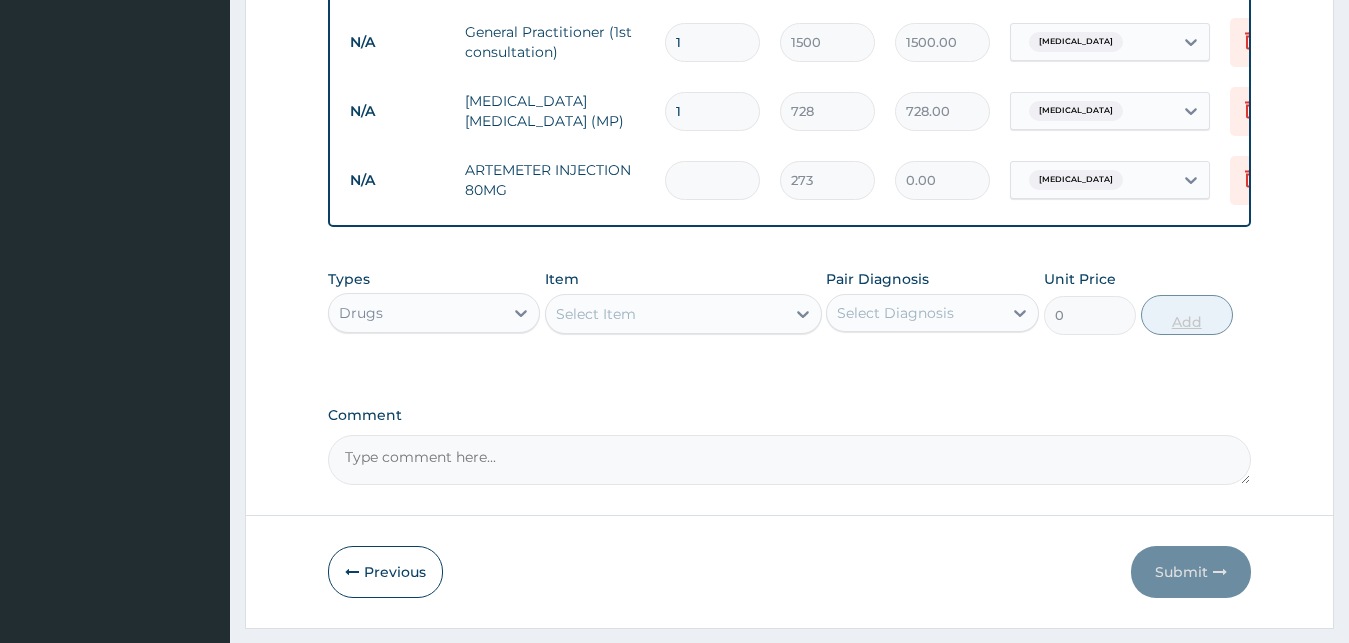 type on "6" 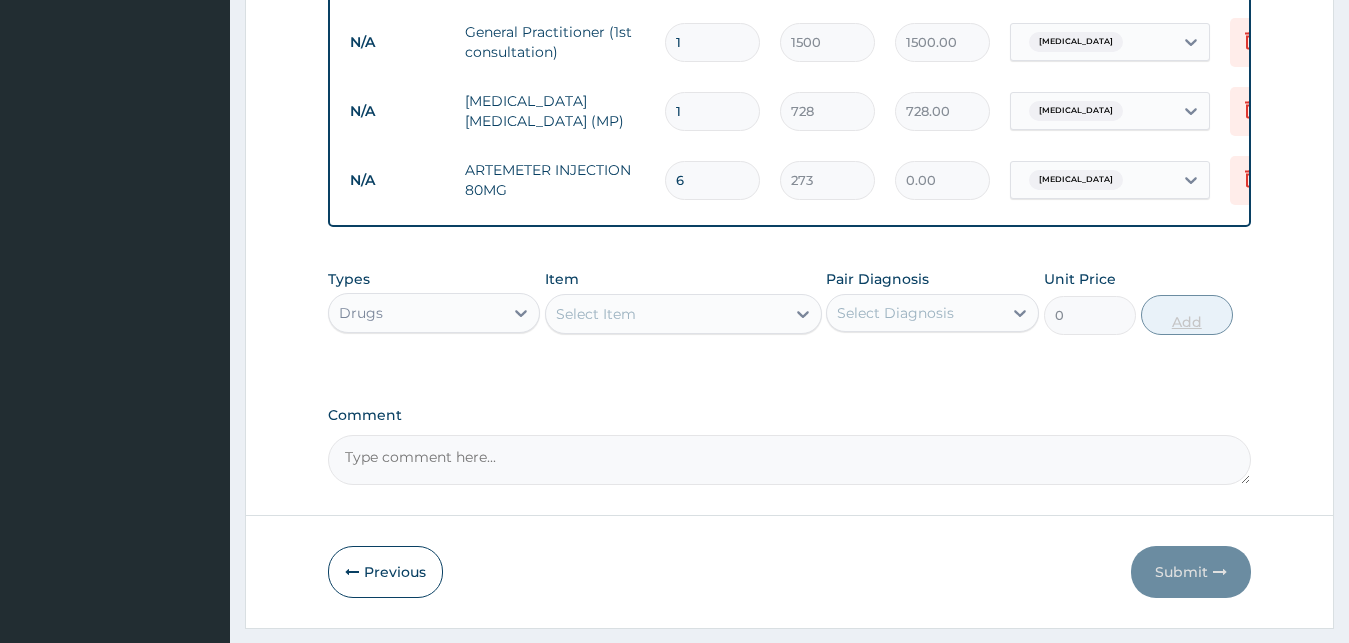 type on "1638.00" 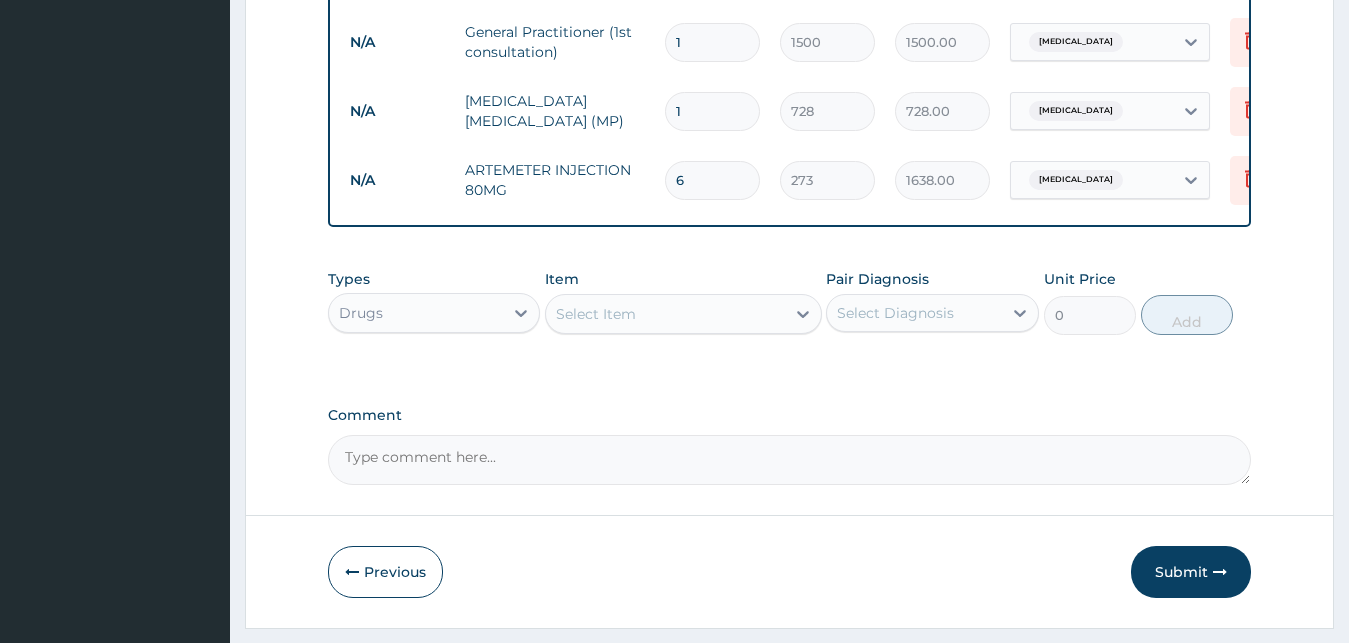 type on "6" 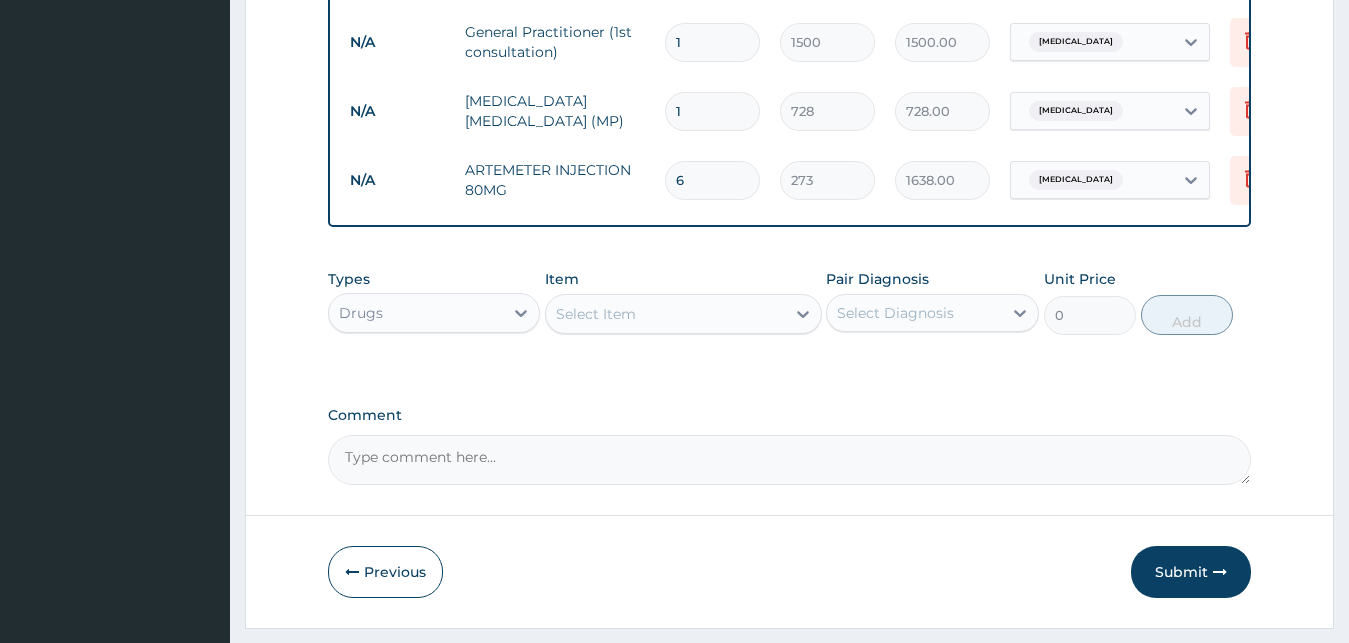 click on "Select Item" at bounding box center [665, 314] 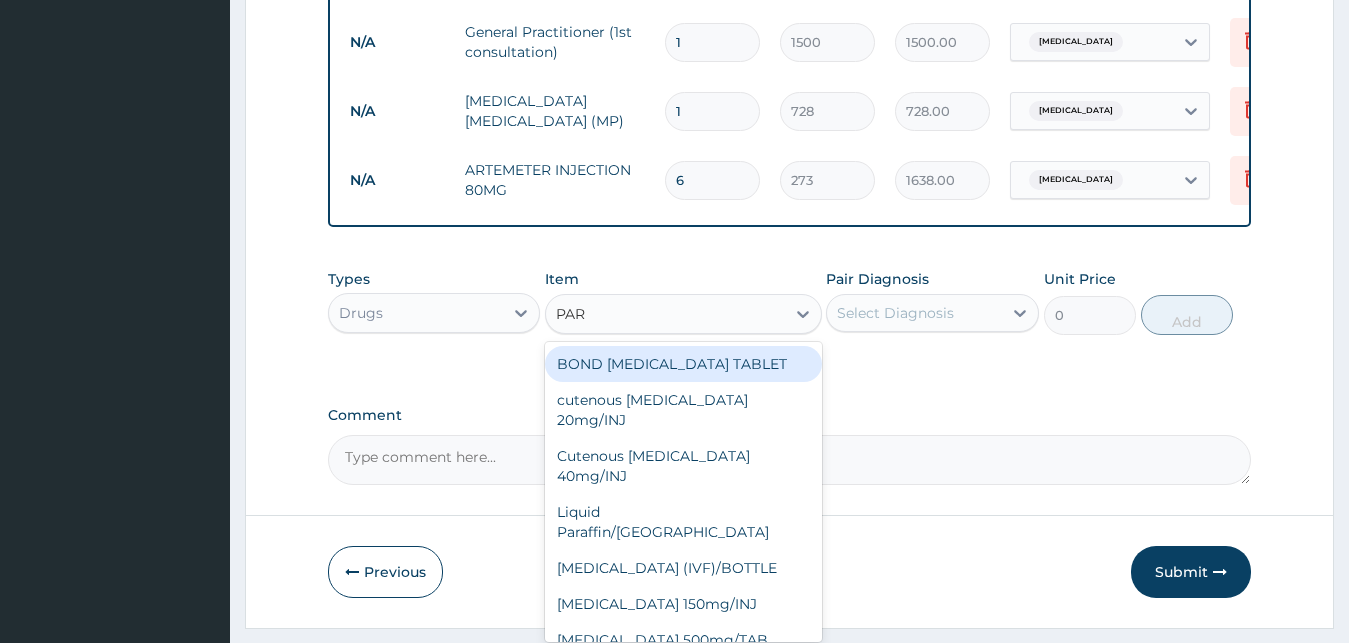 type on "PARA" 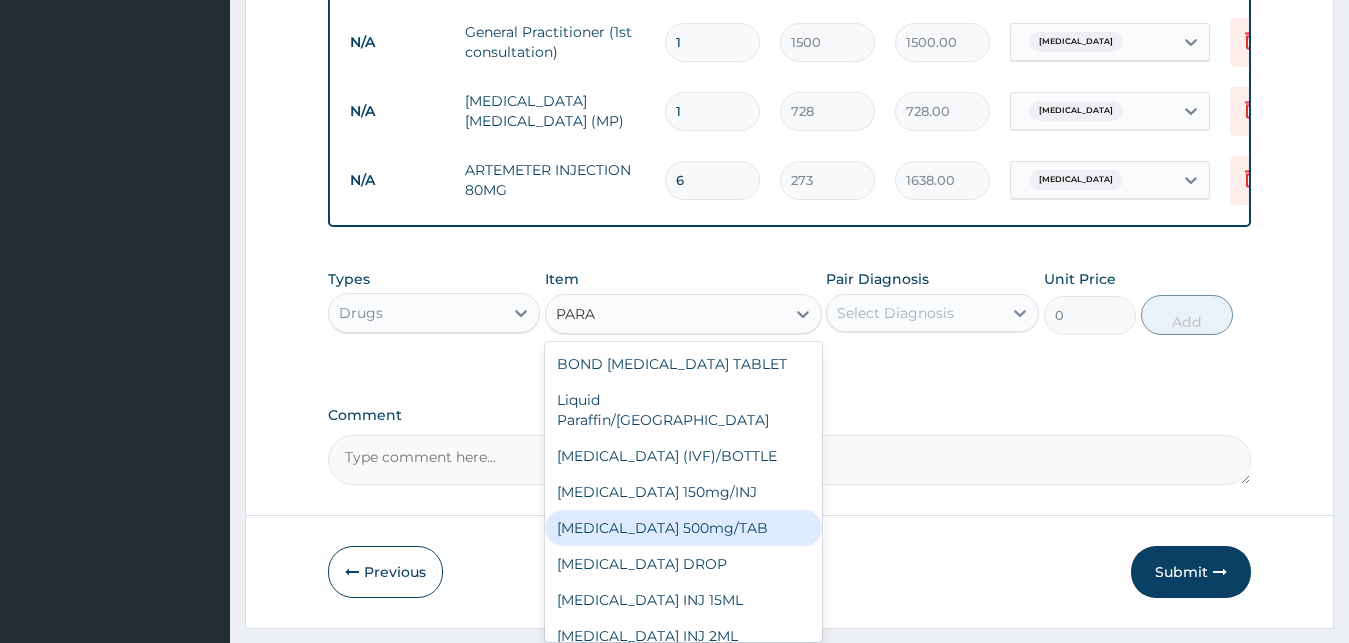 click on "PARACETAMOL 500mg/TAB" at bounding box center (683, 528) 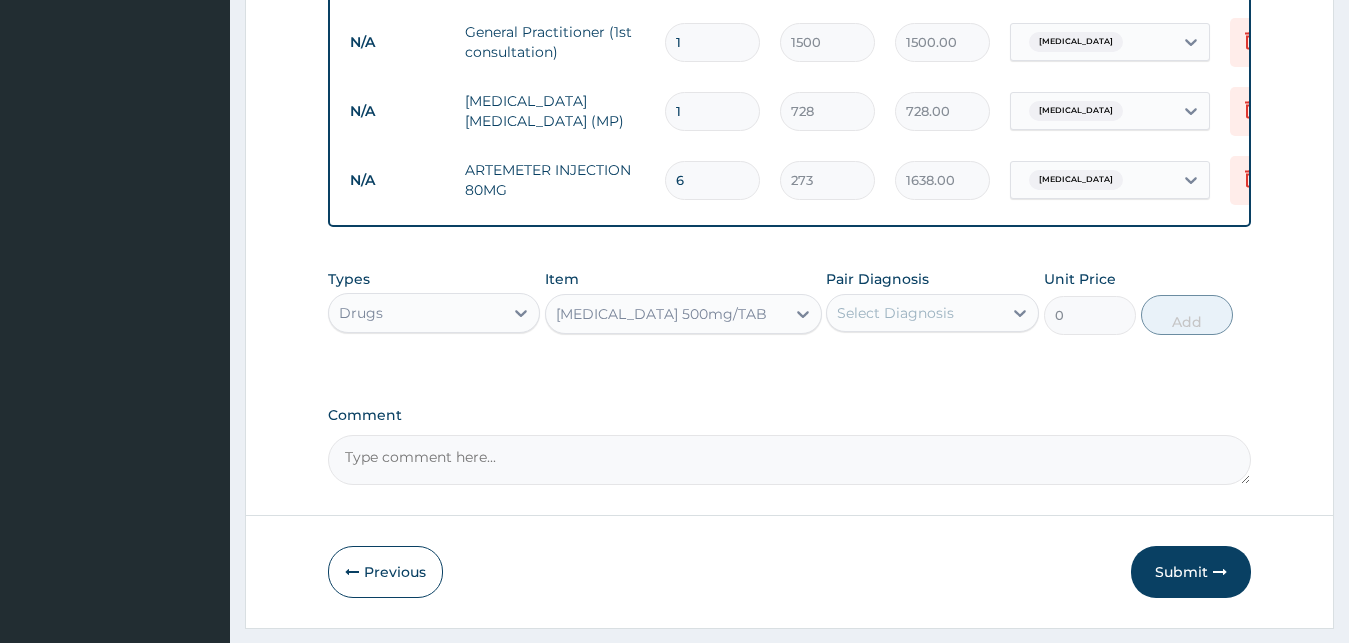 type 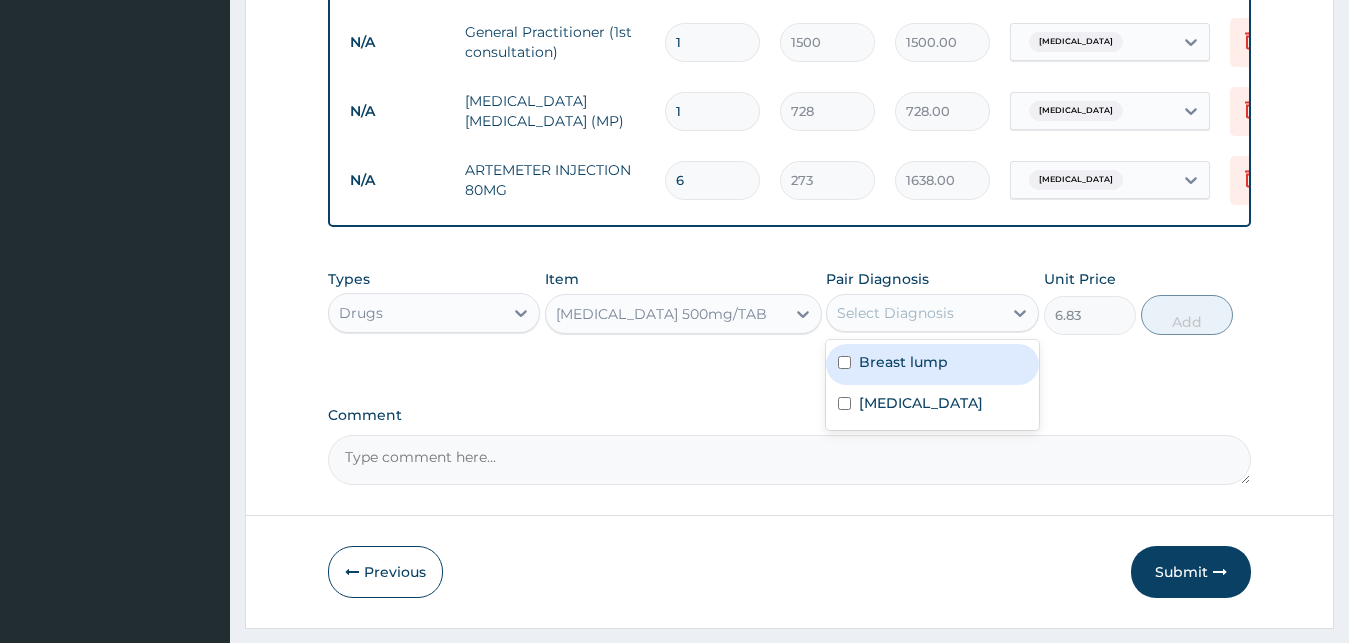 click on "Select Diagnosis" at bounding box center [914, 313] 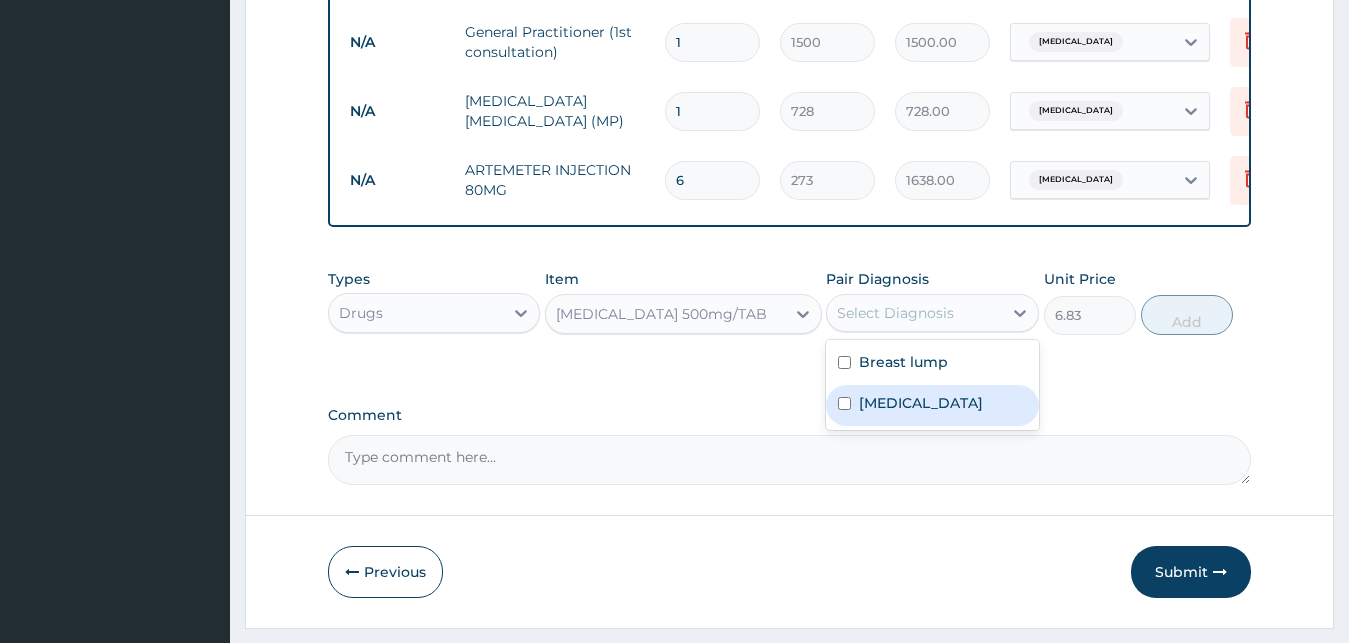 click on "Malaria" at bounding box center [932, 405] 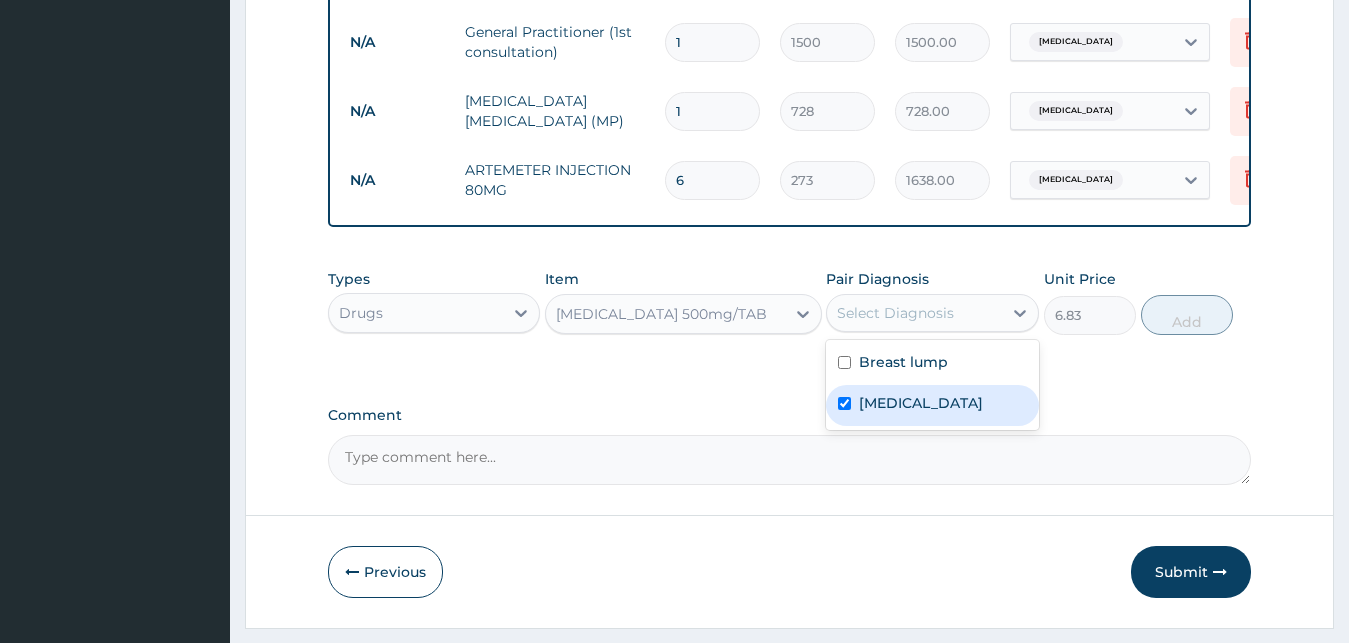 checkbox on "true" 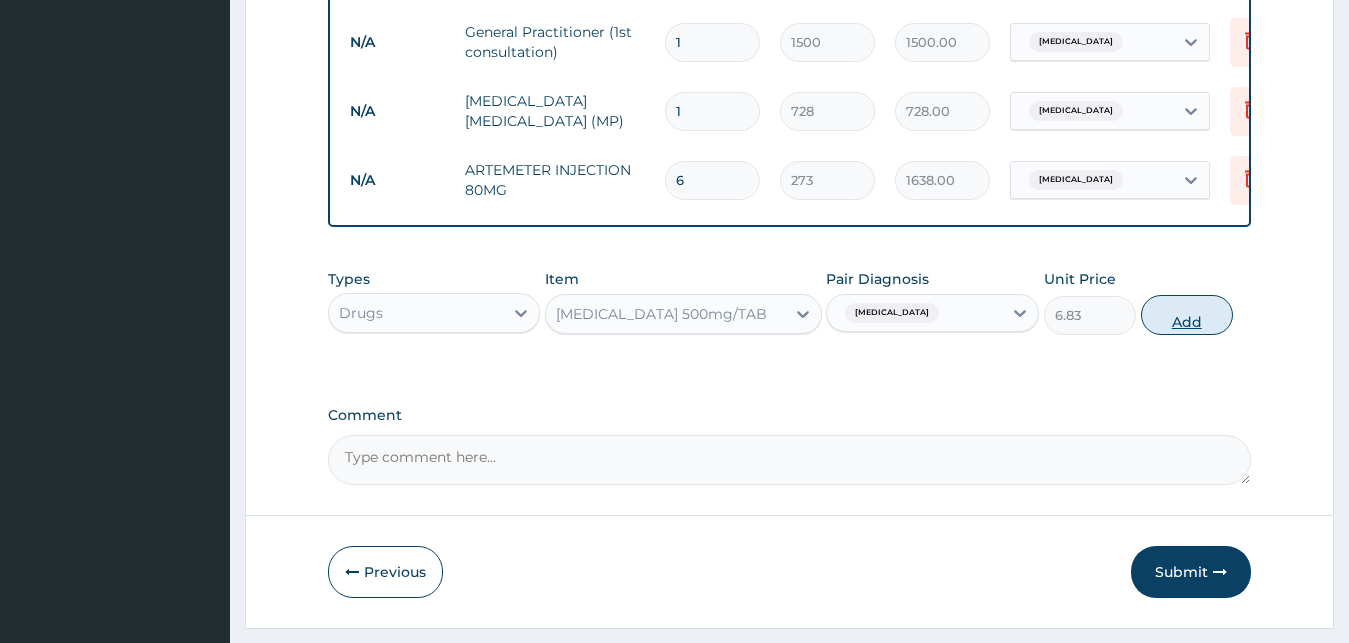 click on "Add" at bounding box center (1187, 315) 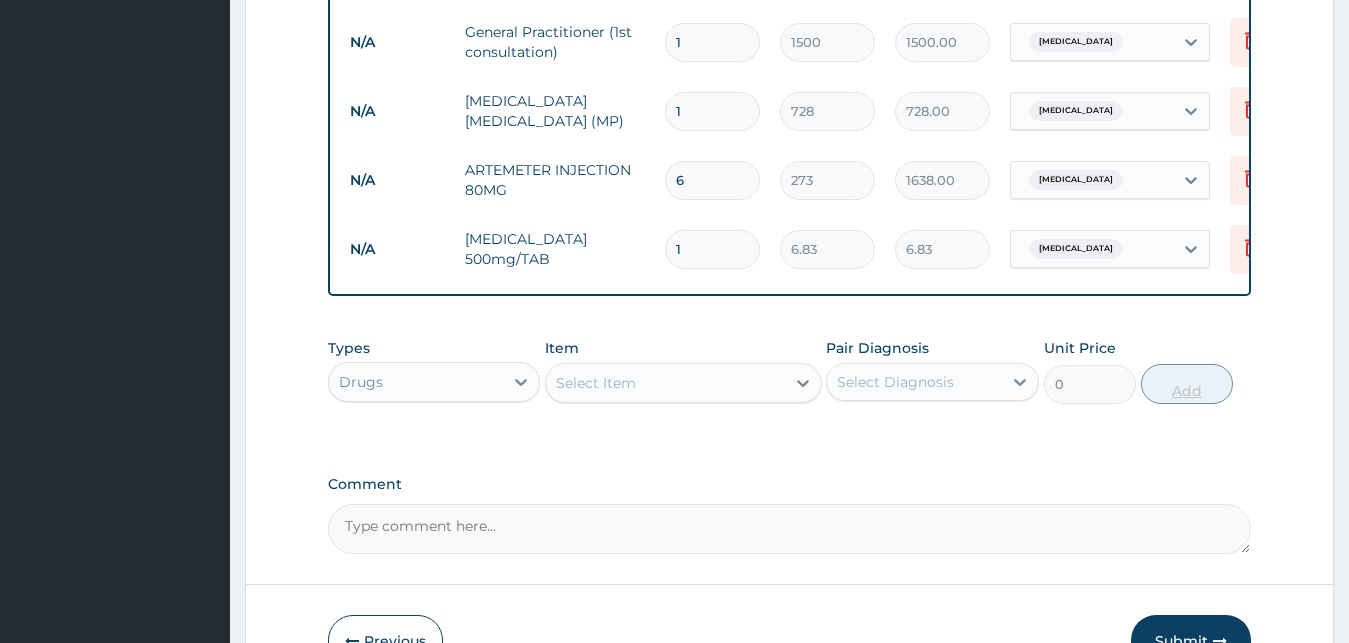 type 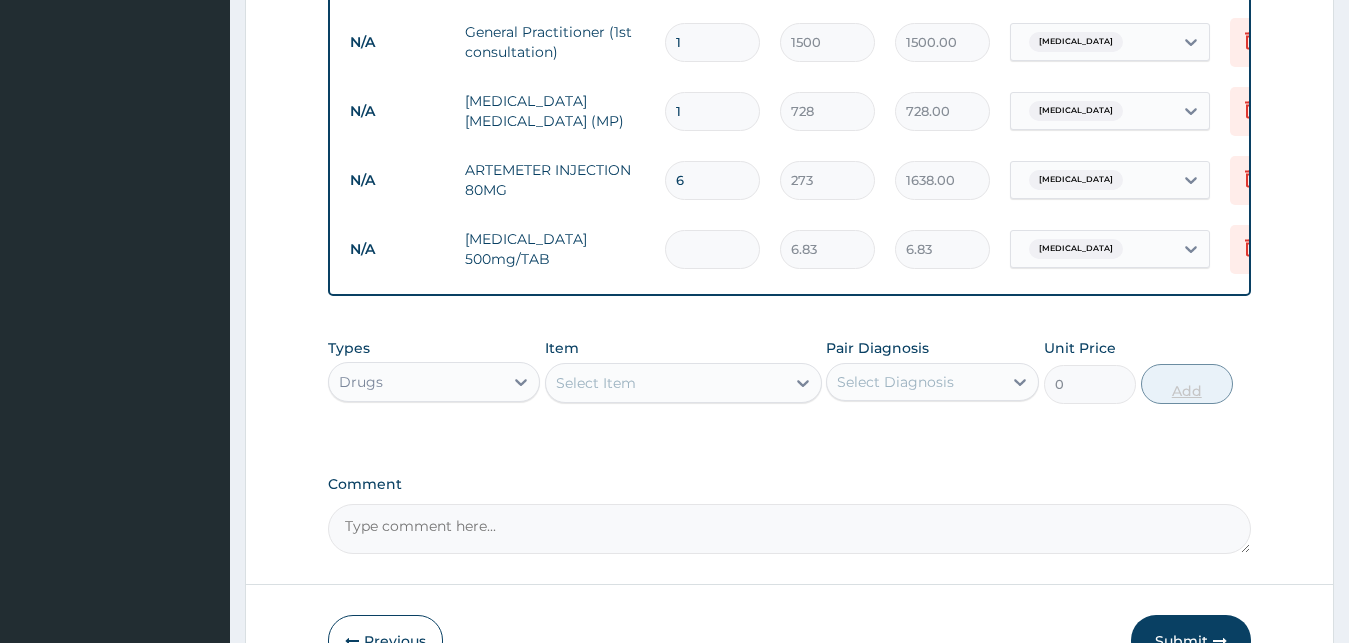 type on "0.00" 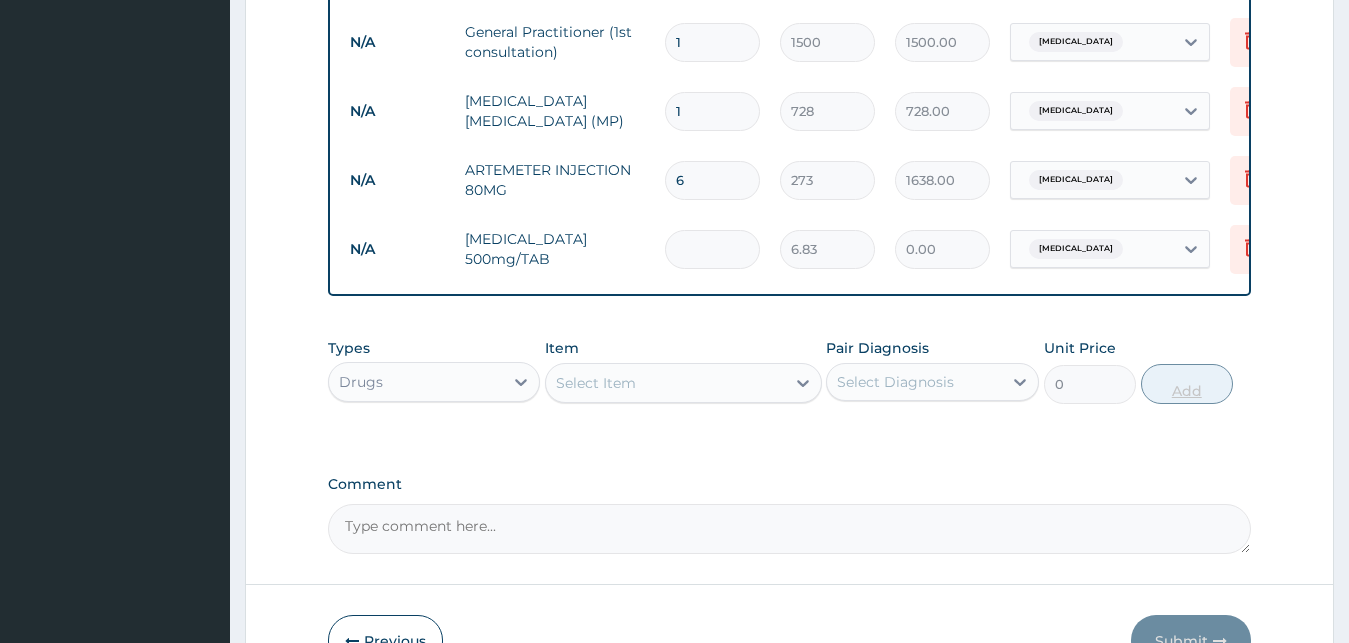type on "2" 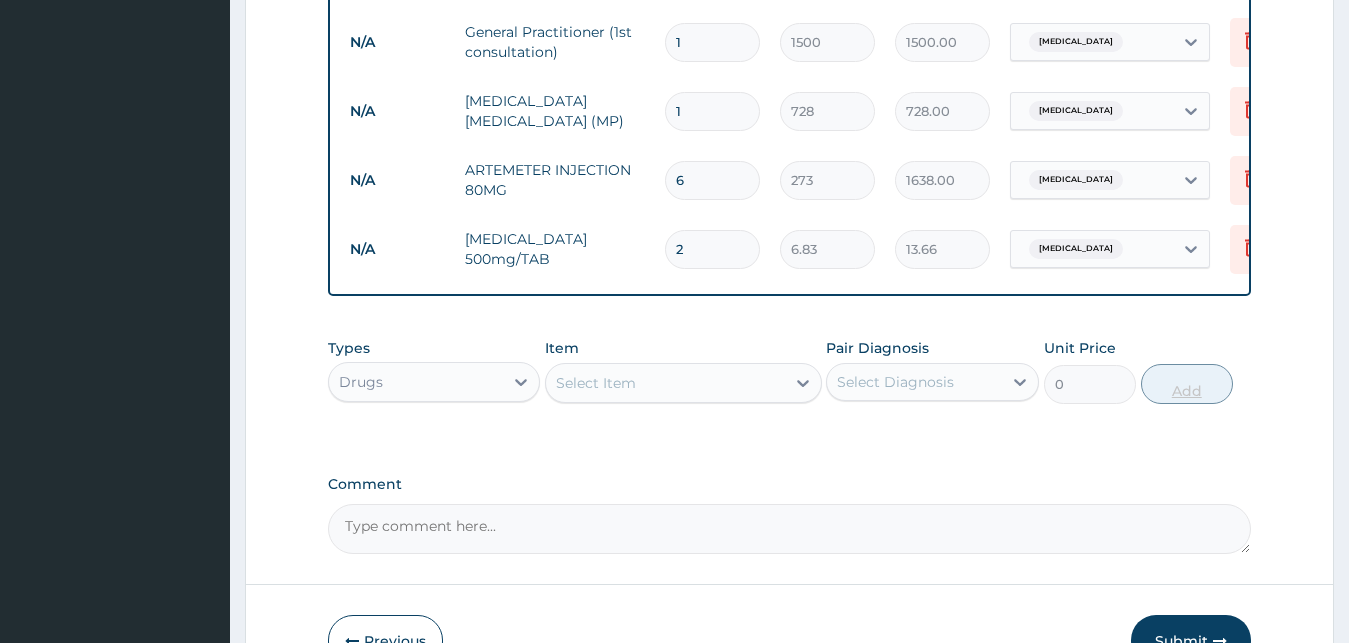 type on "20" 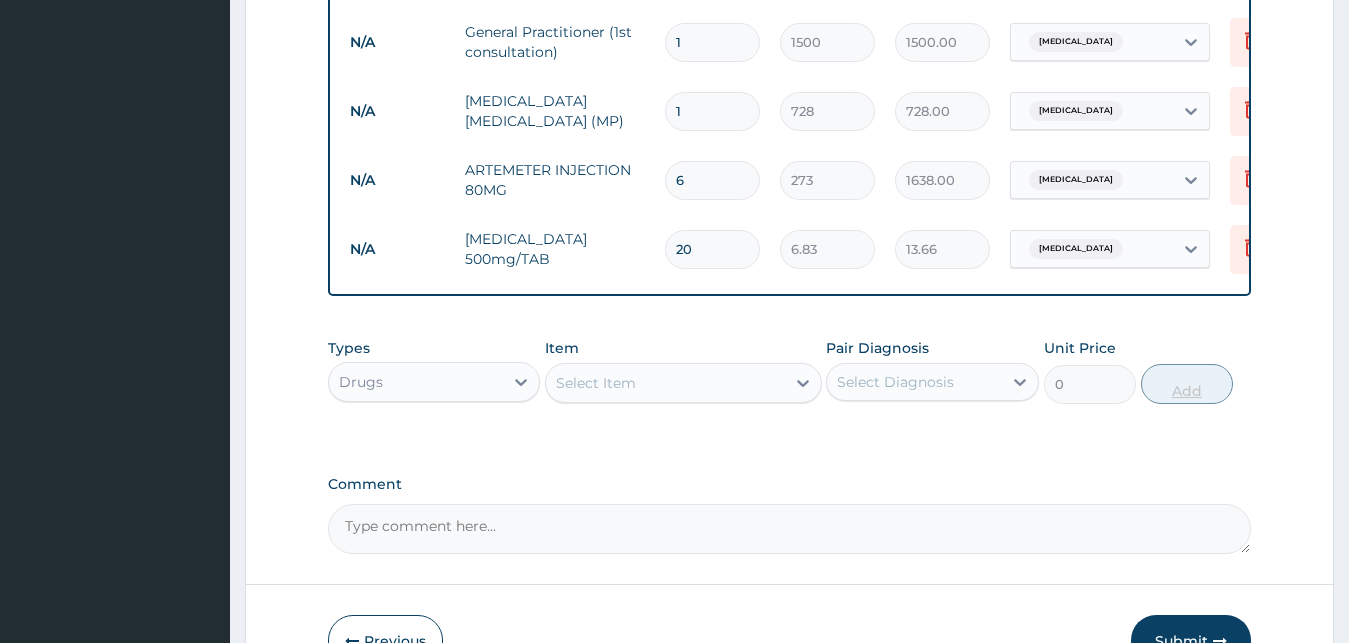 type on "136.60" 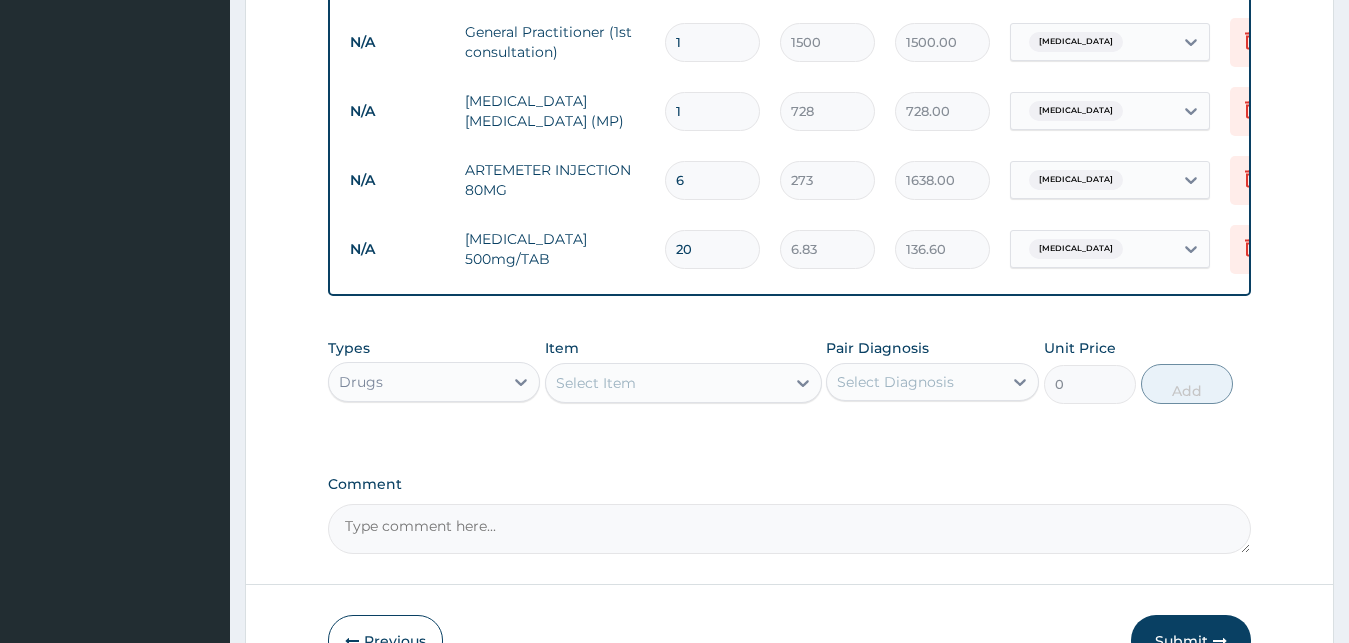 scroll, scrollTop: 997, scrollLeft: 0, axis: vertical 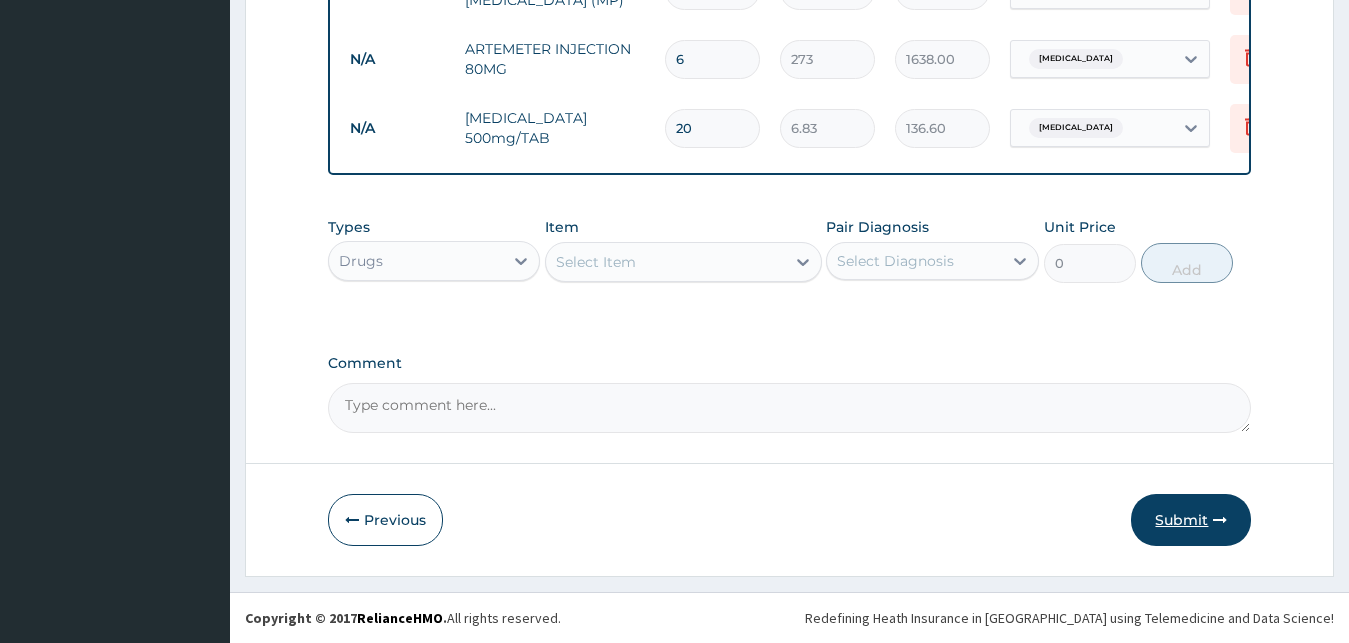 type on "20" 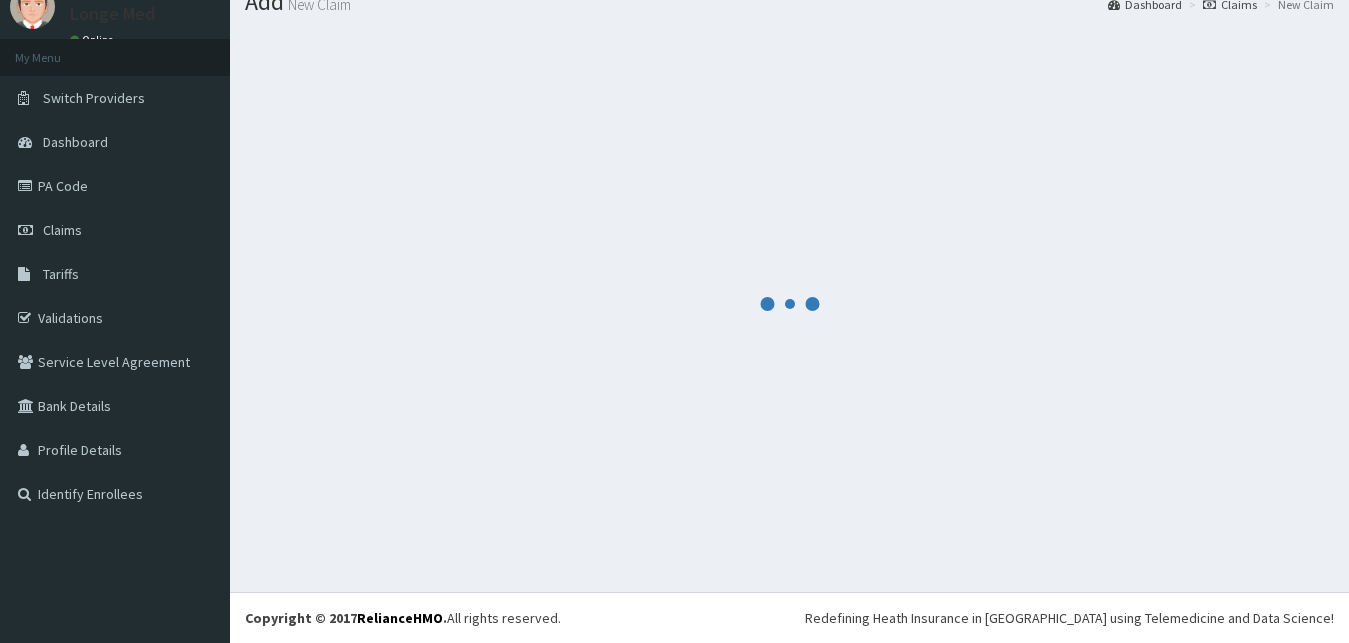 scroll, scrollTop: 76, scrollLeft: 0, axis: vertical 